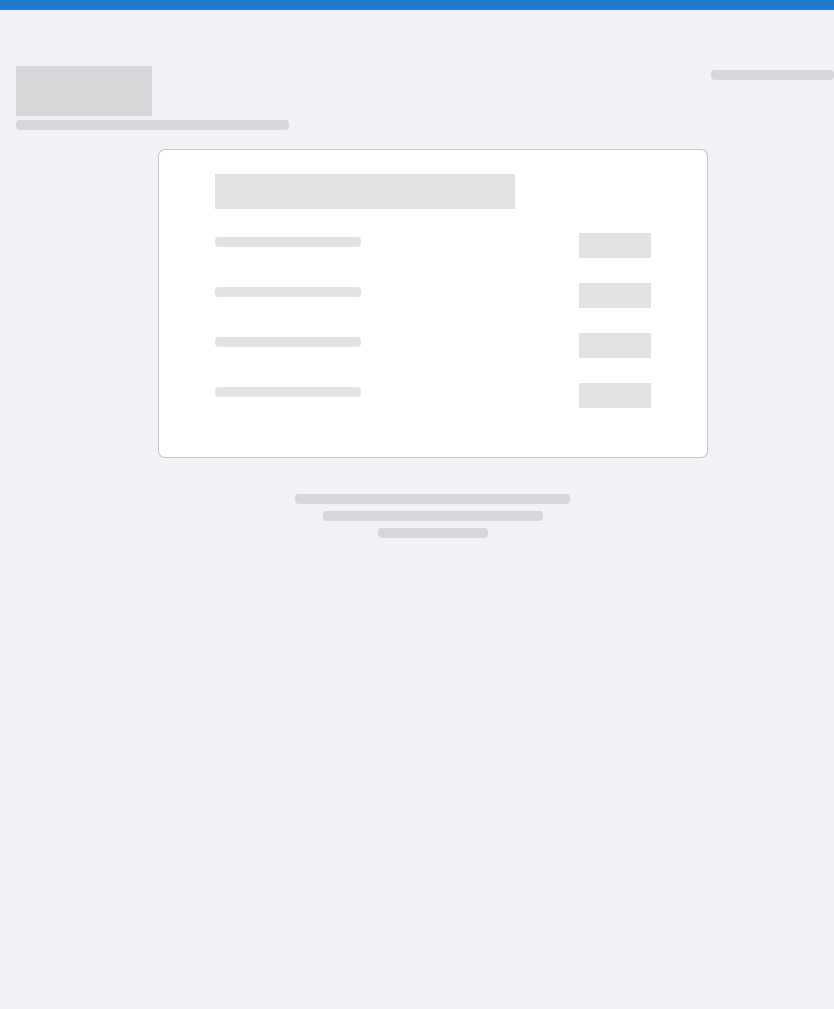 scroll, scrollTop: 0, scrollLeft: 0, axis: both 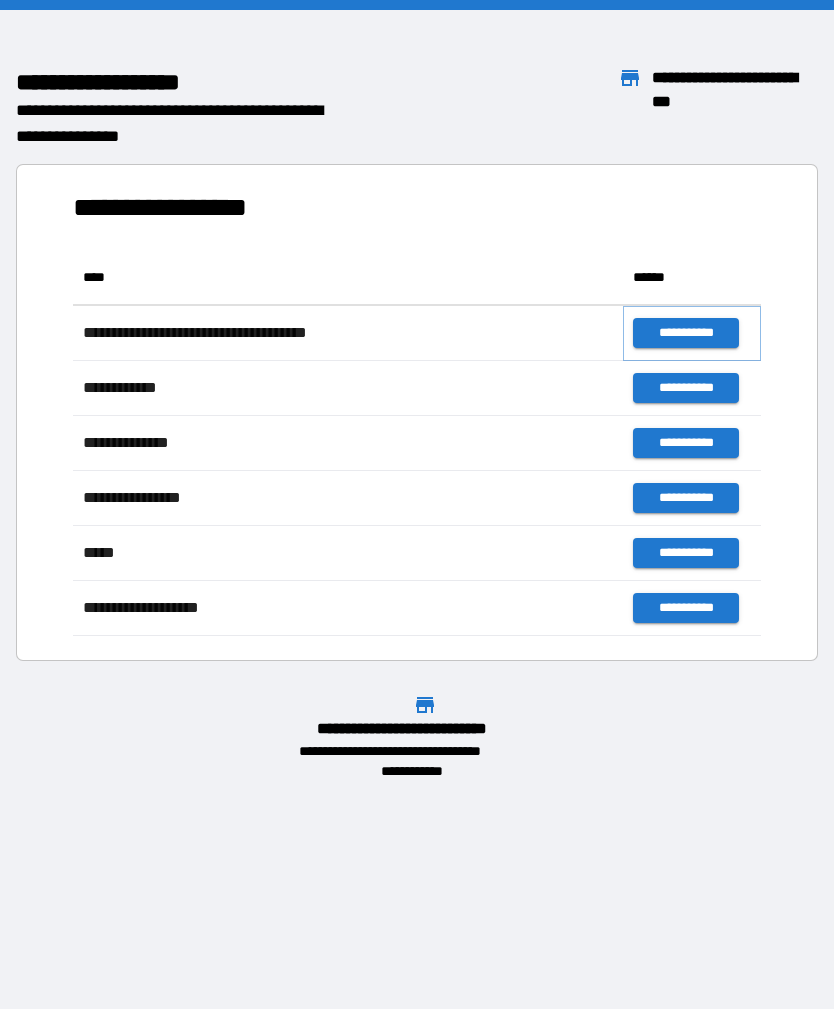 click on "**********" at bounding box center [685, 333] 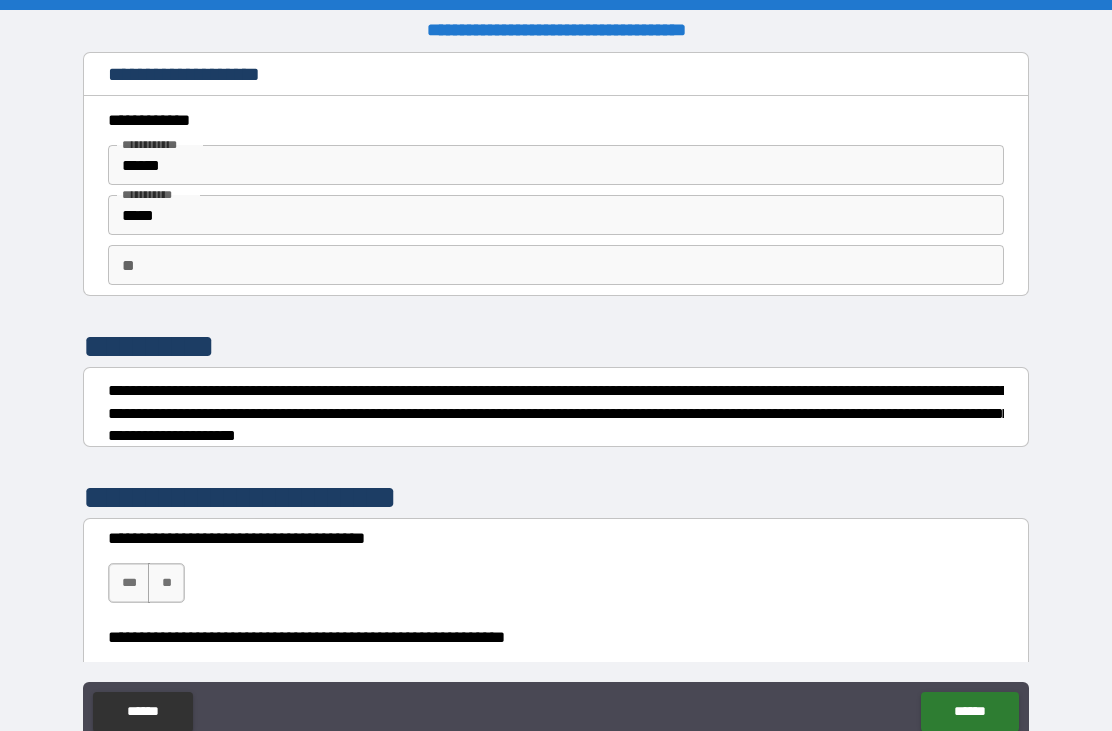 click on "******" at bounding box center [556, 165] 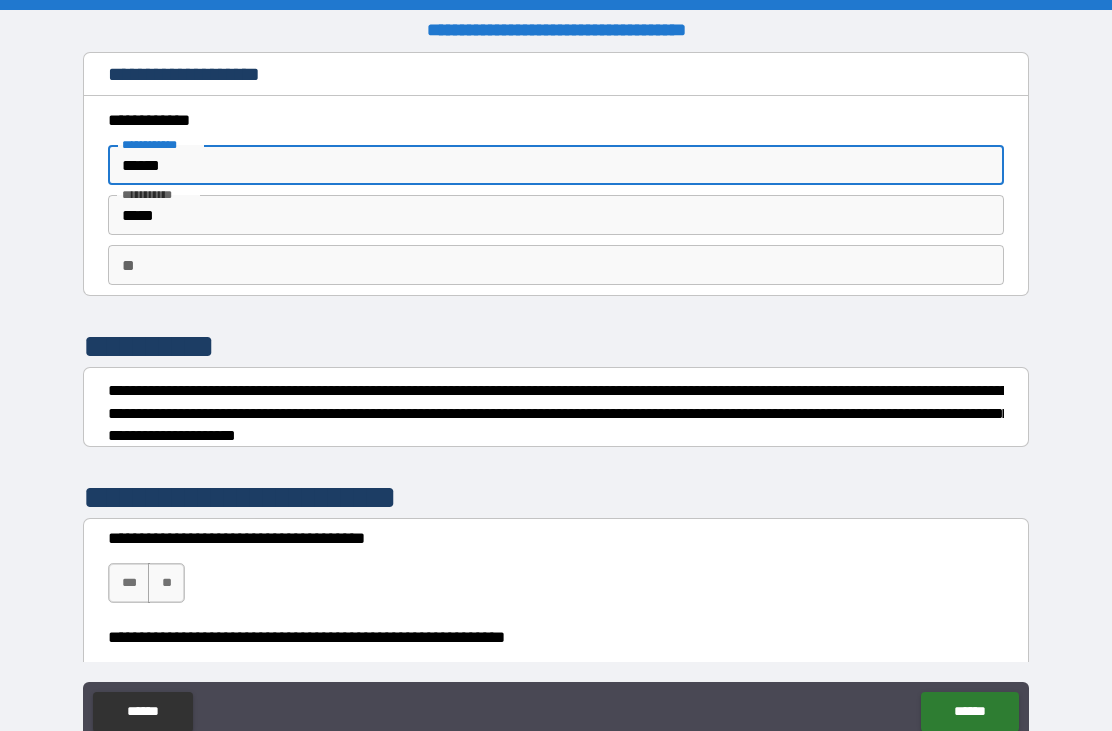 click on "**********" at bounding box center (556, 400) 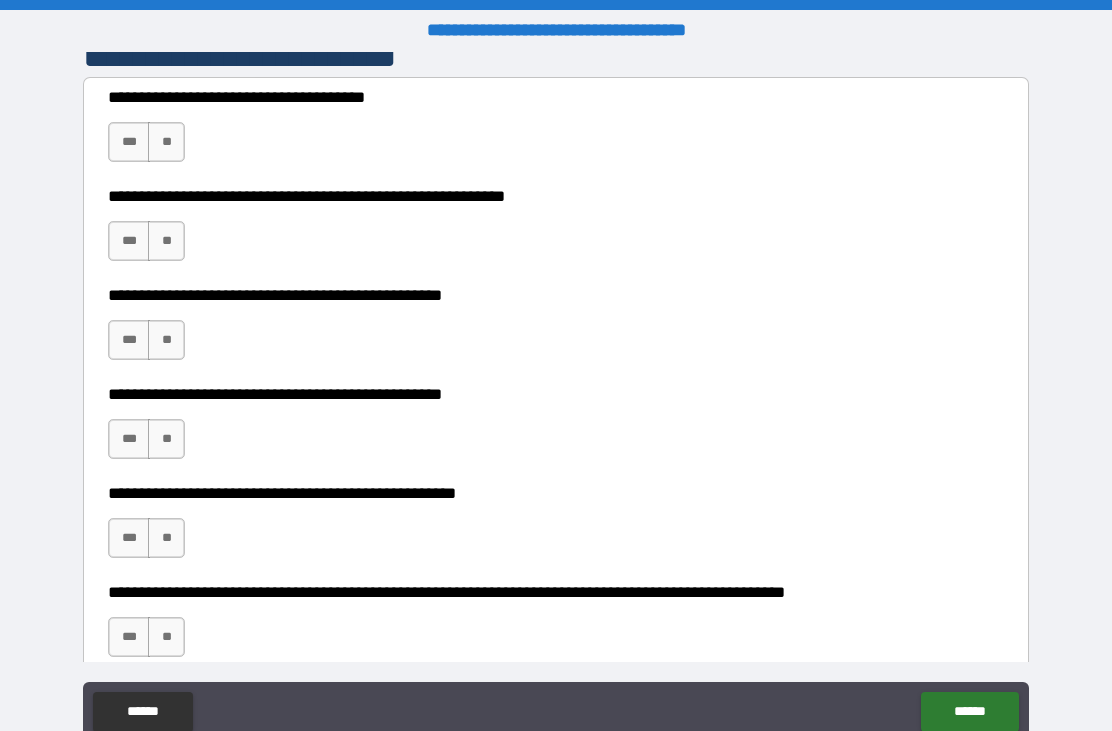 scroll, scrollTop: 444, scrollLeft: 0, axis: vertical 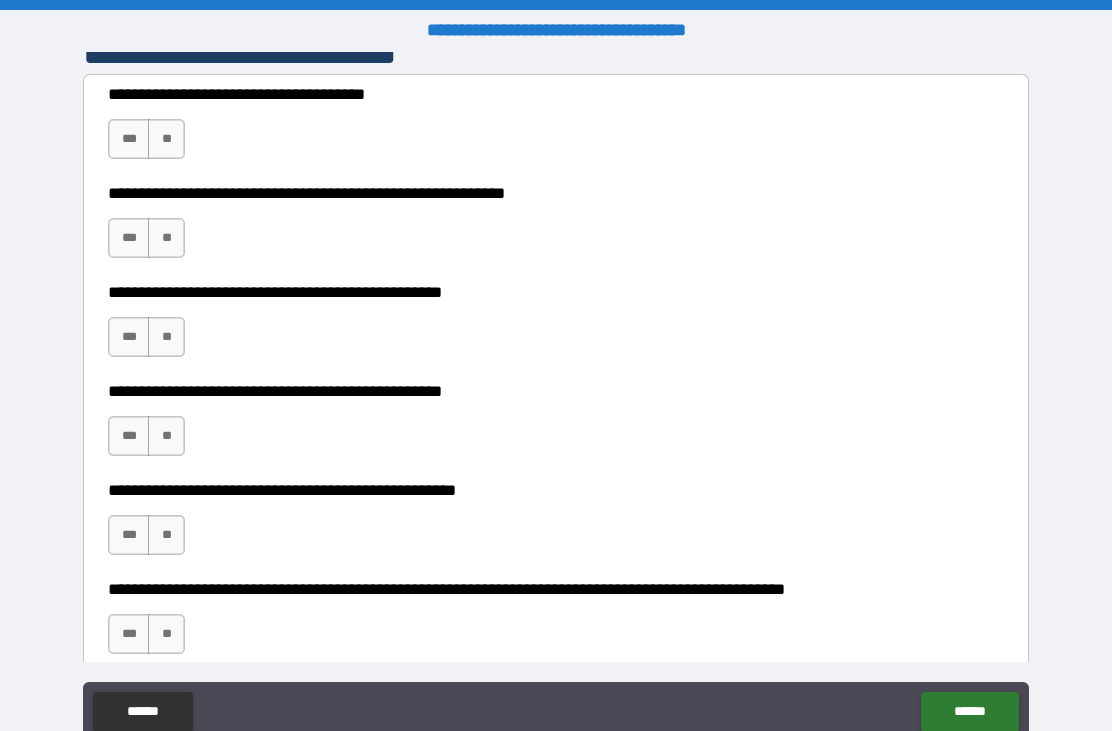 click on "**********" at bounding box center (556, 400) 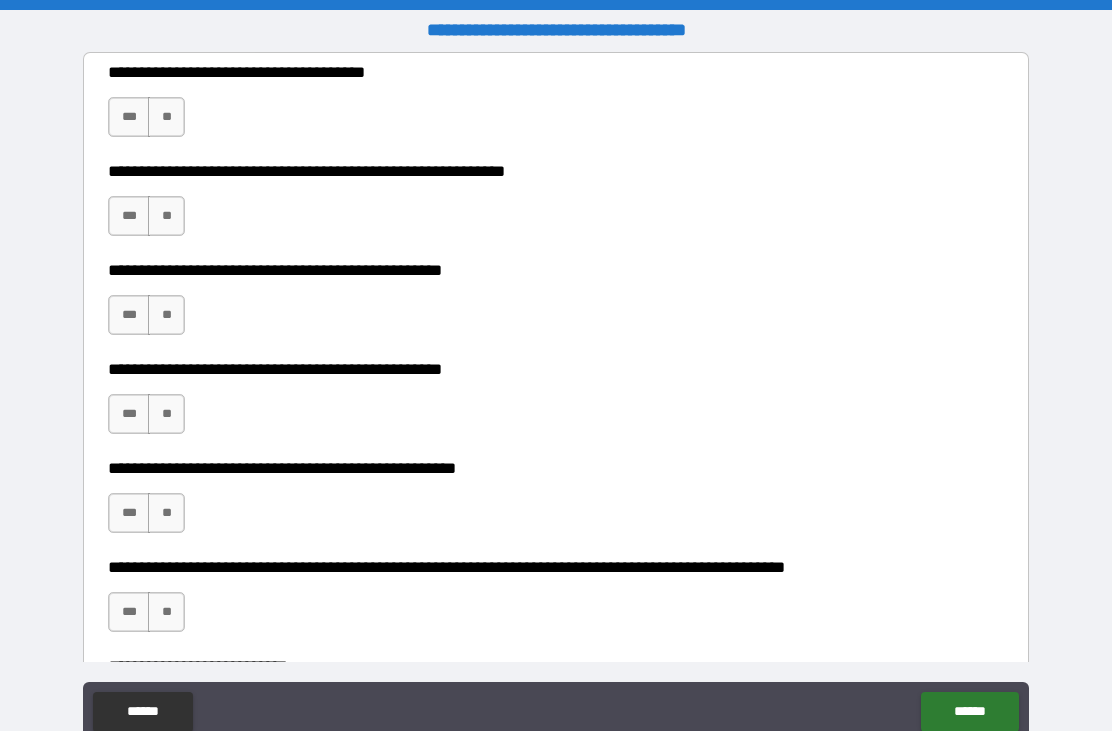 scroll, scrollTop: 470, scrollLeft: 0, axis: vertical 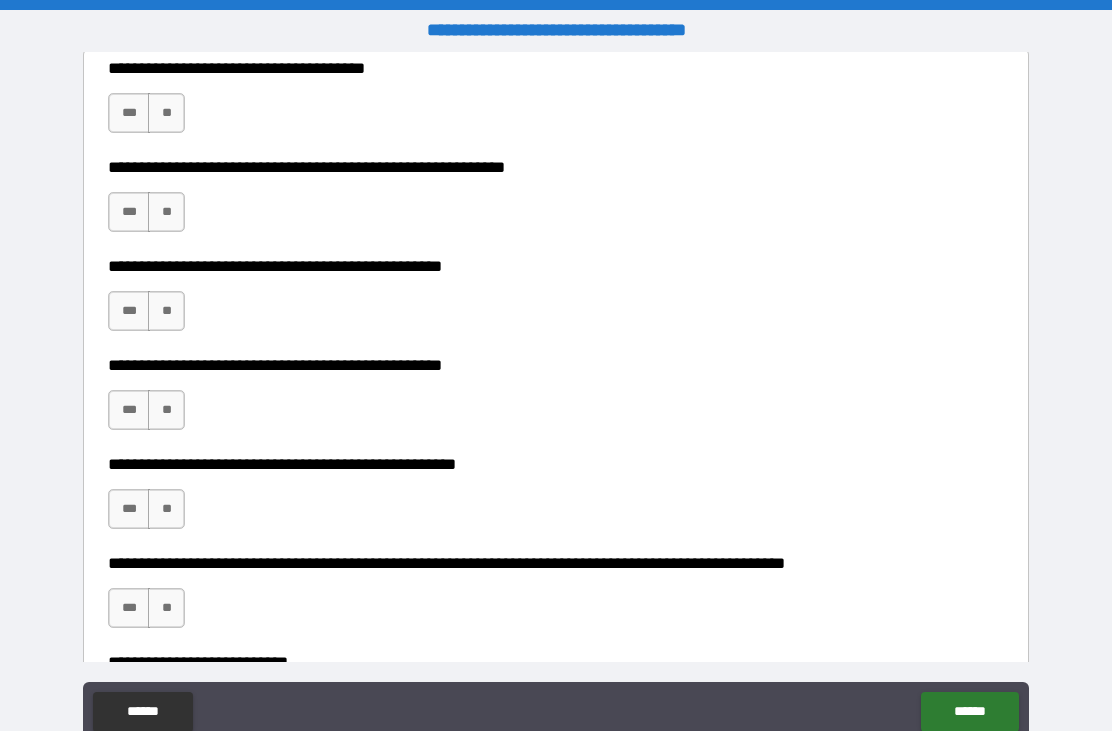 click on "***" at bounding box center [129, 410] 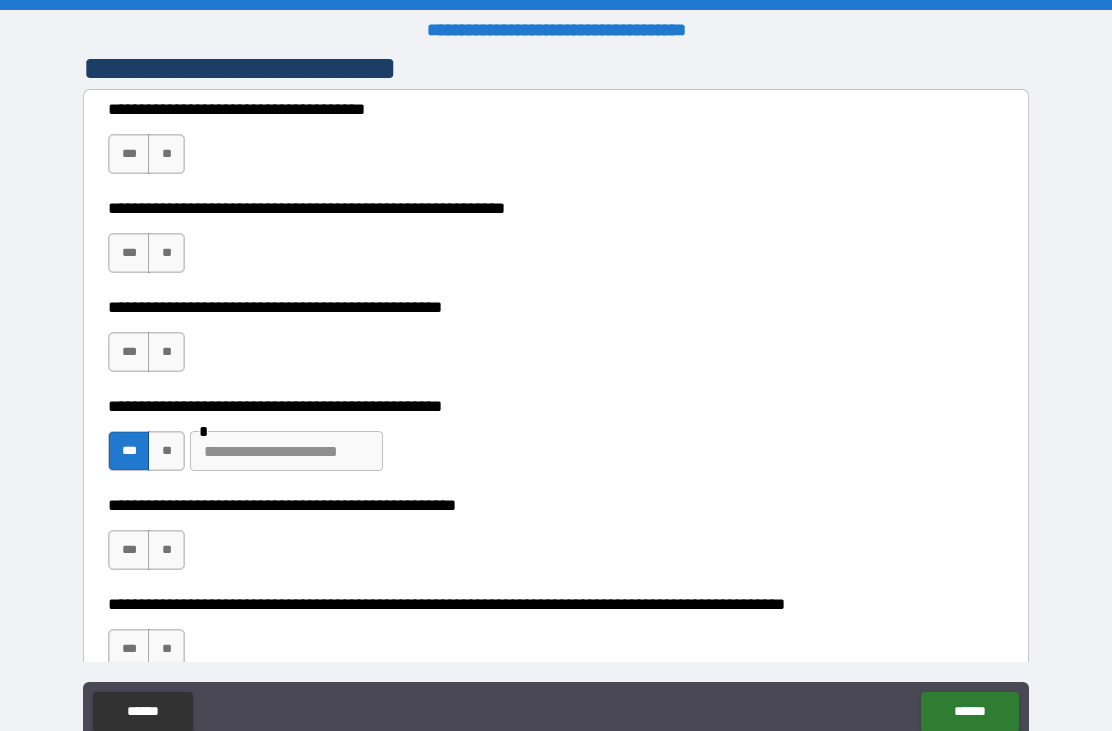 scroll, scrollTop: 420, scrollLeft: 0, axis: vertical 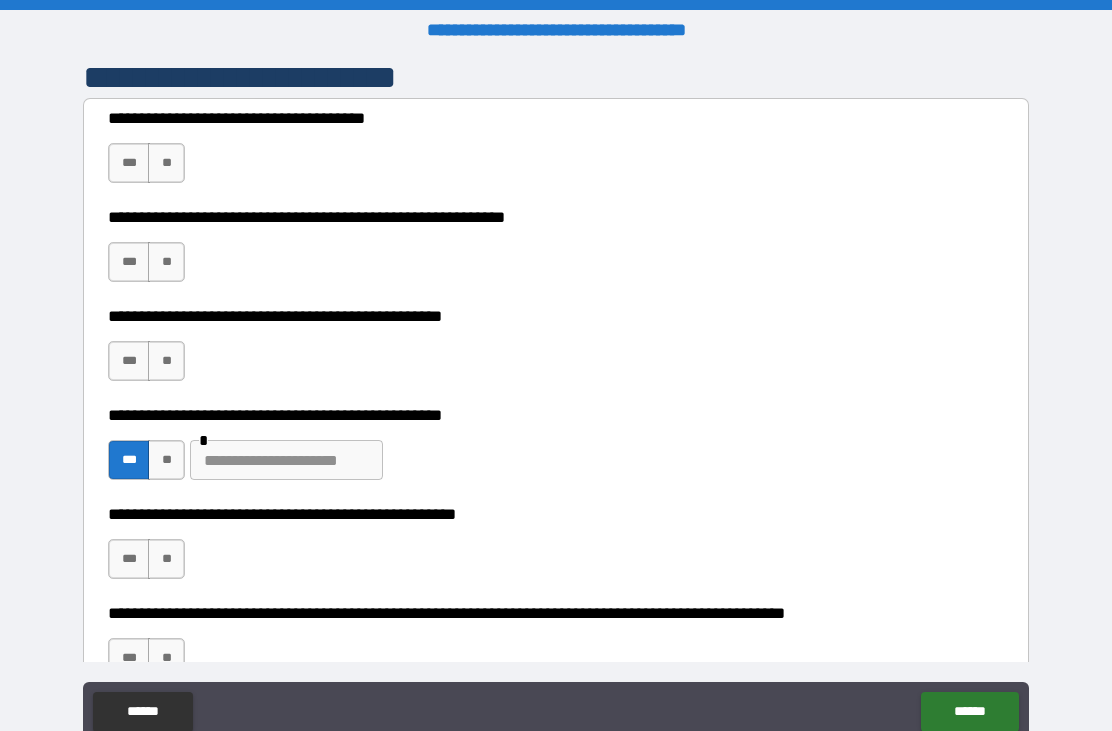 click on "**" at bounding box center (166, 361) 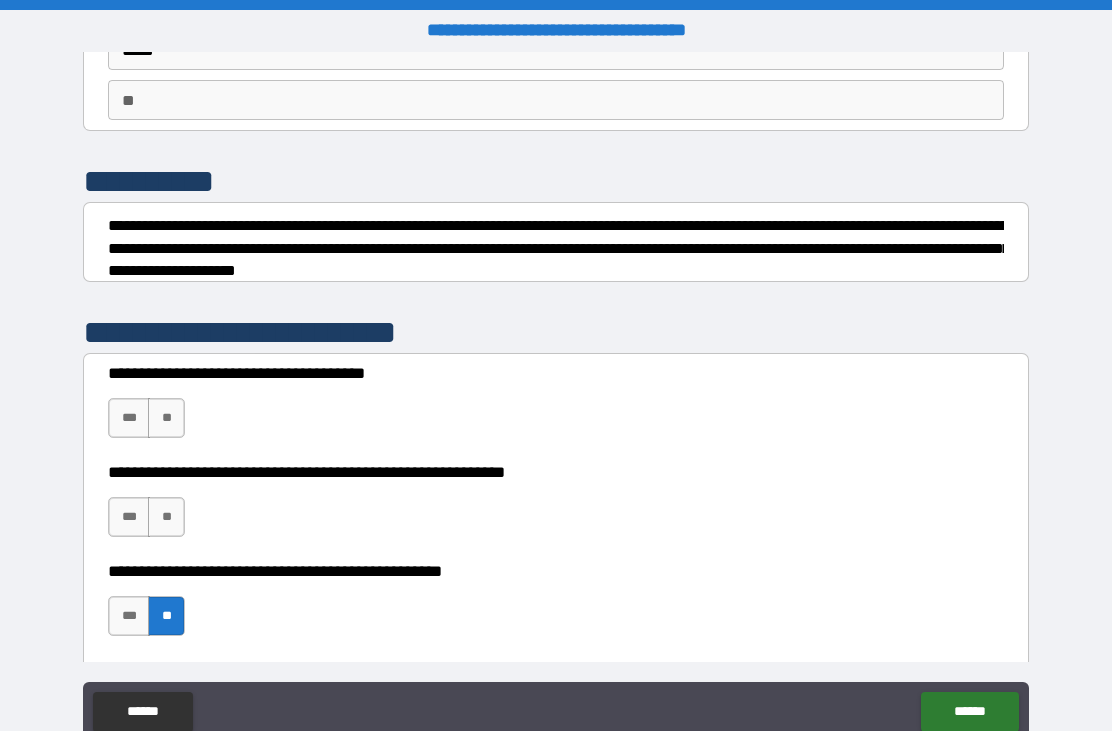 scroll, scrollTop: 166, scrollLeft: 0, axis: vertical 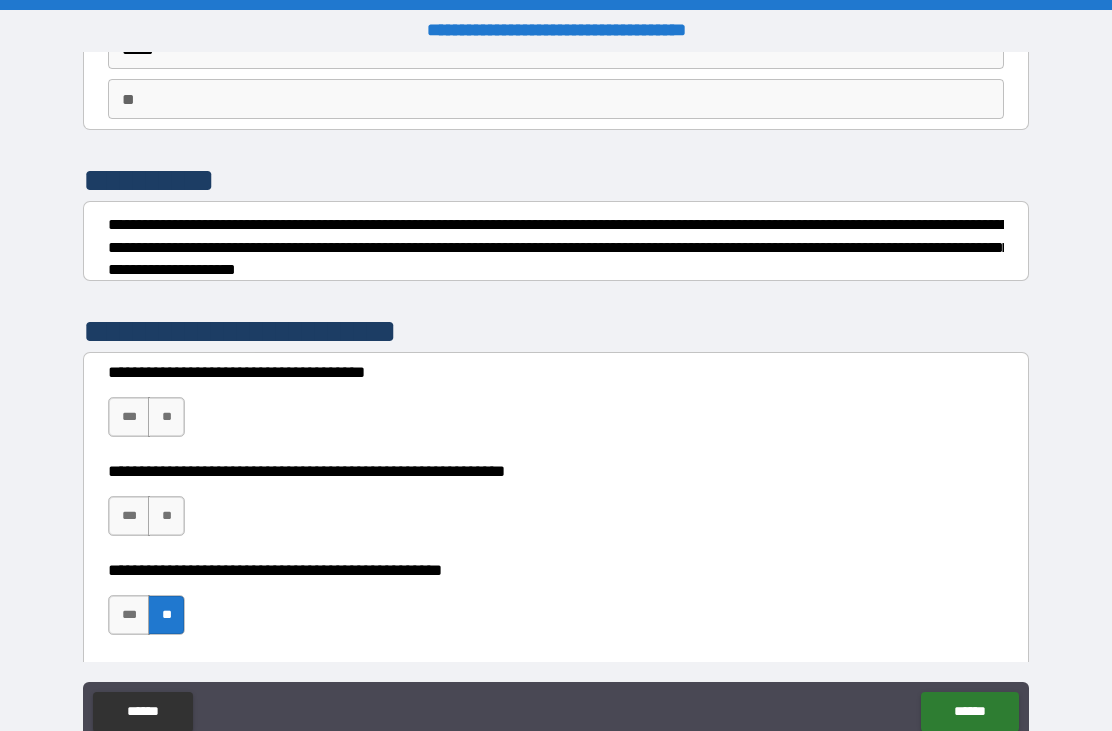 click on "**" at bounding box center (166, 417) 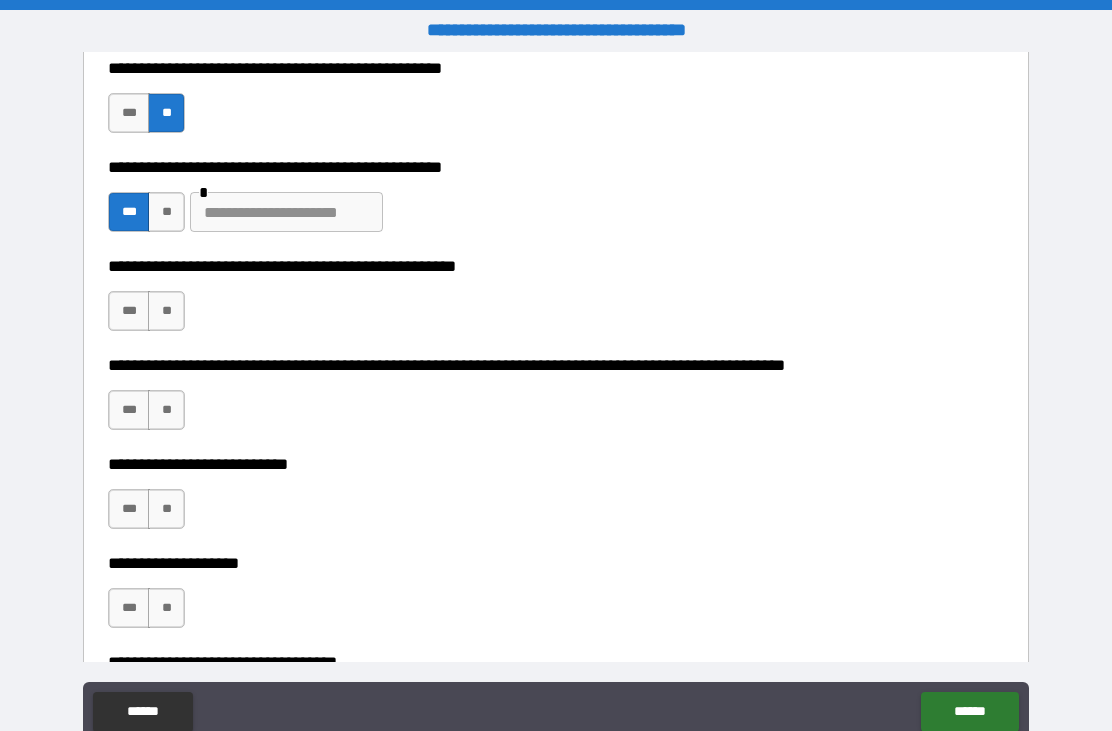 scroll, scrollTop: 675, scrollLeft: 0, axis: vertical 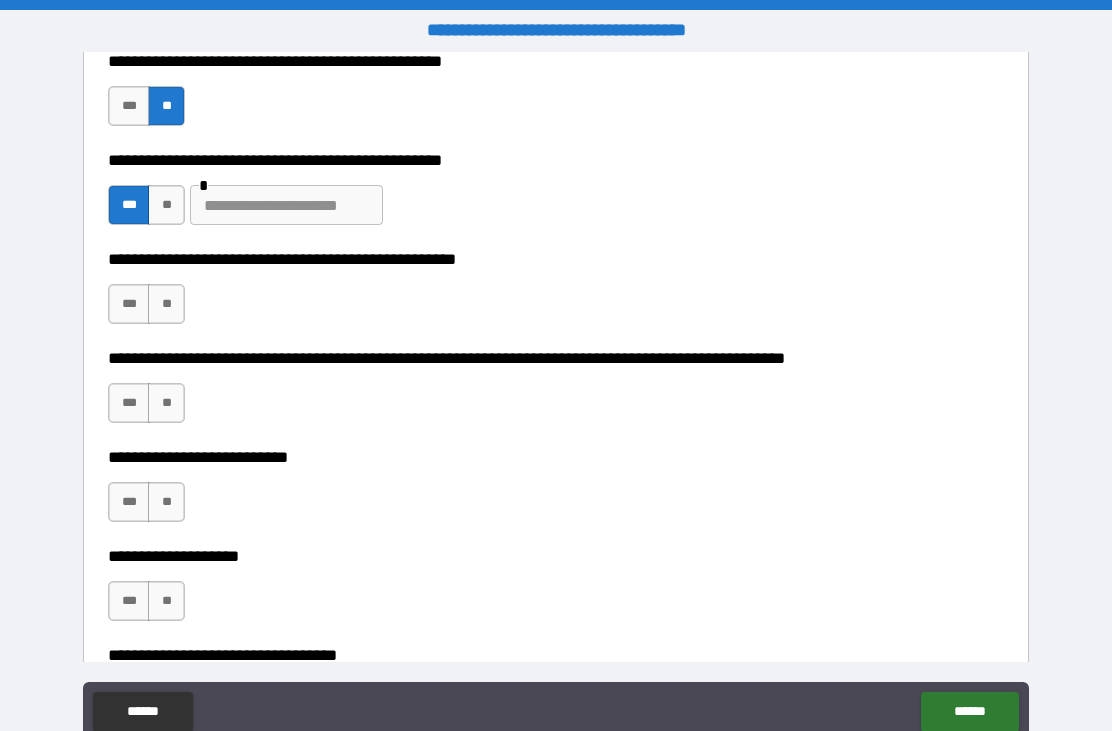 click on "**" at bounding box center [166, 304] 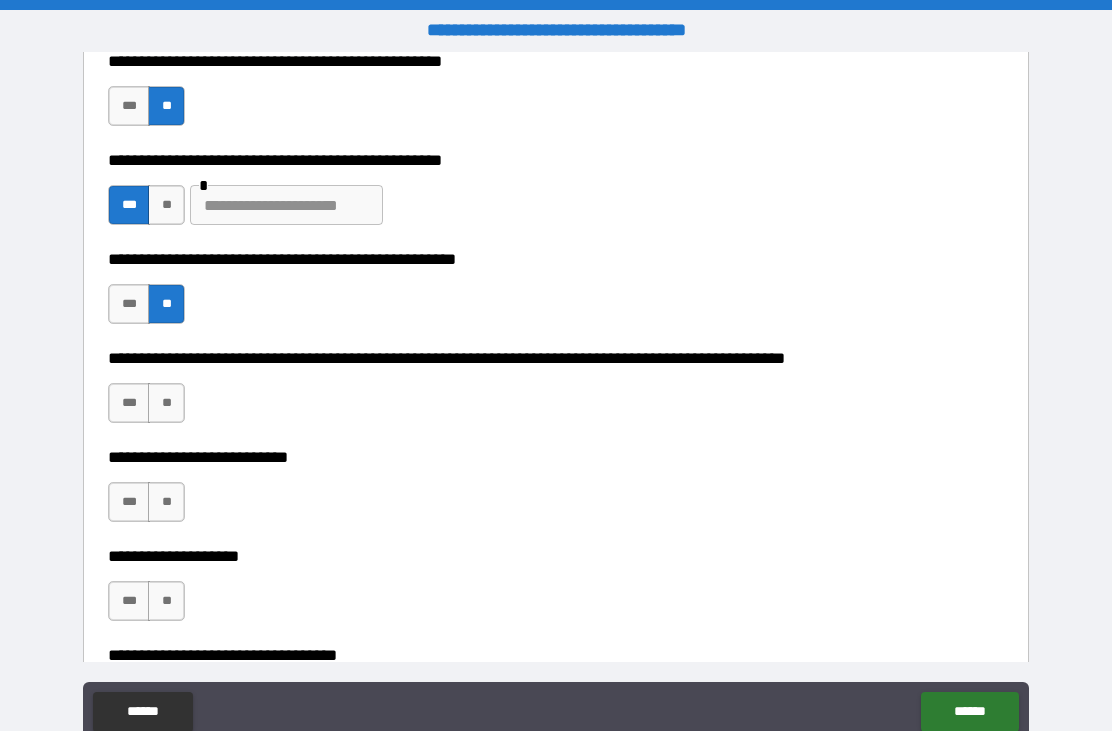 click on "**" at bounding box center (166, 403) 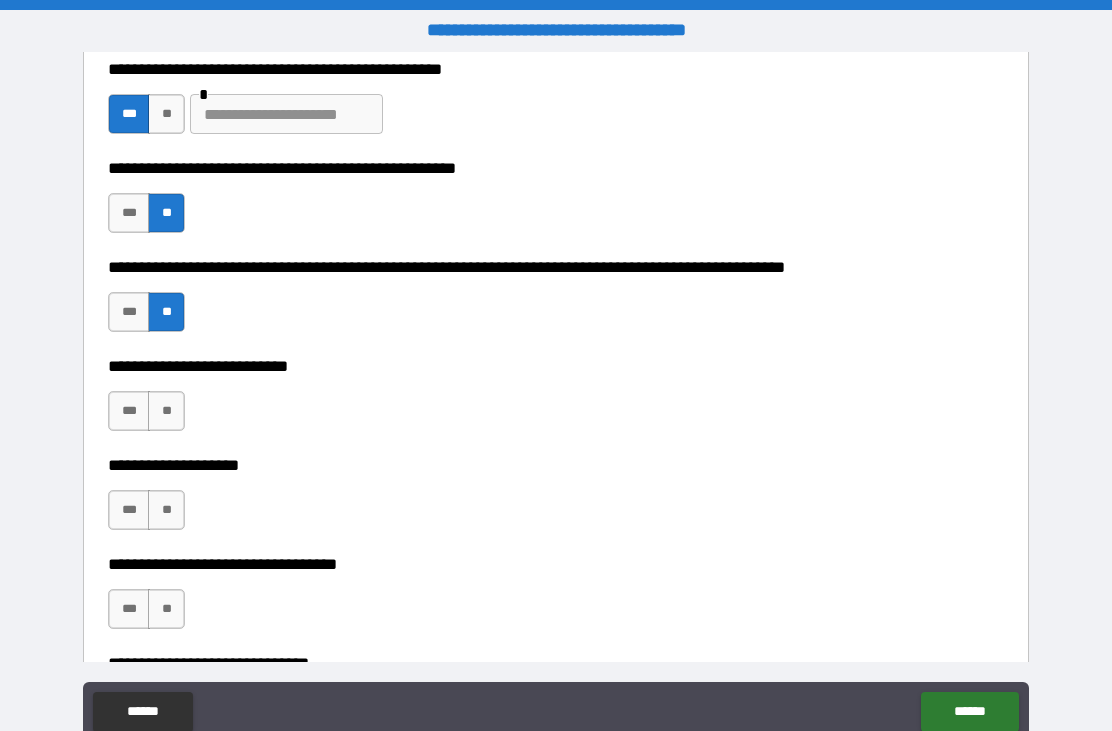scroll, scrollTop: 770, scrollLeft: 0, axis: vertical 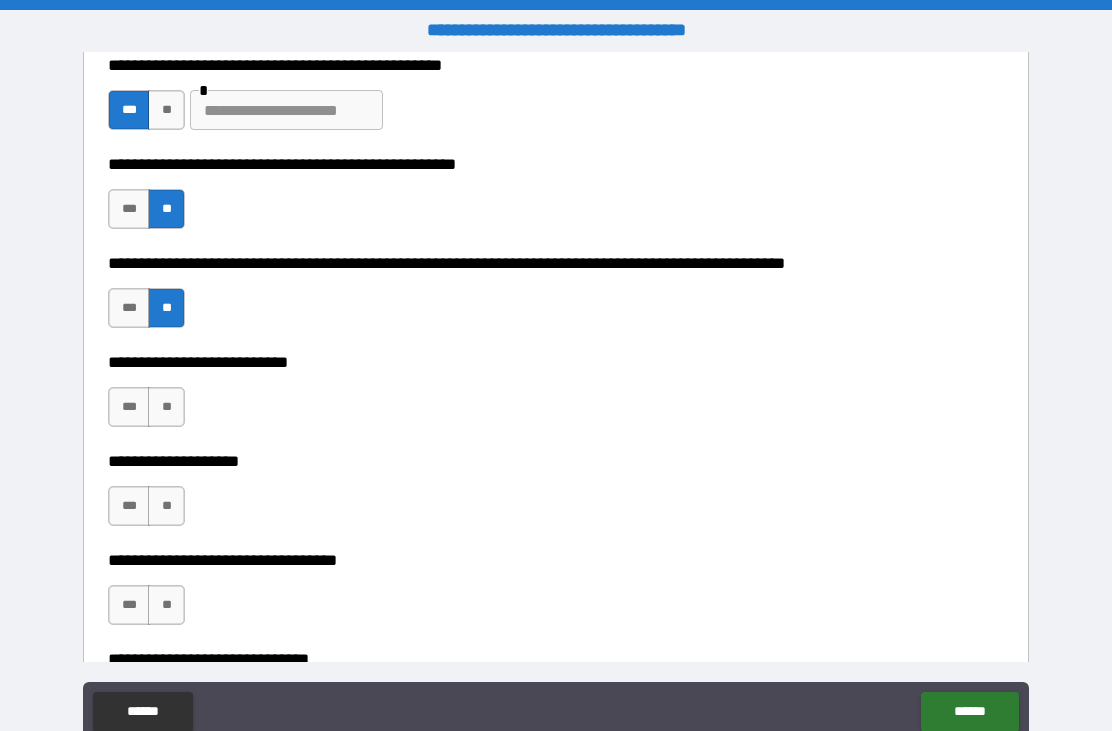 click on "**" at bounding box center (166, 407) 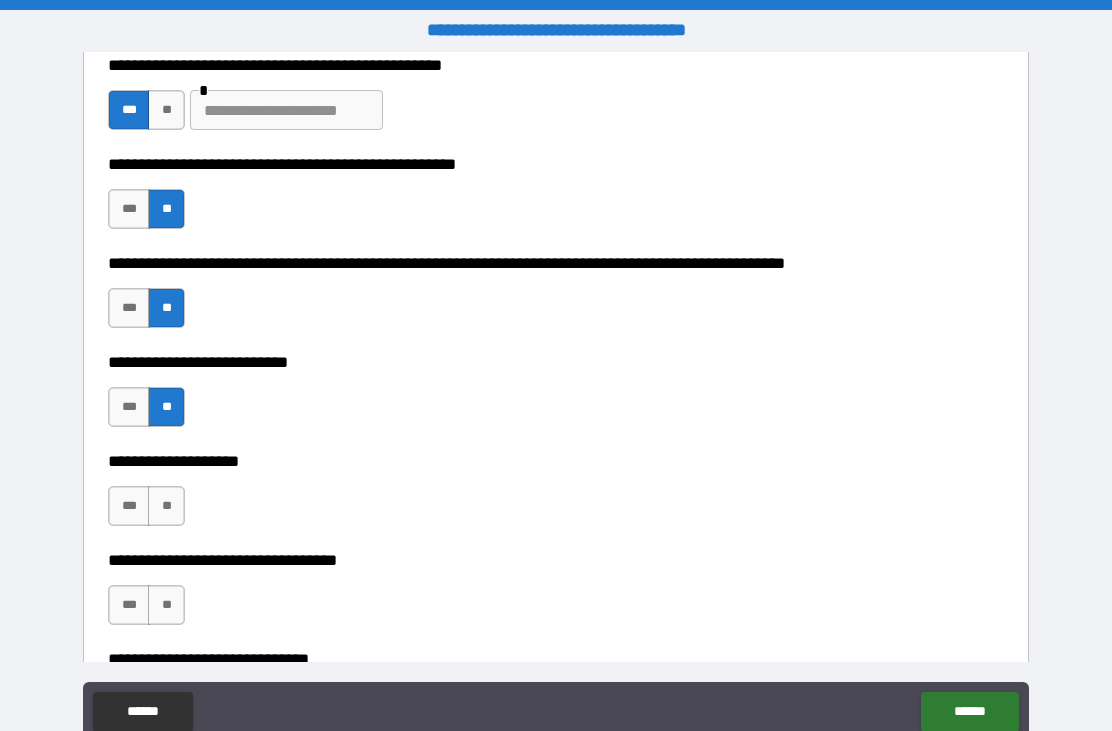 click on "**" at bounding box center (166, 506) 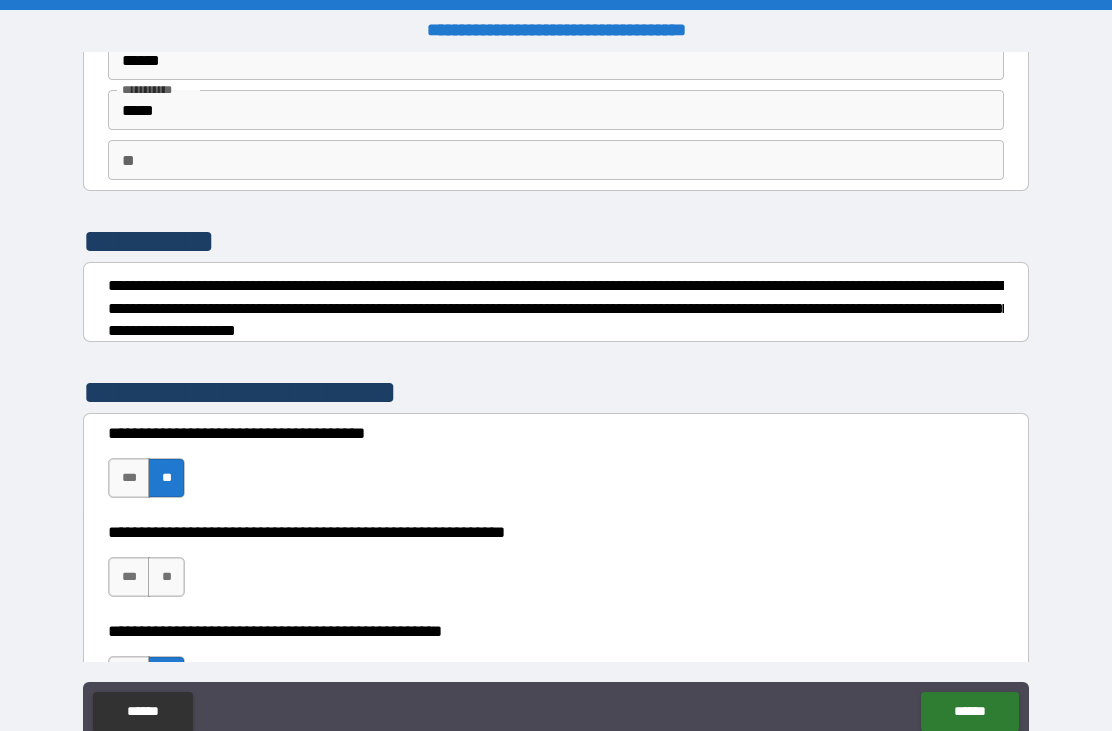scroll, scrollTop: 100, scrollLeft: 0, axis: vertical 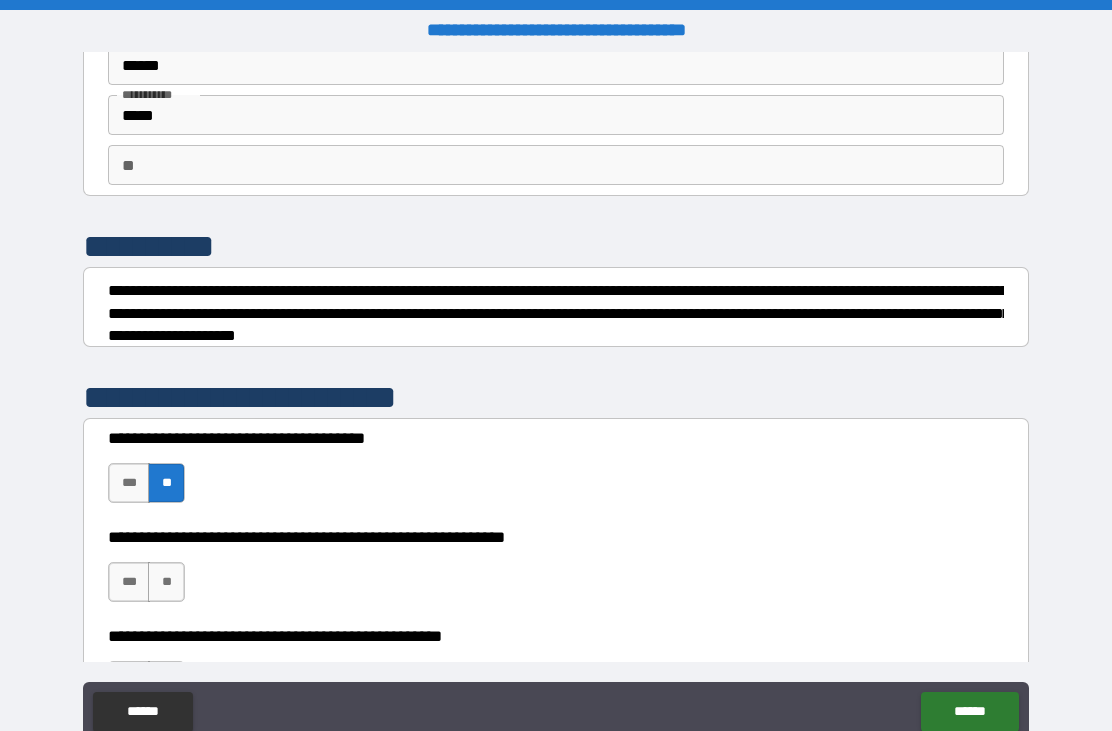 click on "** **" at bounding box center (556, 165) 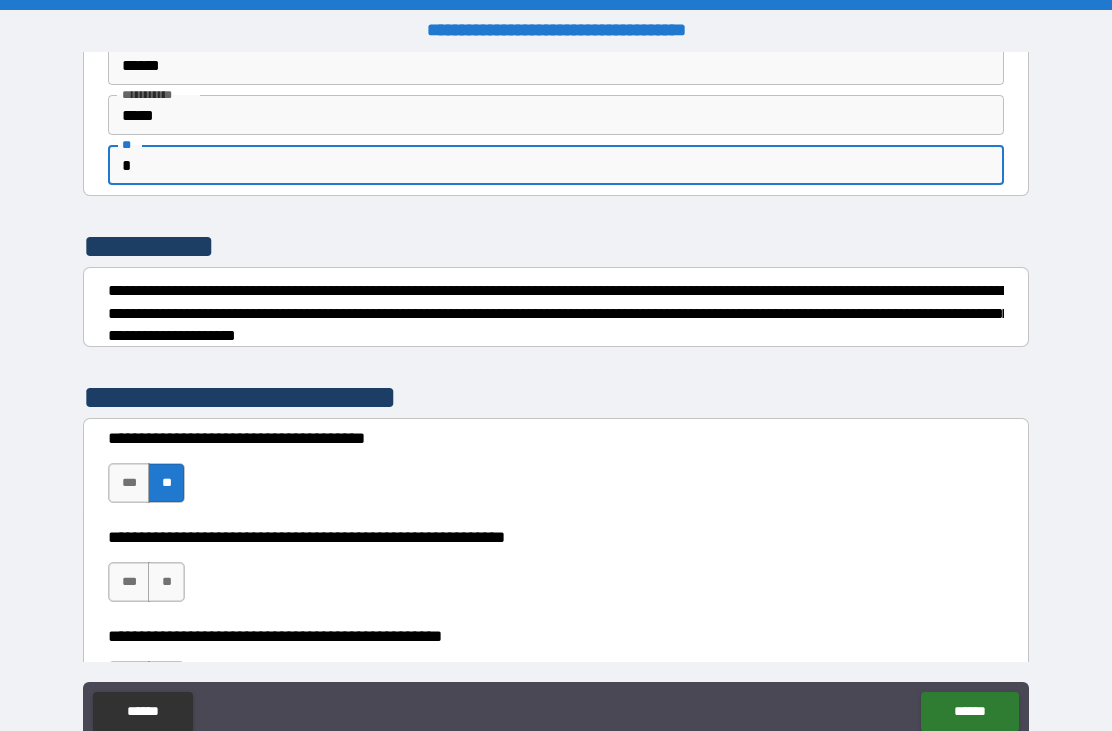 type on "*" 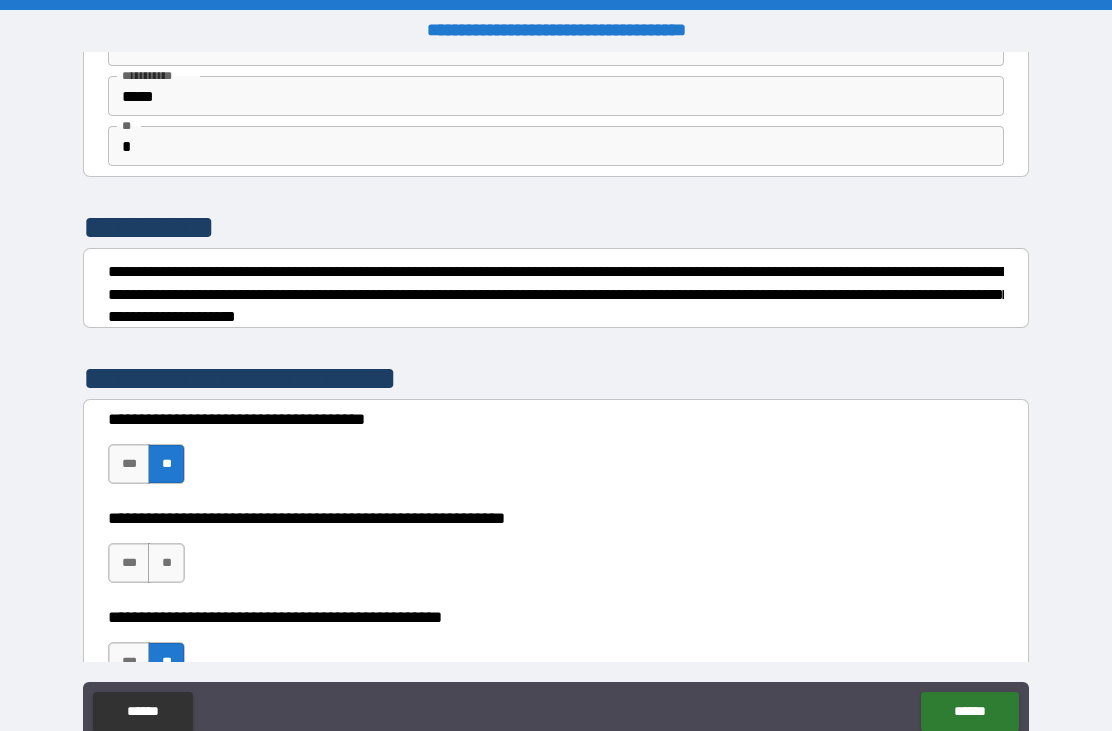 scroll, scrollTop: 118, scrollLeft: 0, axis: vertical 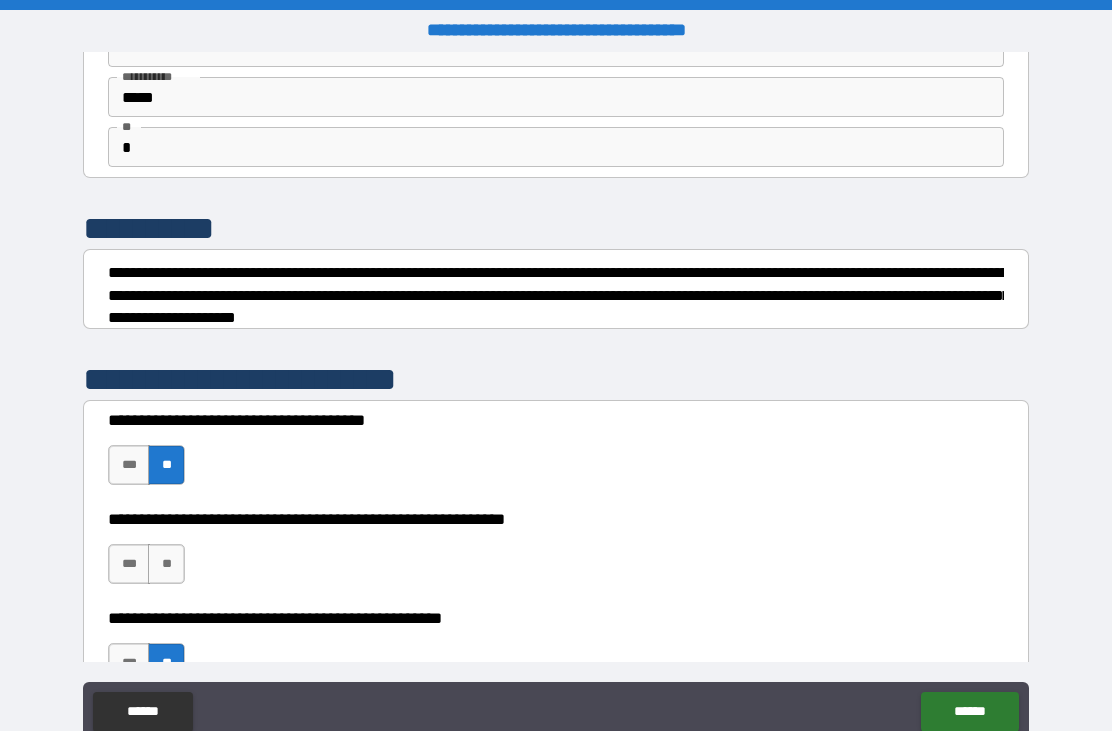 click on "**" at bounding box center (166, 564) 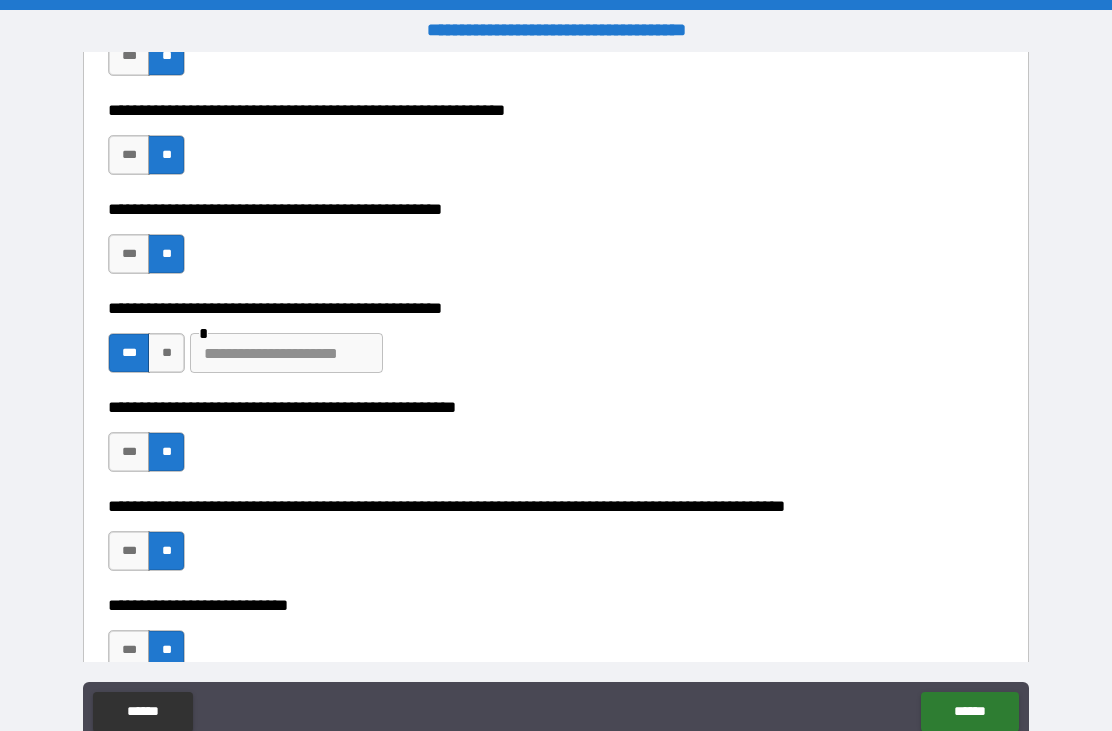 scroll, scrollTop: 521, scrollLeft: 0, axis: vertical 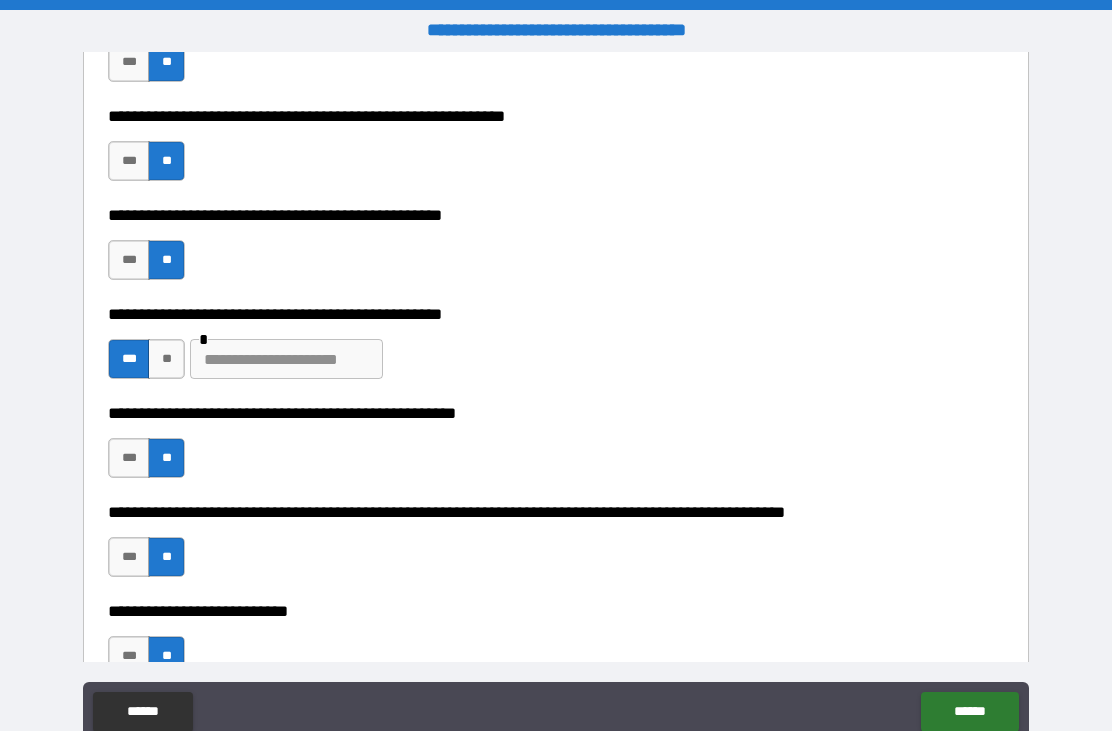 click on "**********" at bounding box center (556, 151) 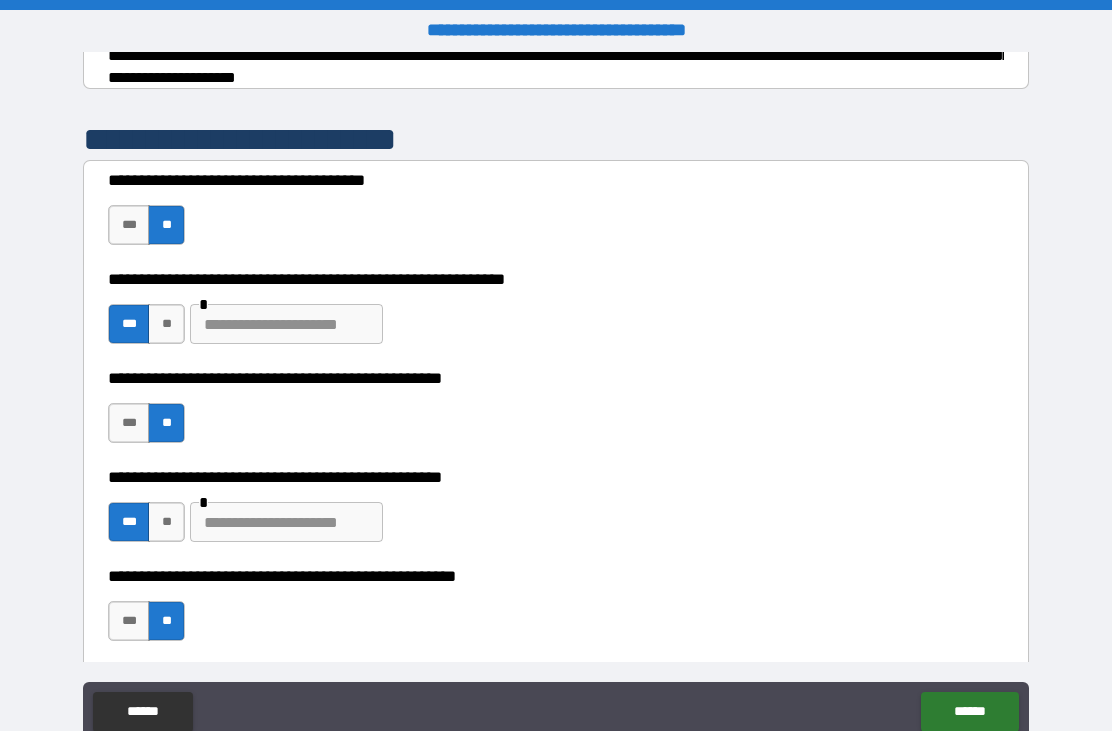 scroll, scrollTop: 345, scrollLeft: 0, axis: vertical 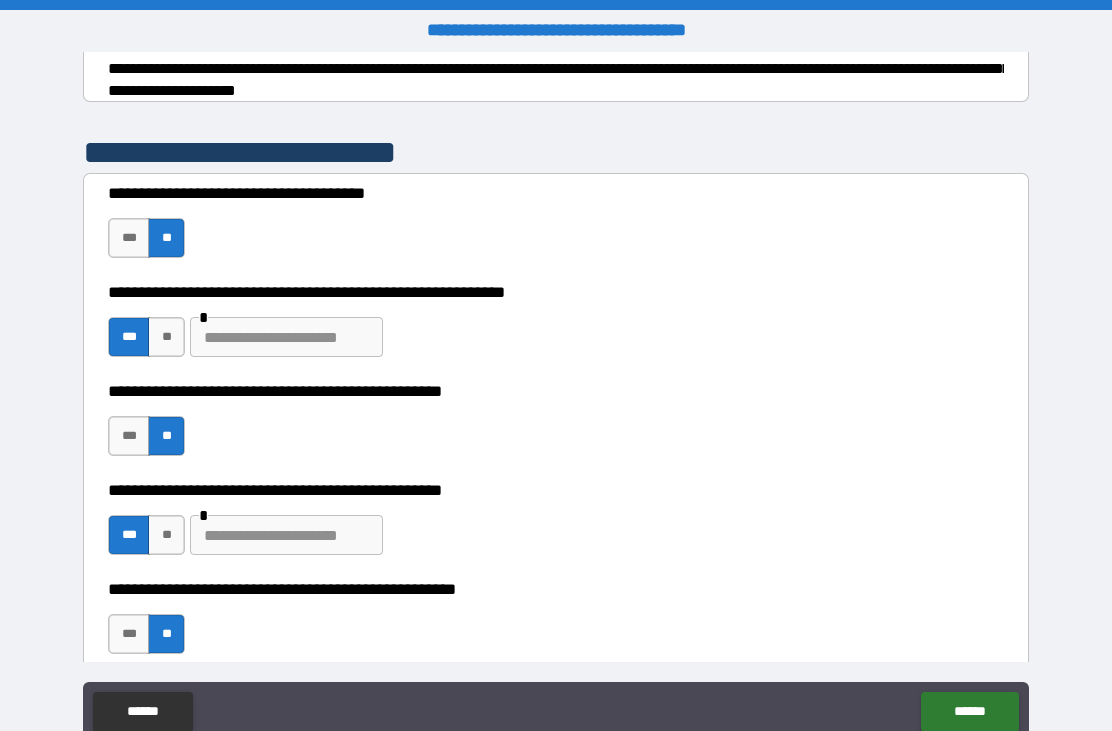 click at bounding box center (286, 337) 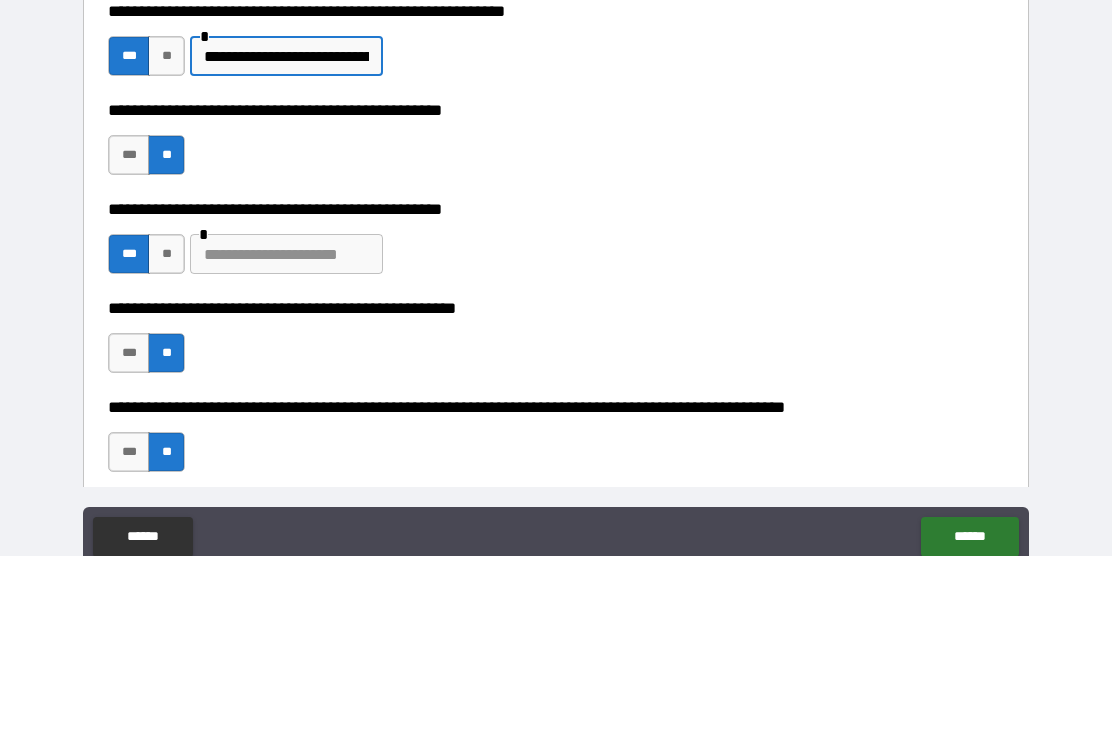 scroll, scrollTop: 481, scrollLeft: 0, axis: vertical 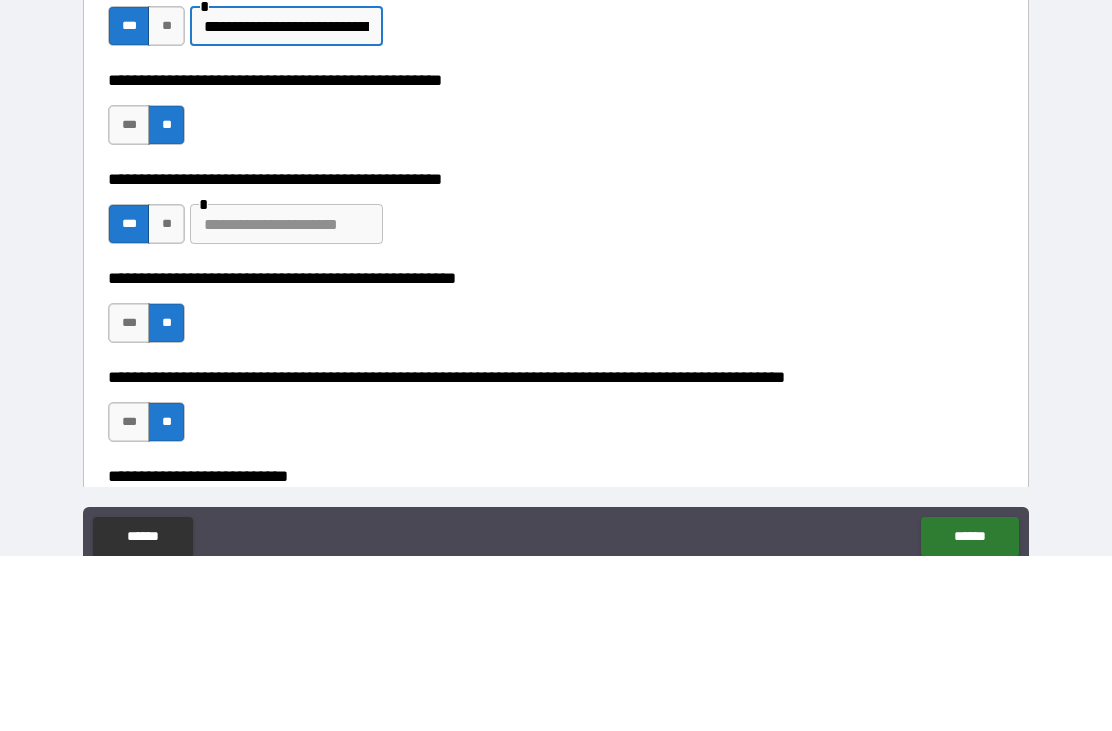 type on "**********" 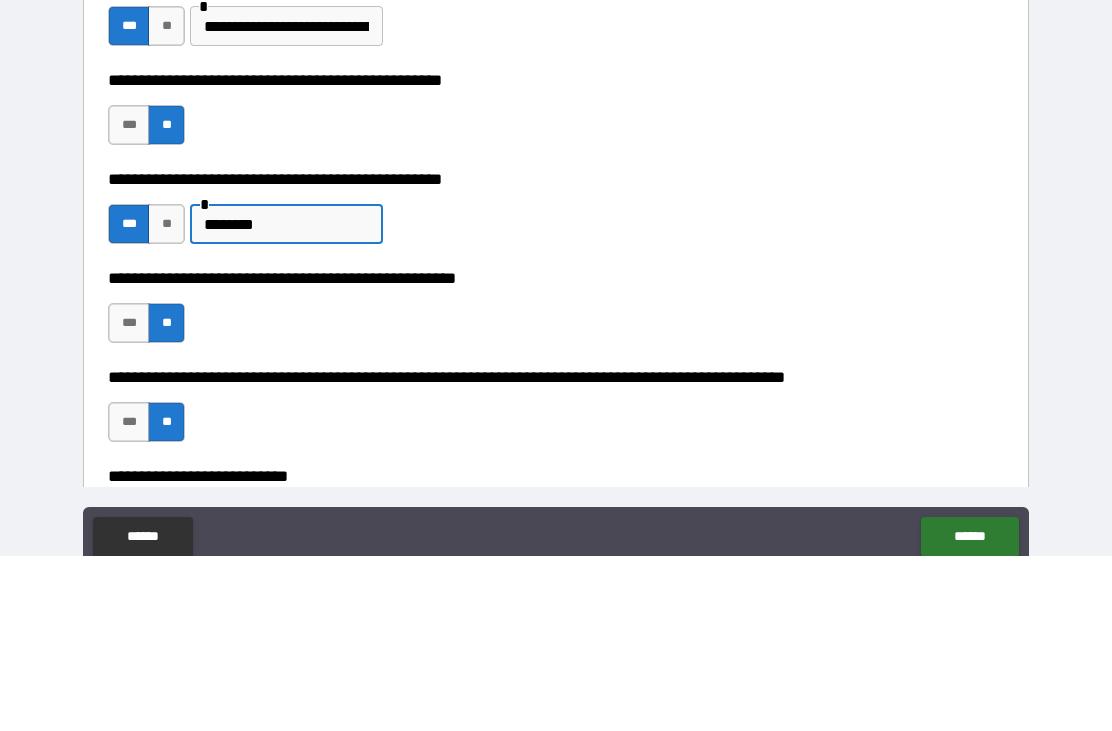 type on "********" 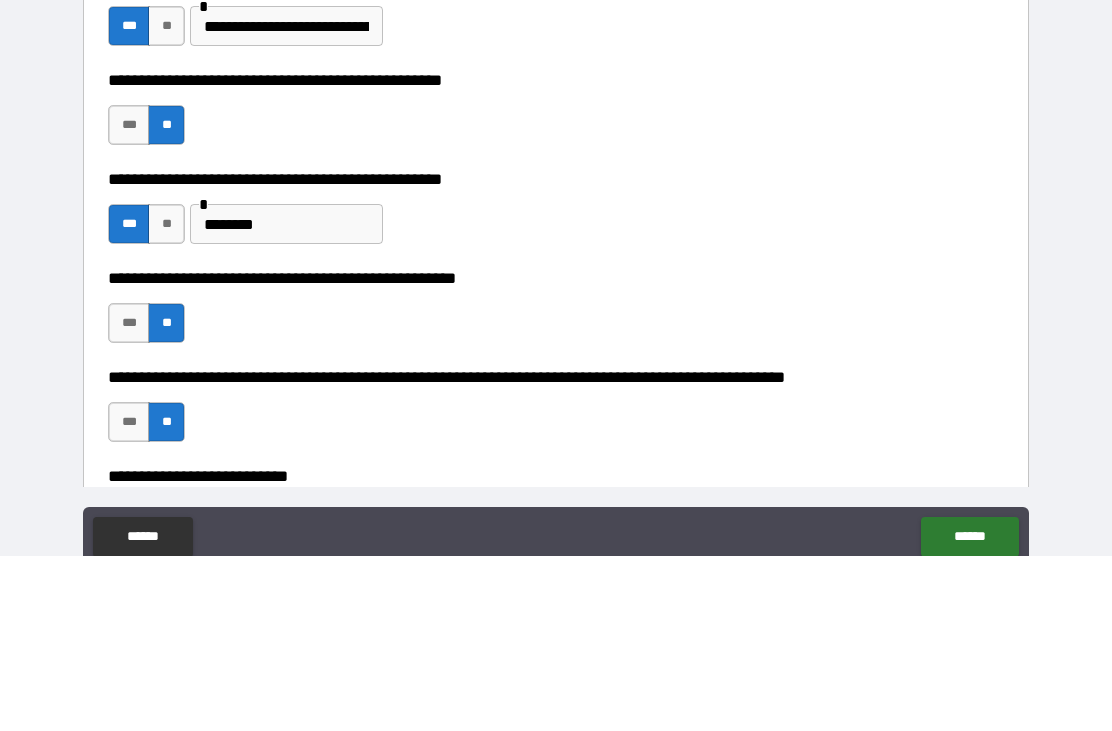scroll, scrollTop: 64, scrollLeft: 0, axis: vertical 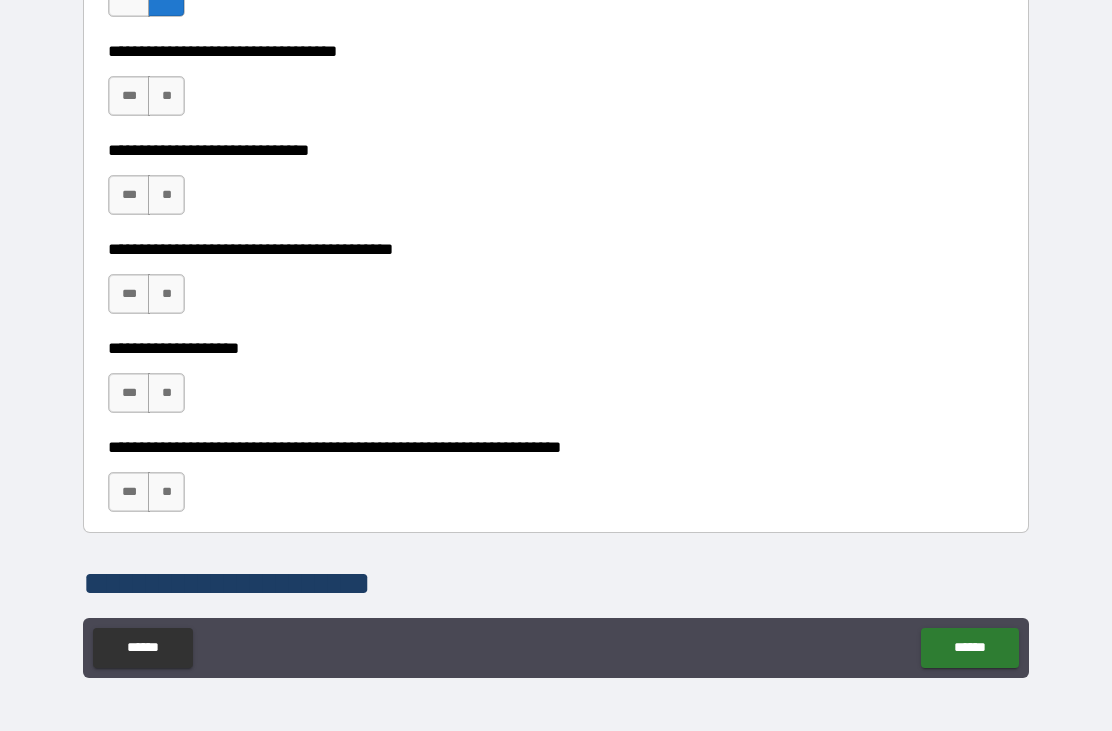 click on "**" at bounding box center (166, 96) 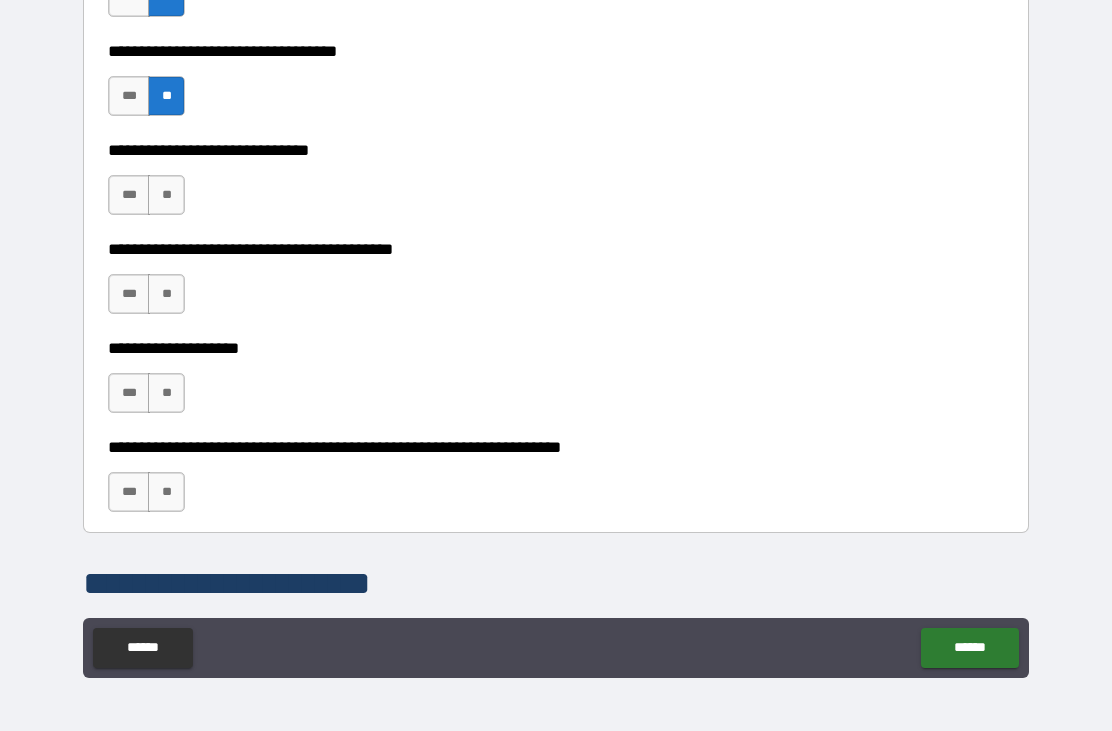 click on "**" at bounding box center (166, 195) 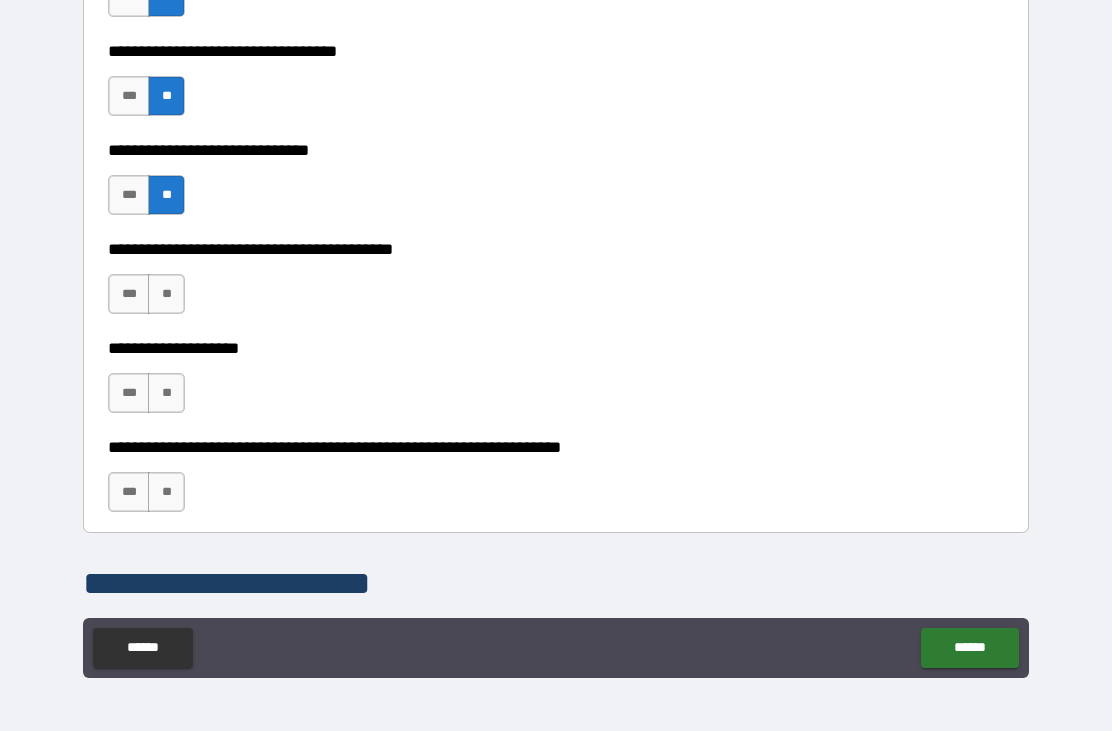 click on "**********" at bounding box center [556, 284] 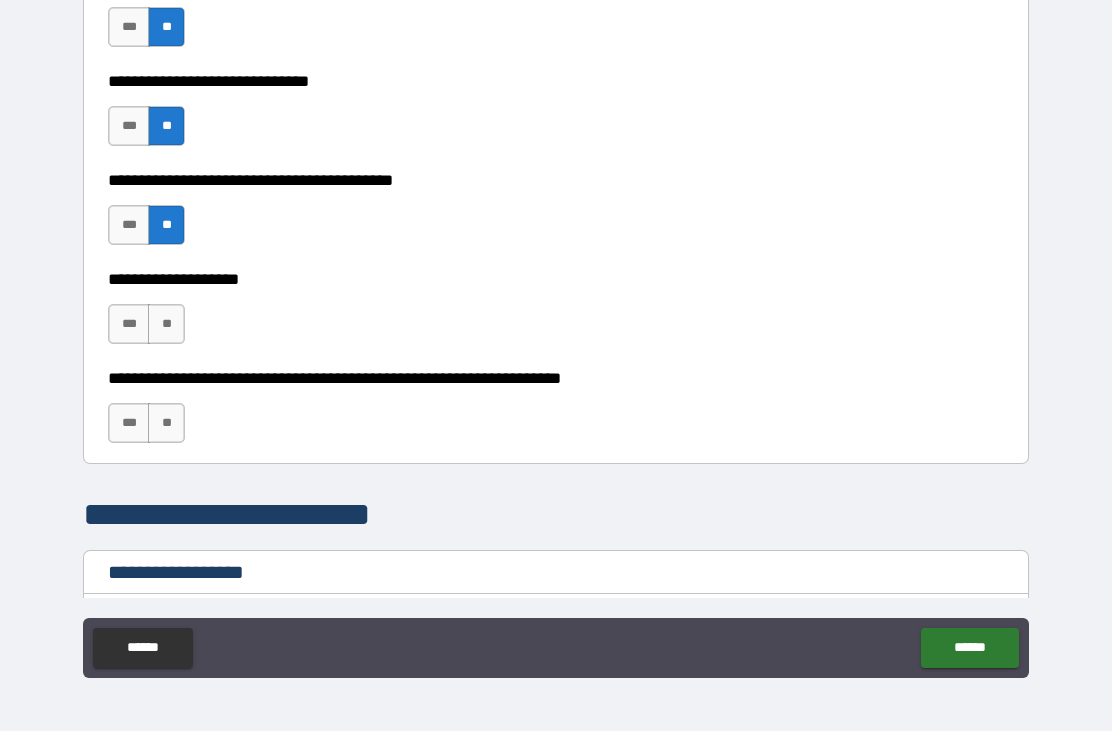 click on "**" at bounding box center [166, 324] 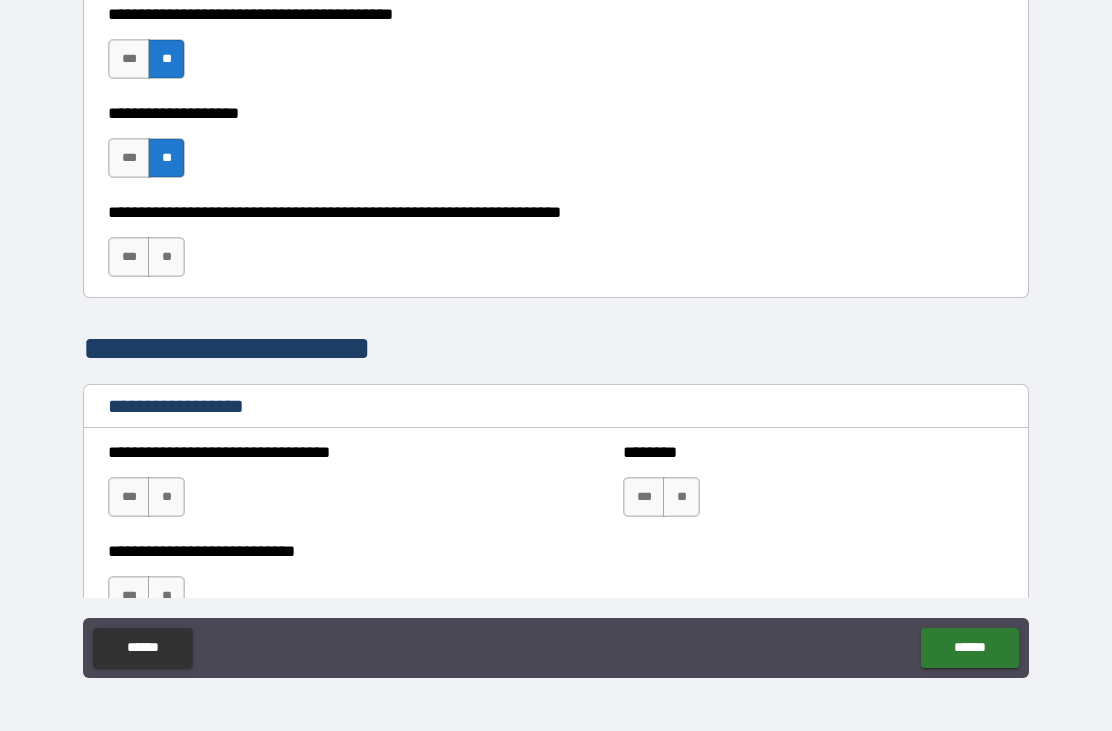 scroll, scrollTop: 1452, scrollLeft: 0, axis: vertical 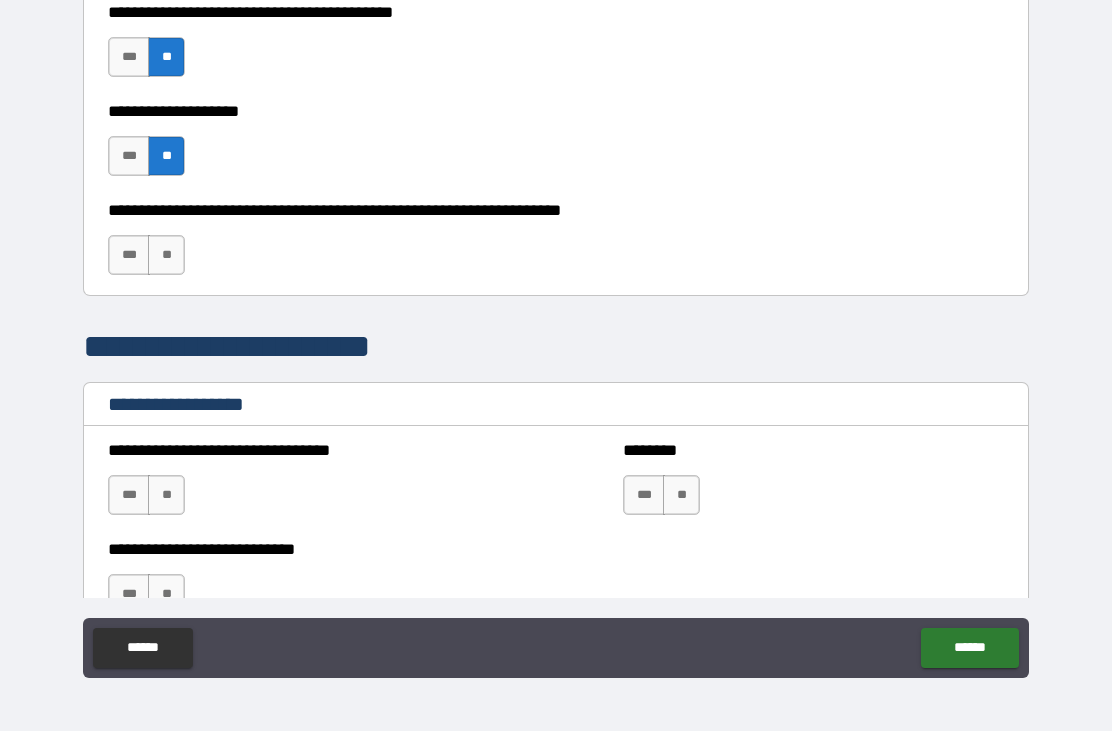 click on "**********" at bounding box center (556, 245) 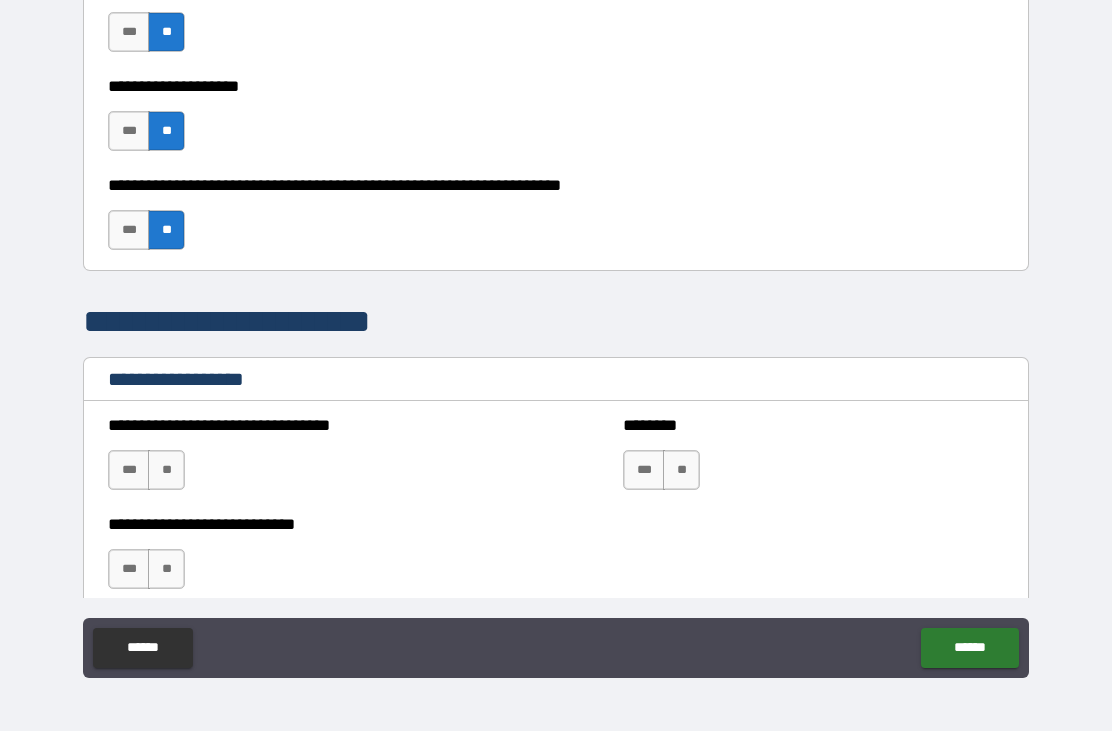 scroll, scrollTop: 1515, scrollLeft: 0, axis: vertical 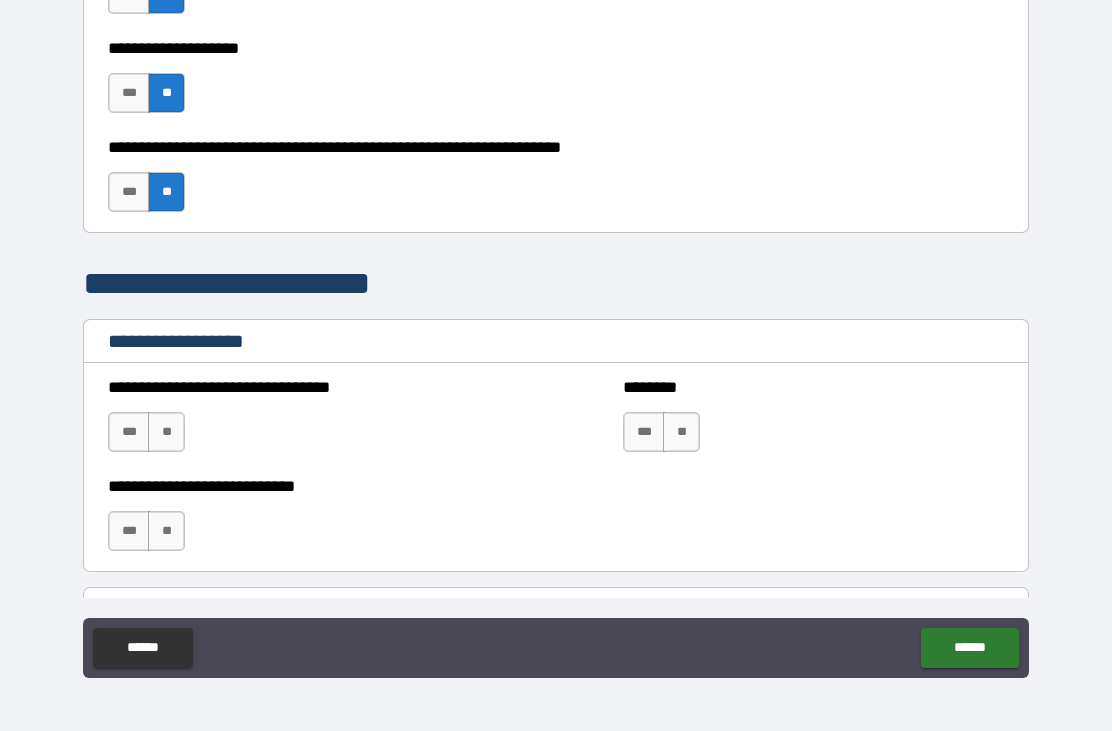 click on "**" at bounding box center (166, 432) 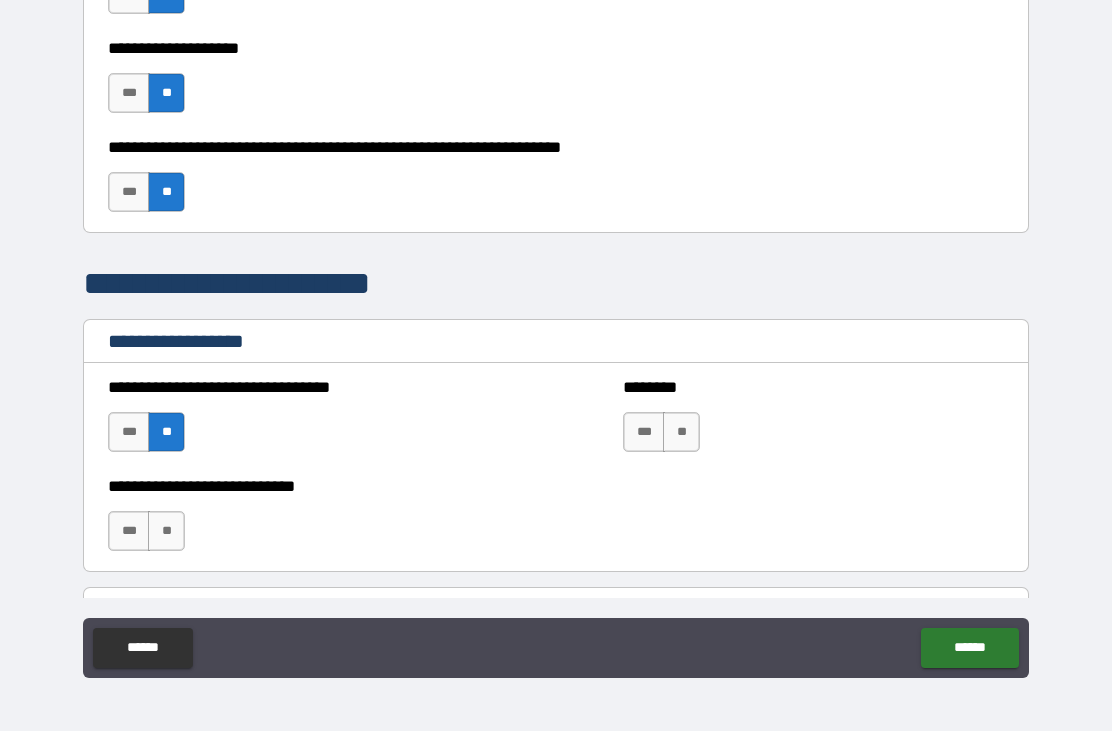click on "**" at bounding box center (166, 531) 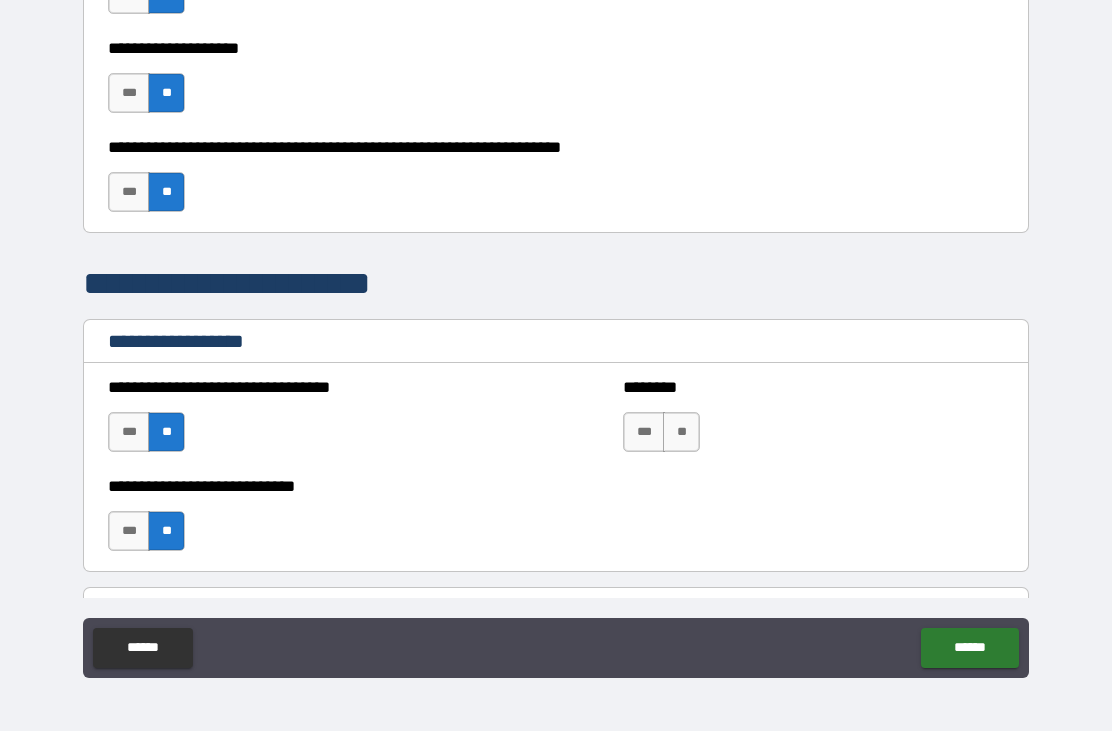 click on "**" at bounding box center (681, 432) 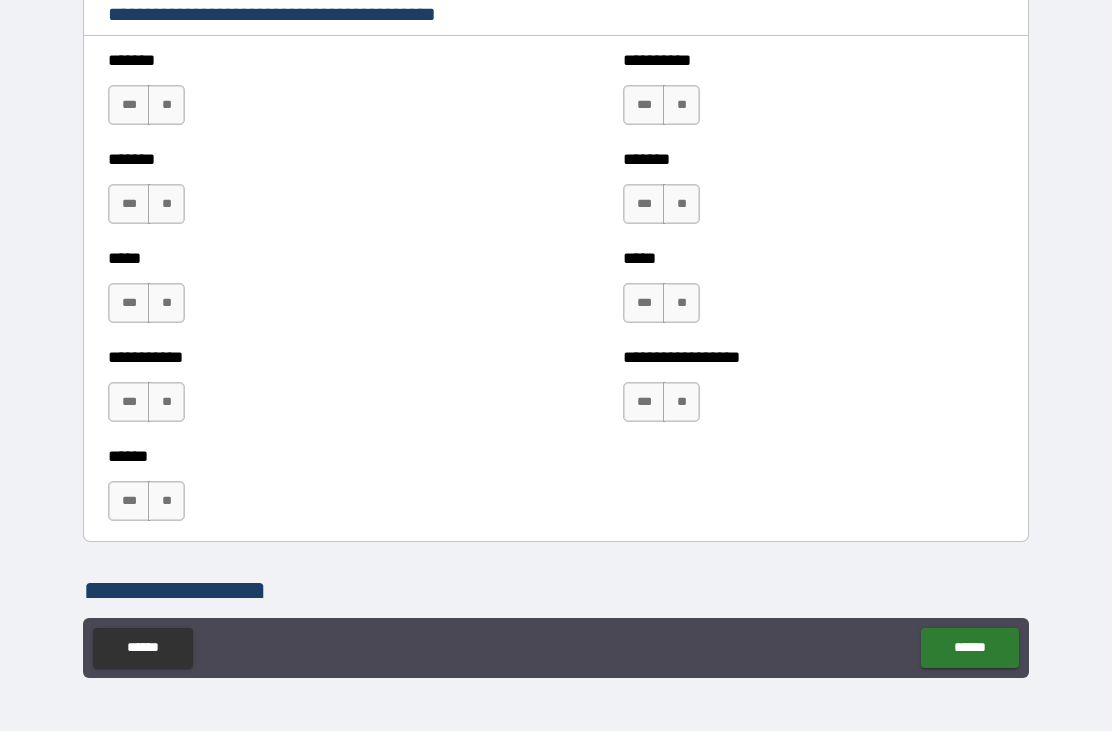 scroll, scrollTop: 2108, scrollLeft: 0, axis: vertical 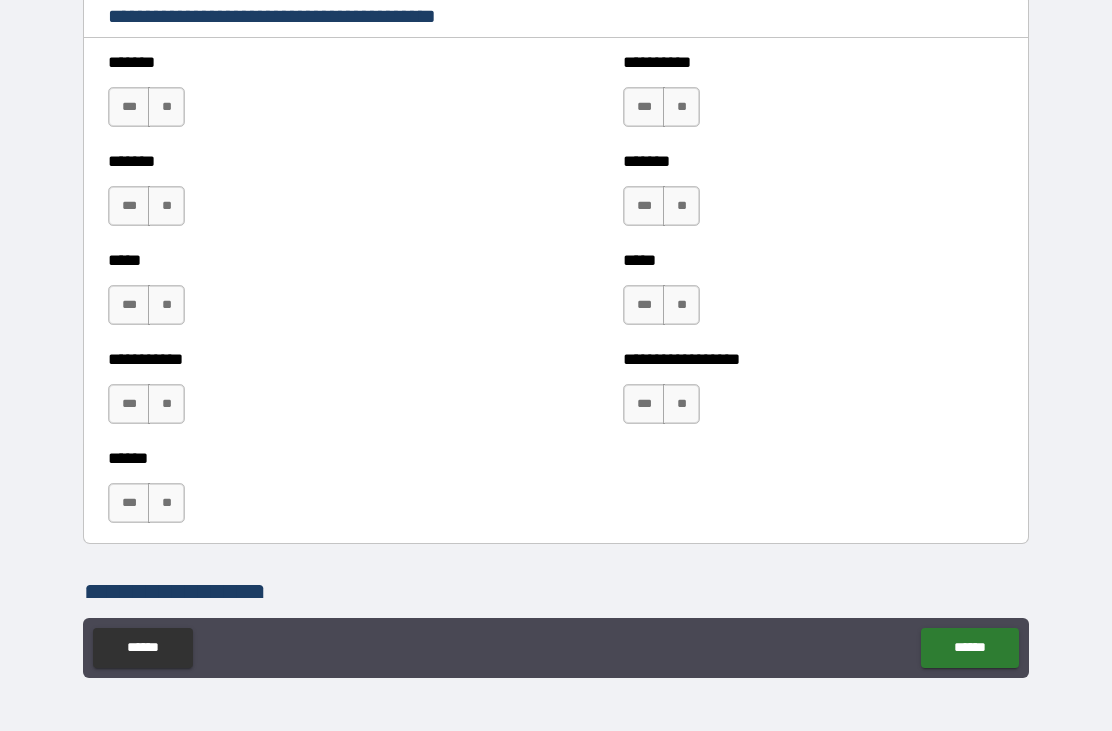 click on "**" at bounding box center [166, 107] 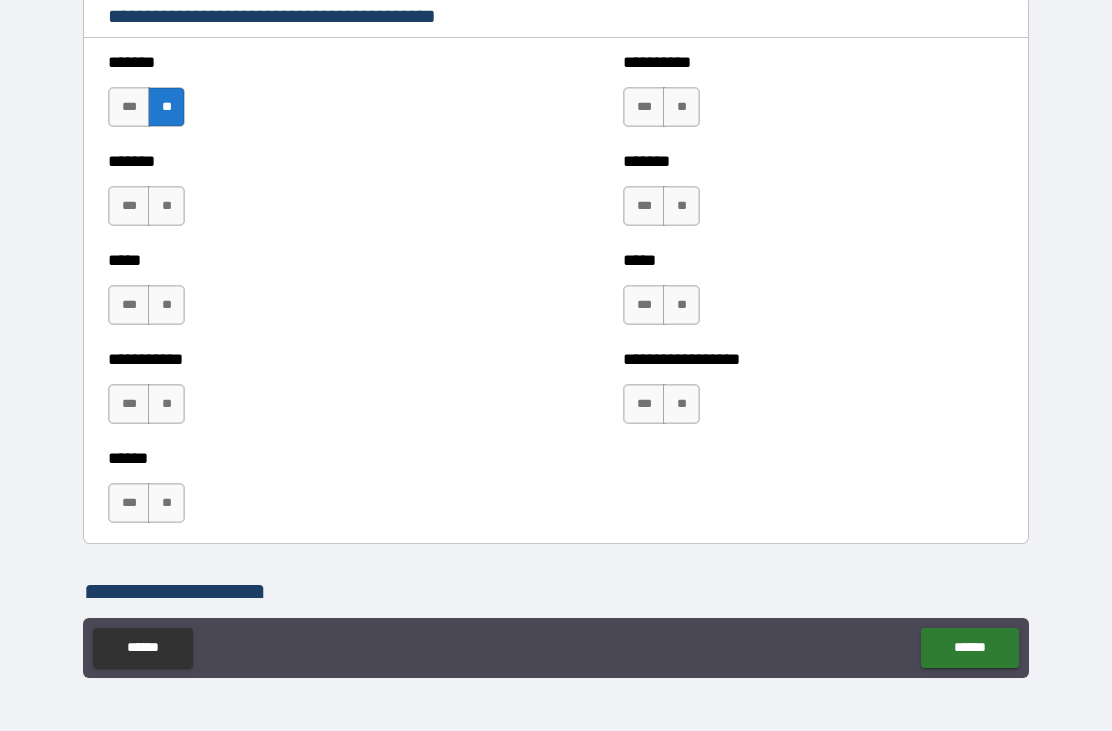 click on "**" at bounding box center (166, 206) 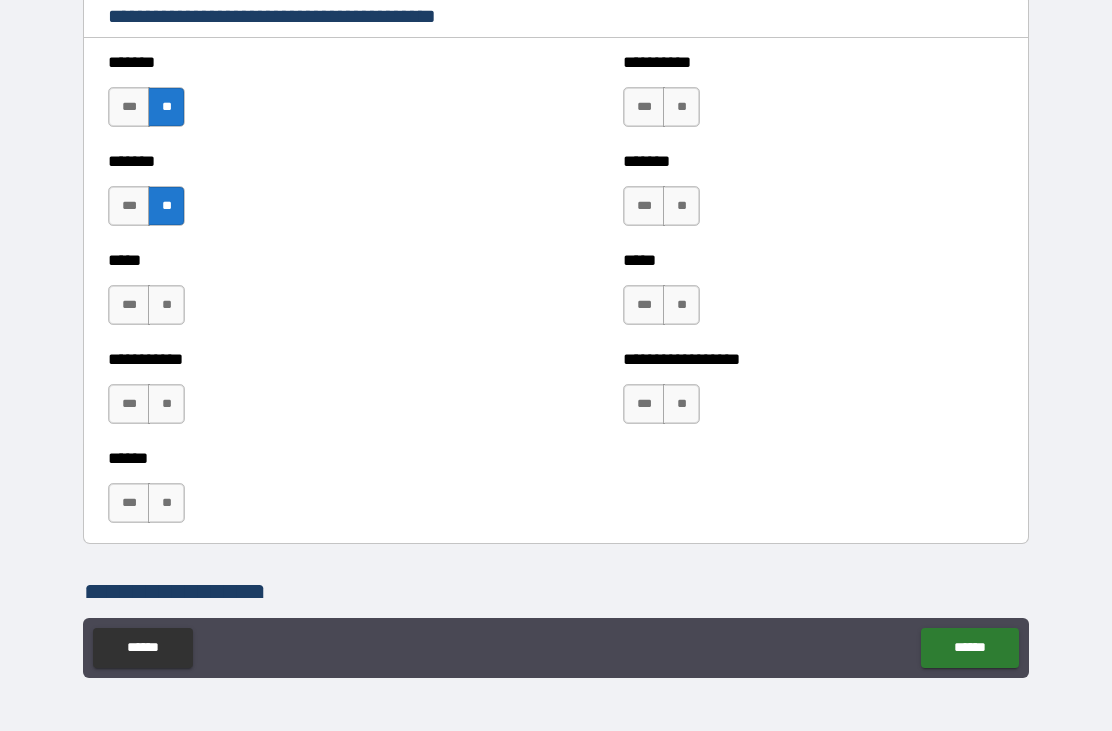 click on "**" at bounding box center (166, 305) 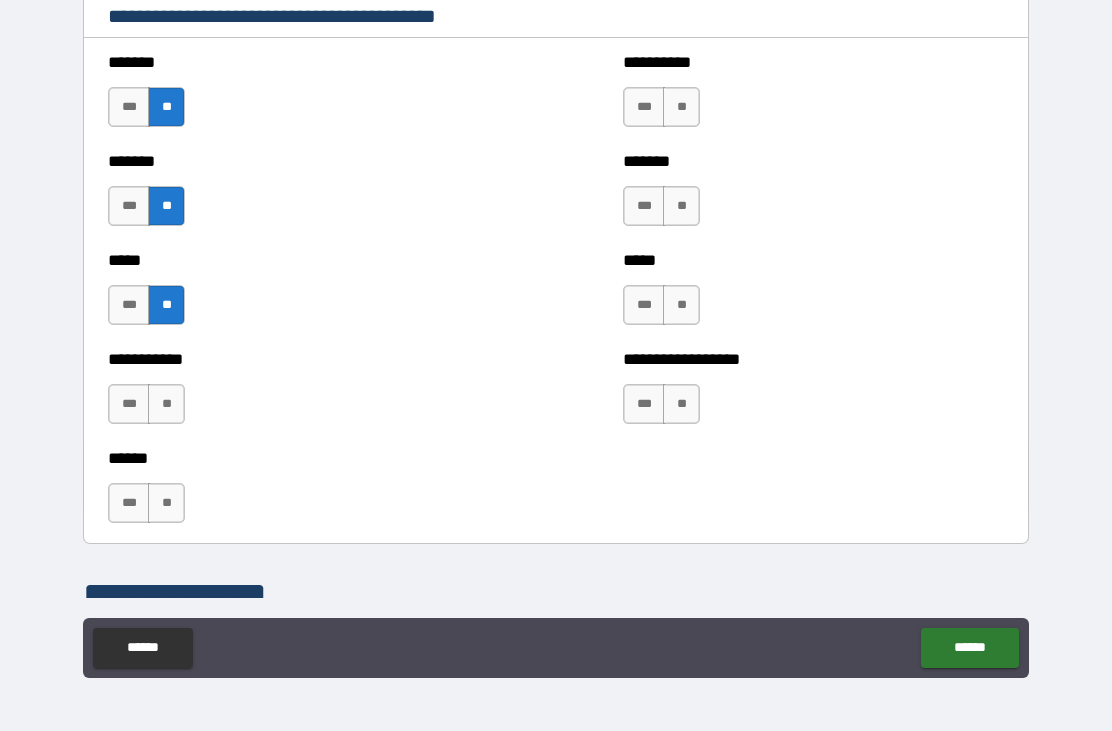 click on "**" at bounding box center [166, 404] 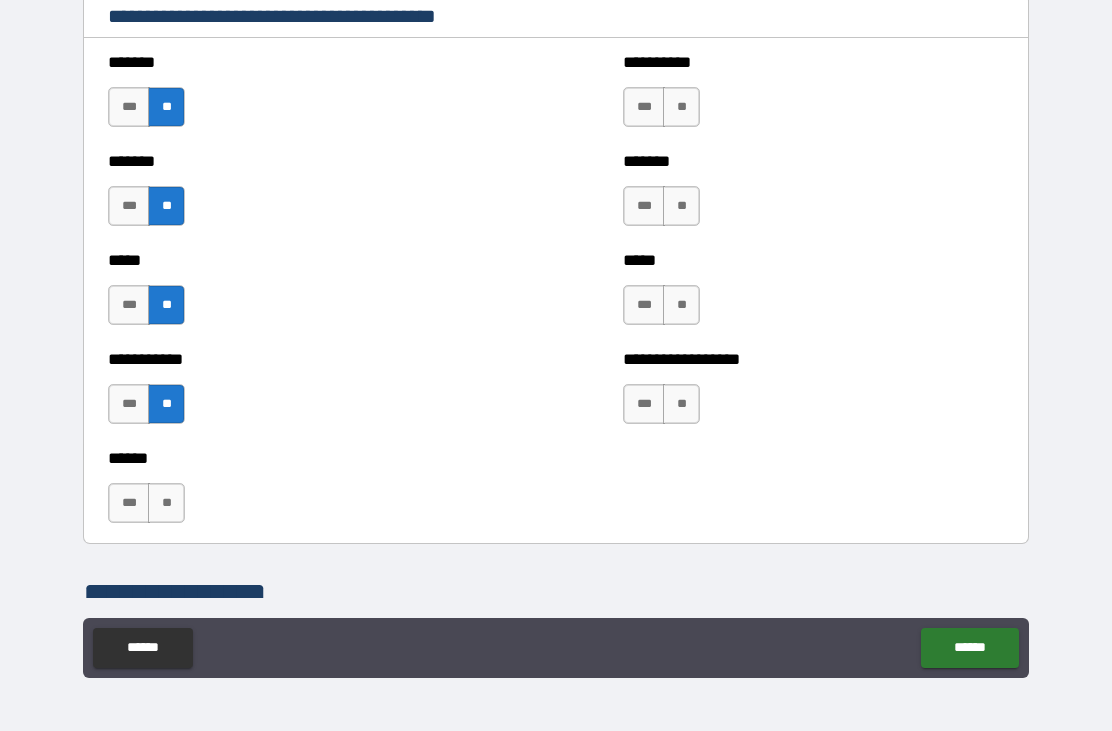 click on "**" at bounding box center [681, 107] 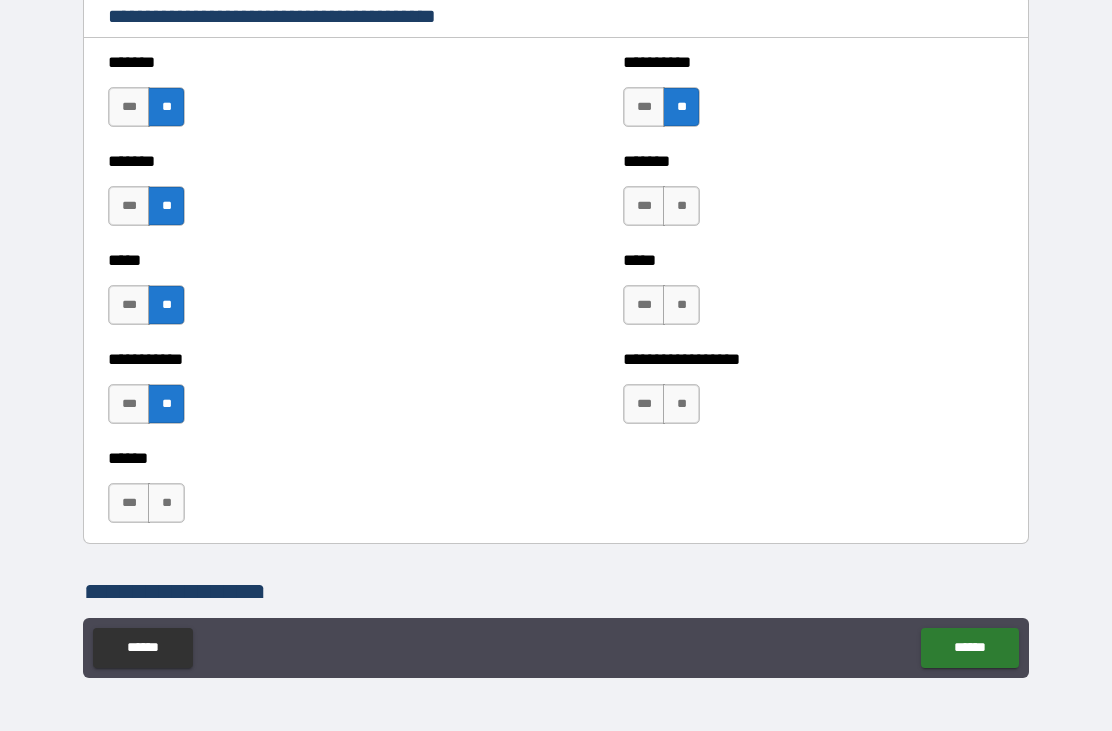 click on "**" at bounding box center [681, 206] 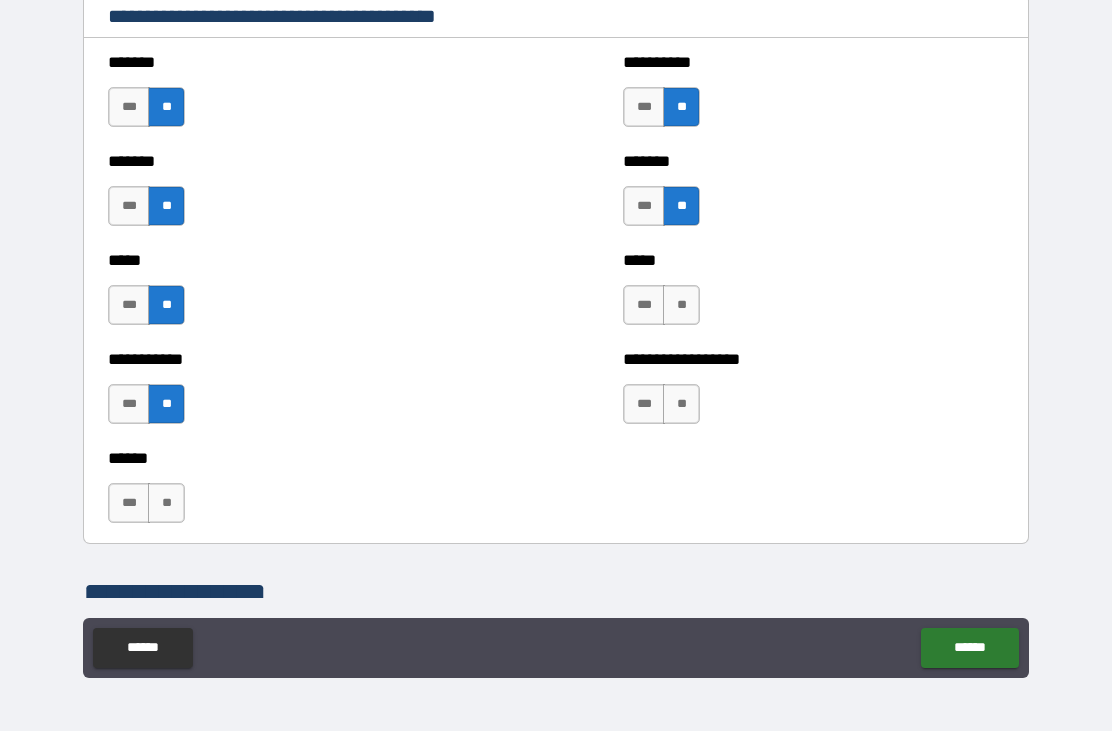 click on "**" at bounding box center [681, 305] 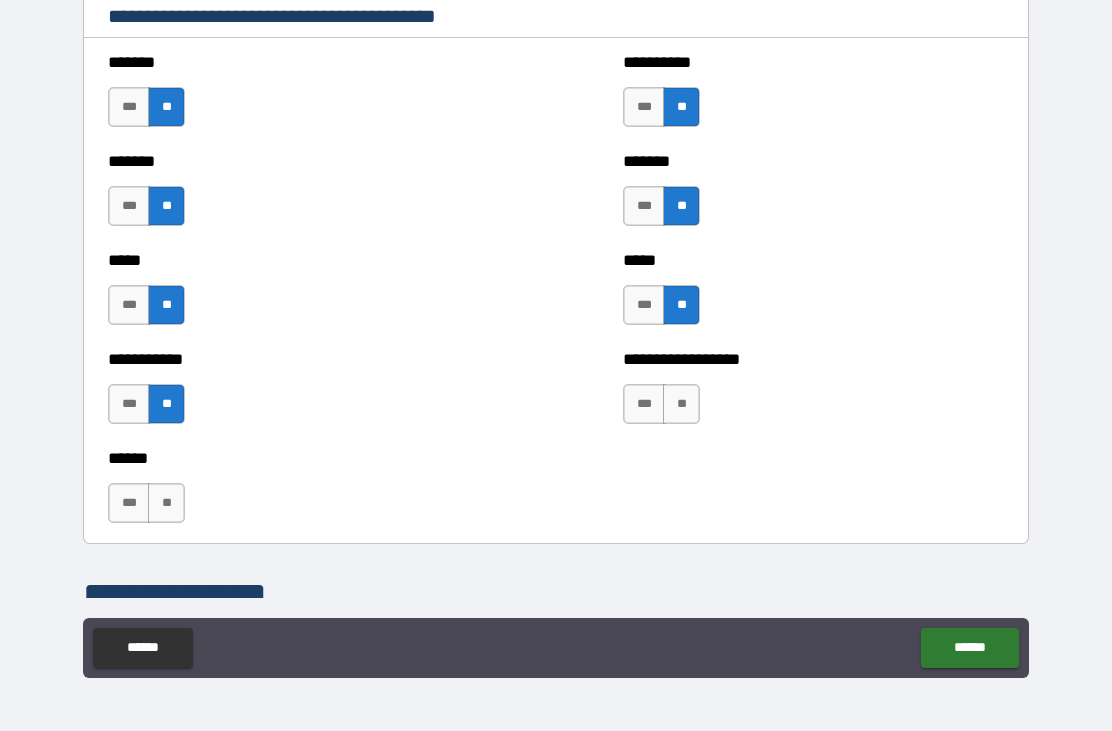 click on "**" at bounding box center [681, 404] 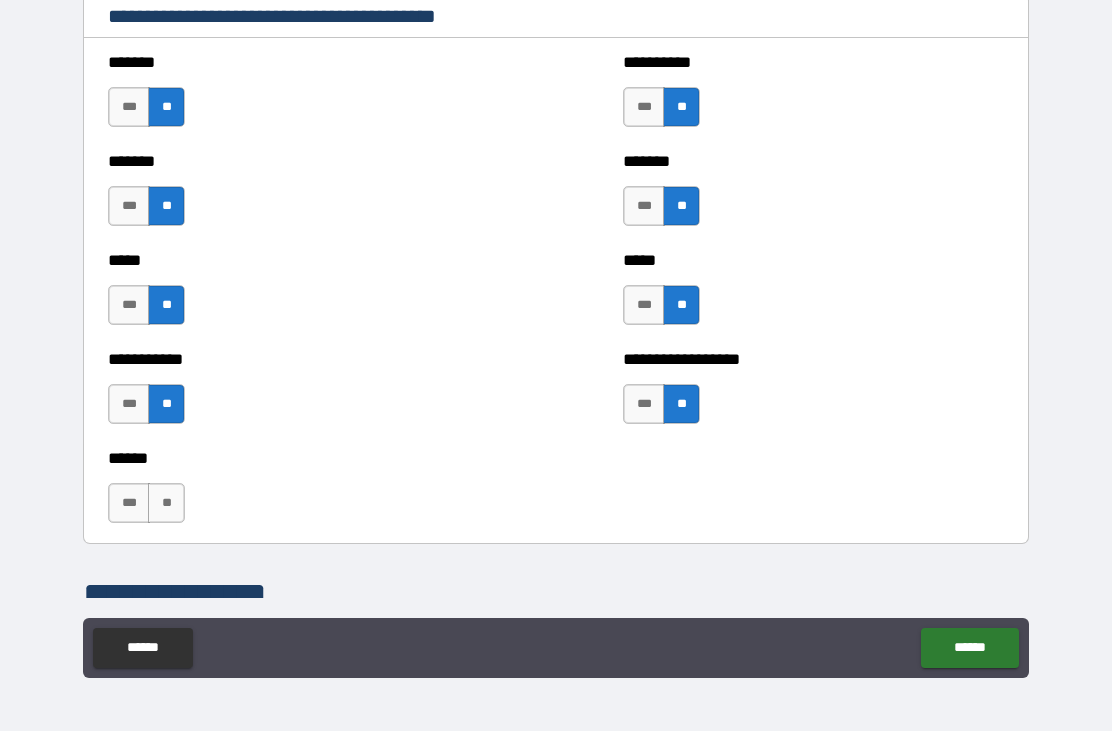 click on "**" at bounding box center [166, 503] 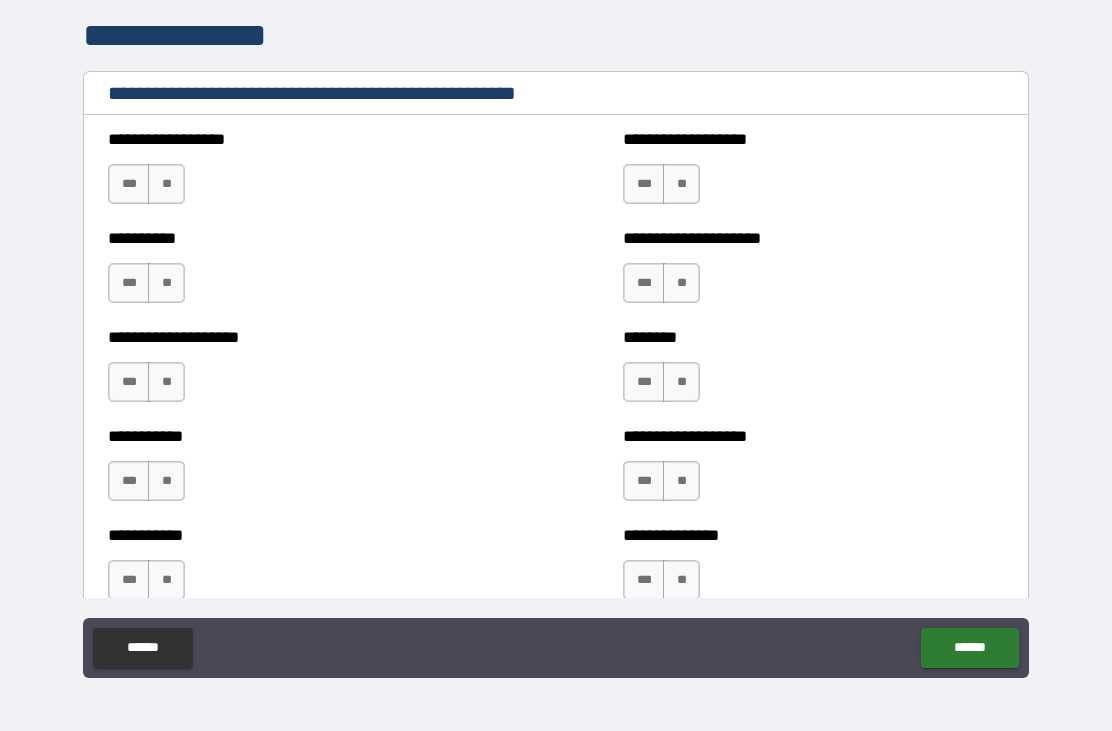 scroll, scrollTop: 2668, scrollLeft: 0, axis: vertical 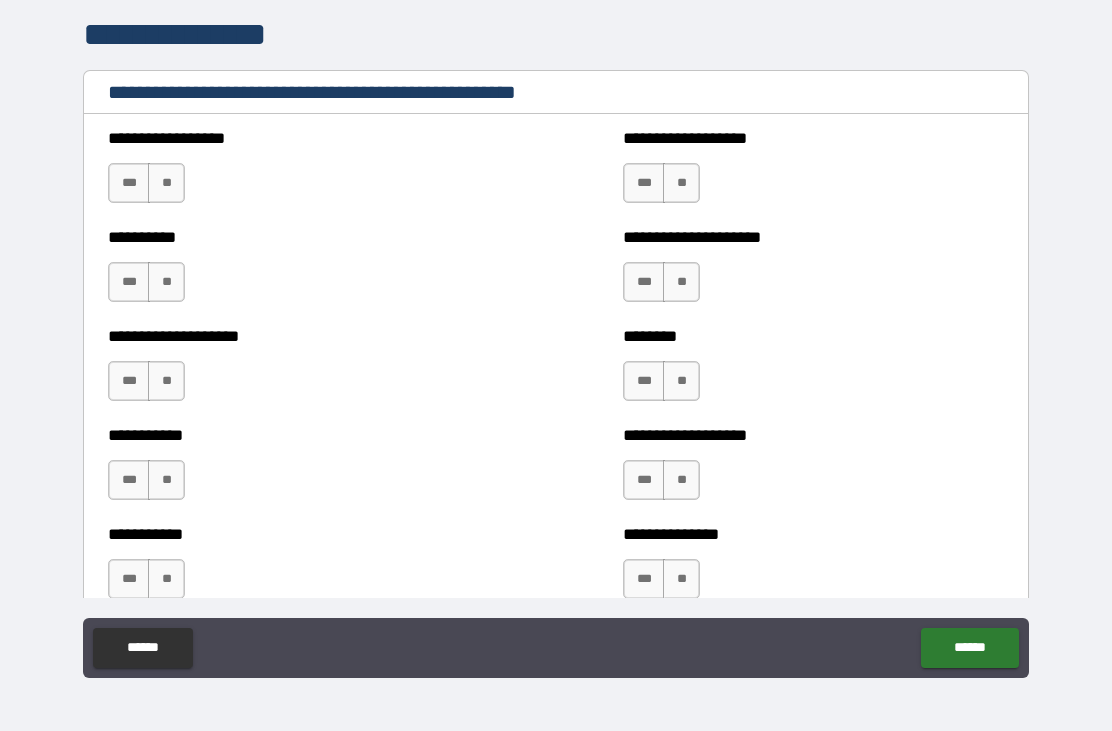 click on "**" at bounding box center [166, 183] 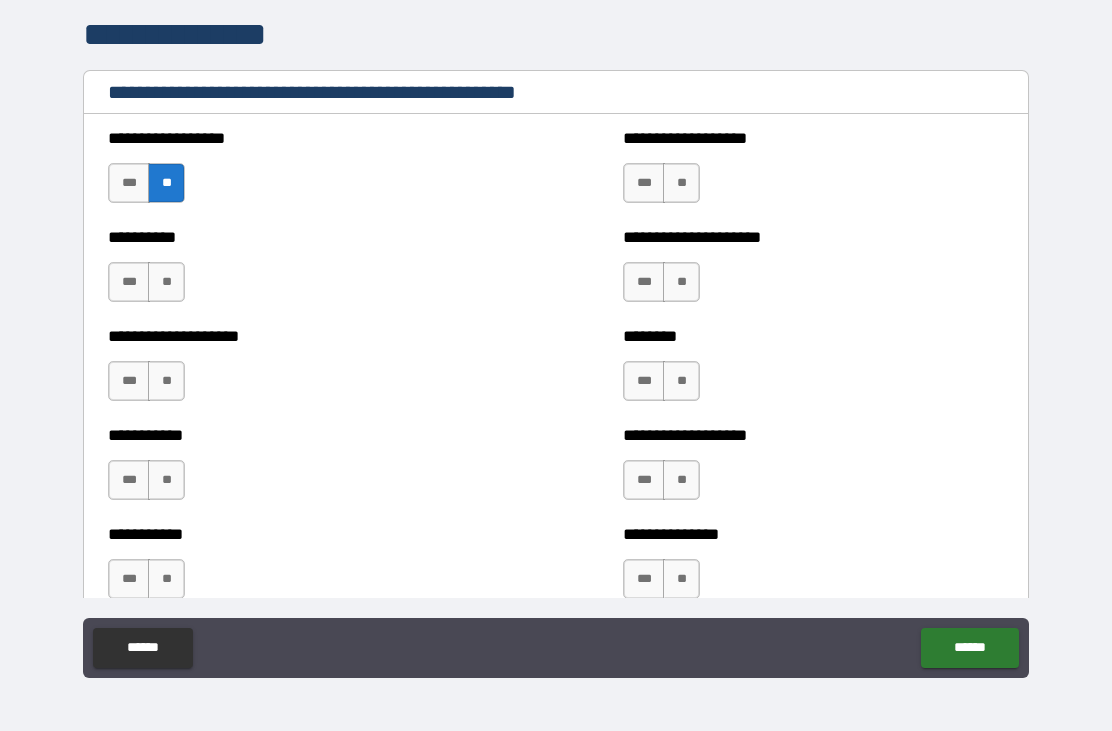 click on "**" at bounding box center [166, 282] 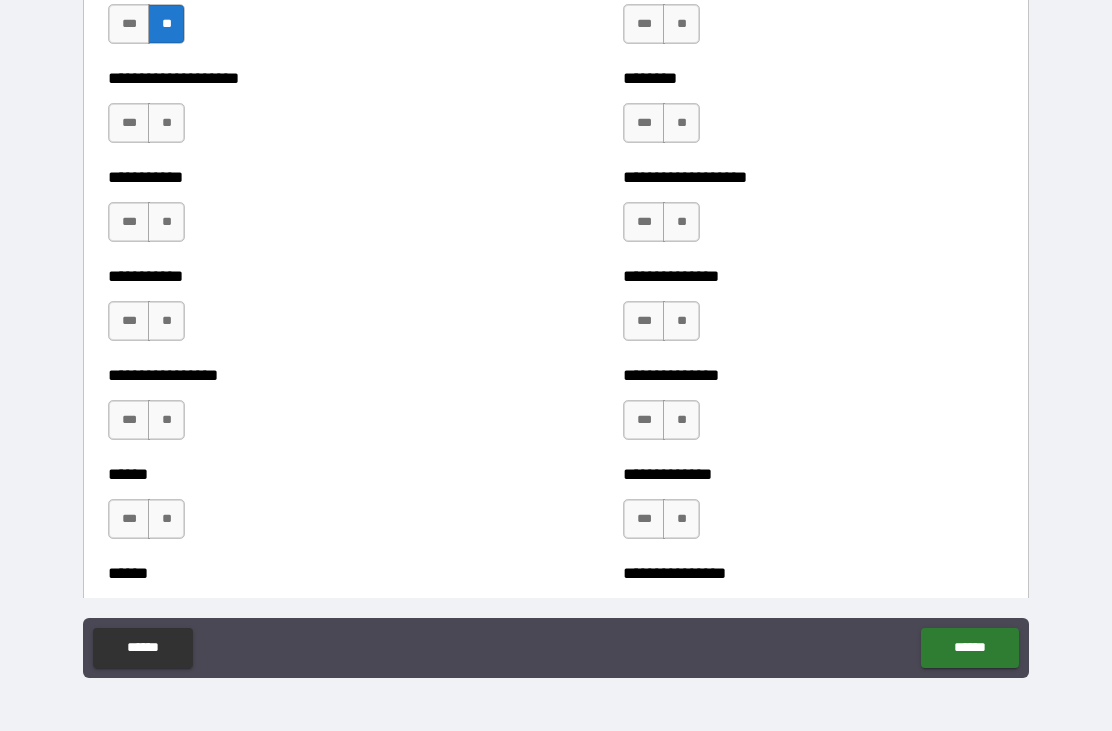 scroll, scrollTop: 2935, scrollLeft: 0, axis: vertical 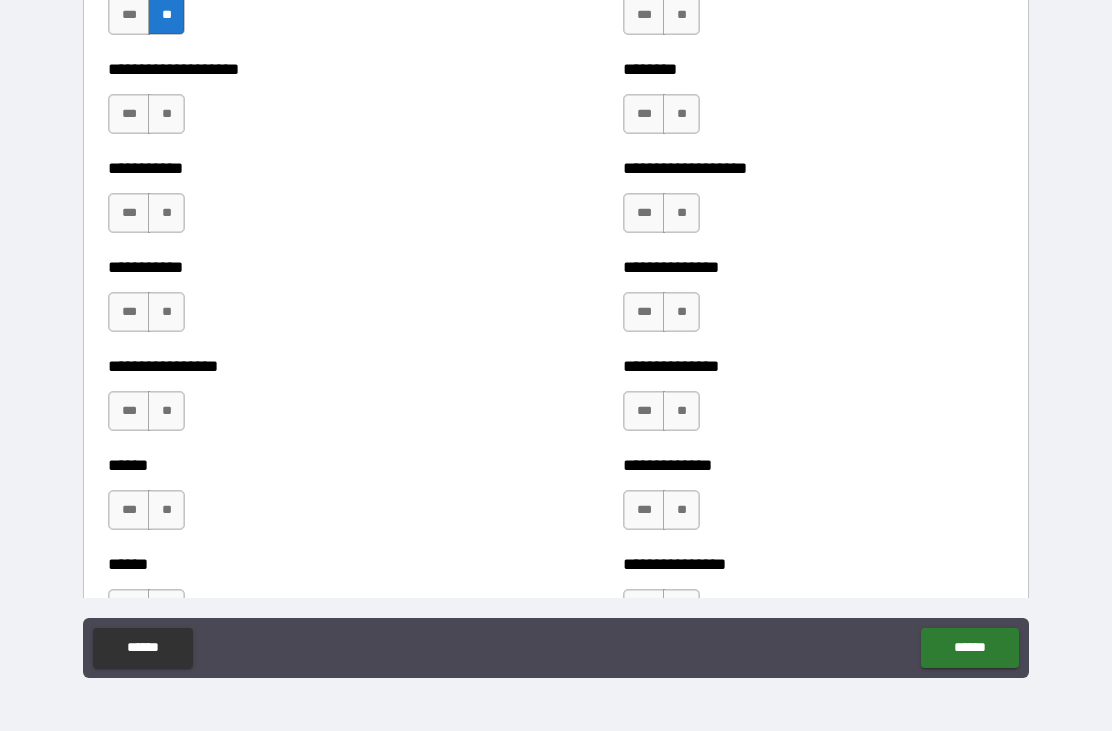 click on "**" at bounding box center [166, 114] 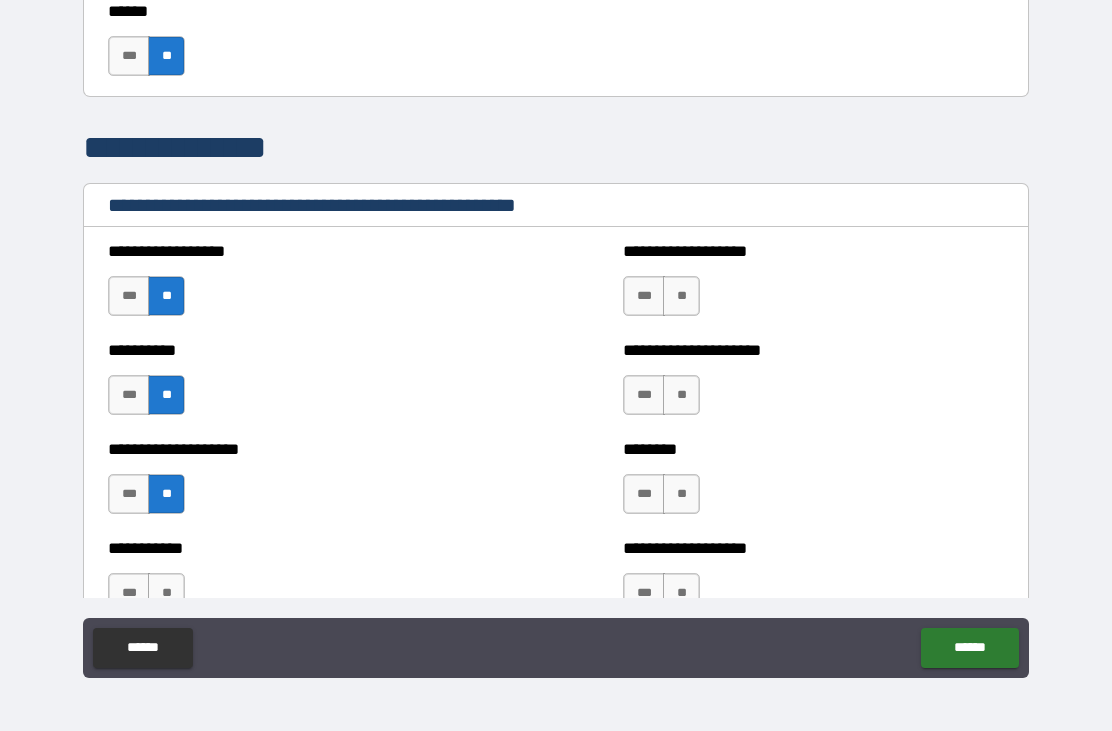 scroll, scrollTop: 2557, scrollLeft: 0, axis: vertical 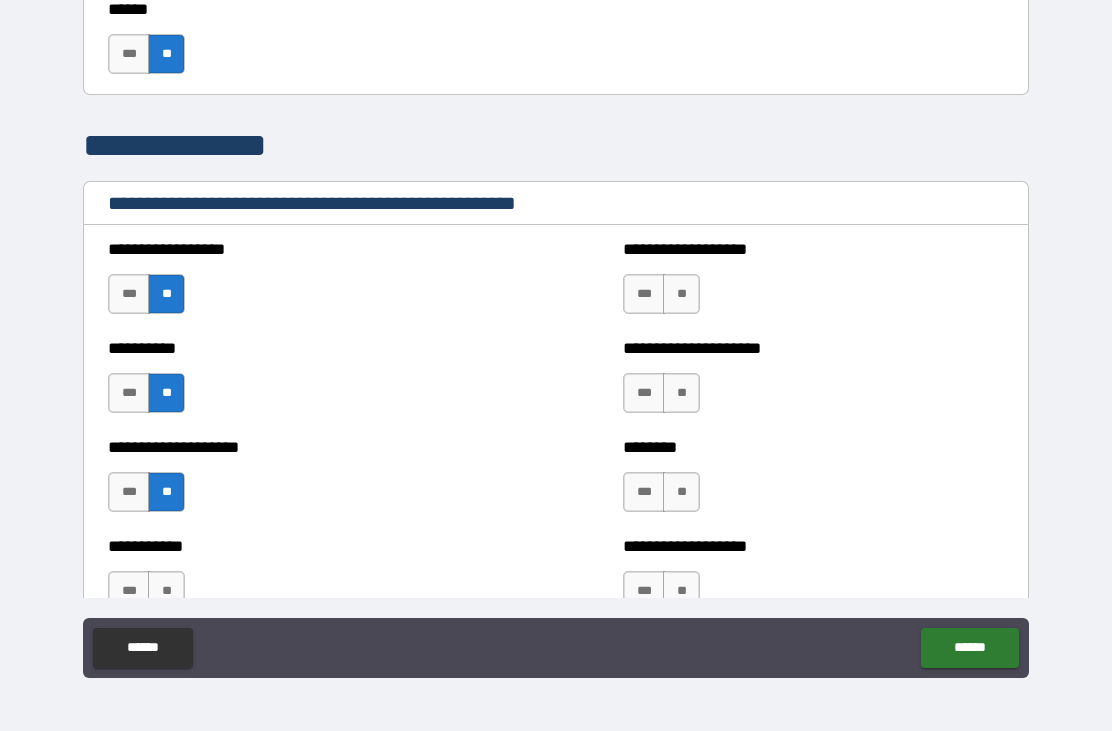 click on "**" at bounding box center [681, 294] 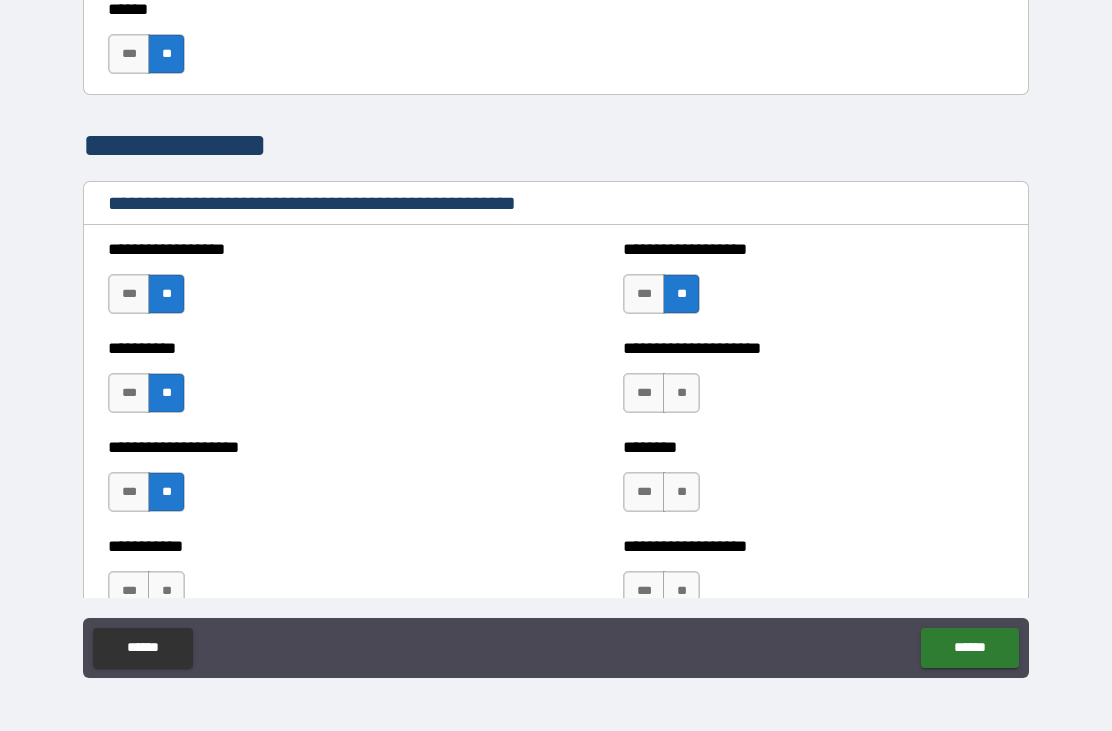 click on "**" at bounding box center [681, 393] 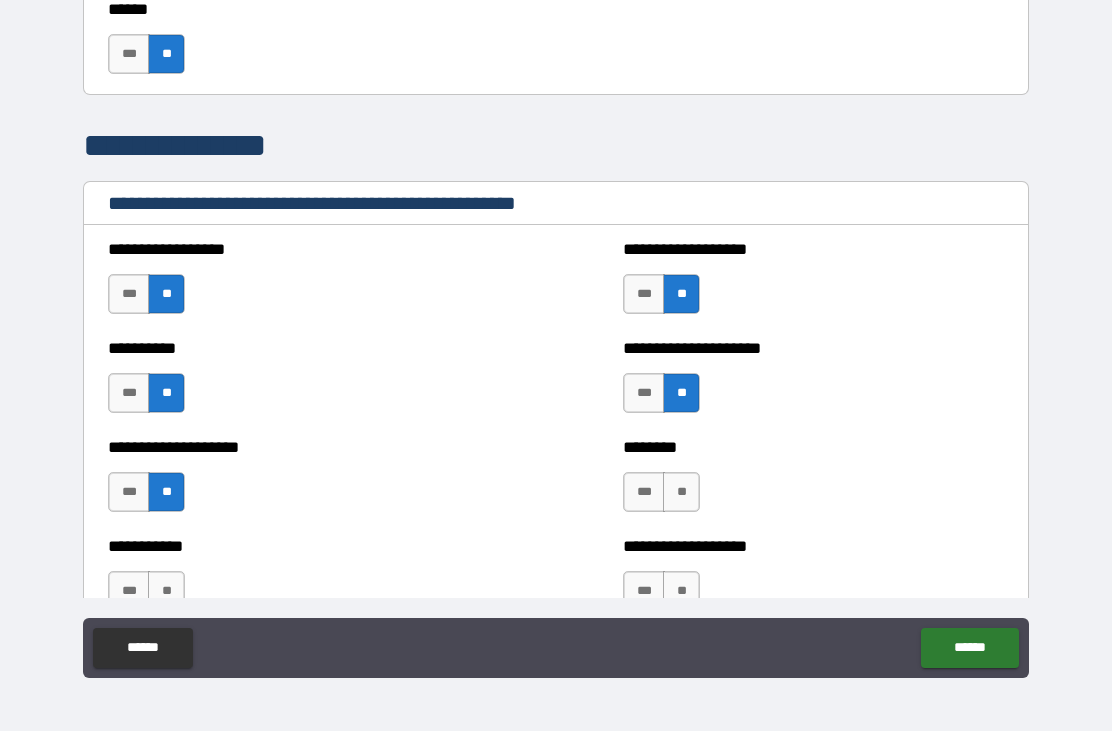 click on "**" at bounding box center (681, 492) 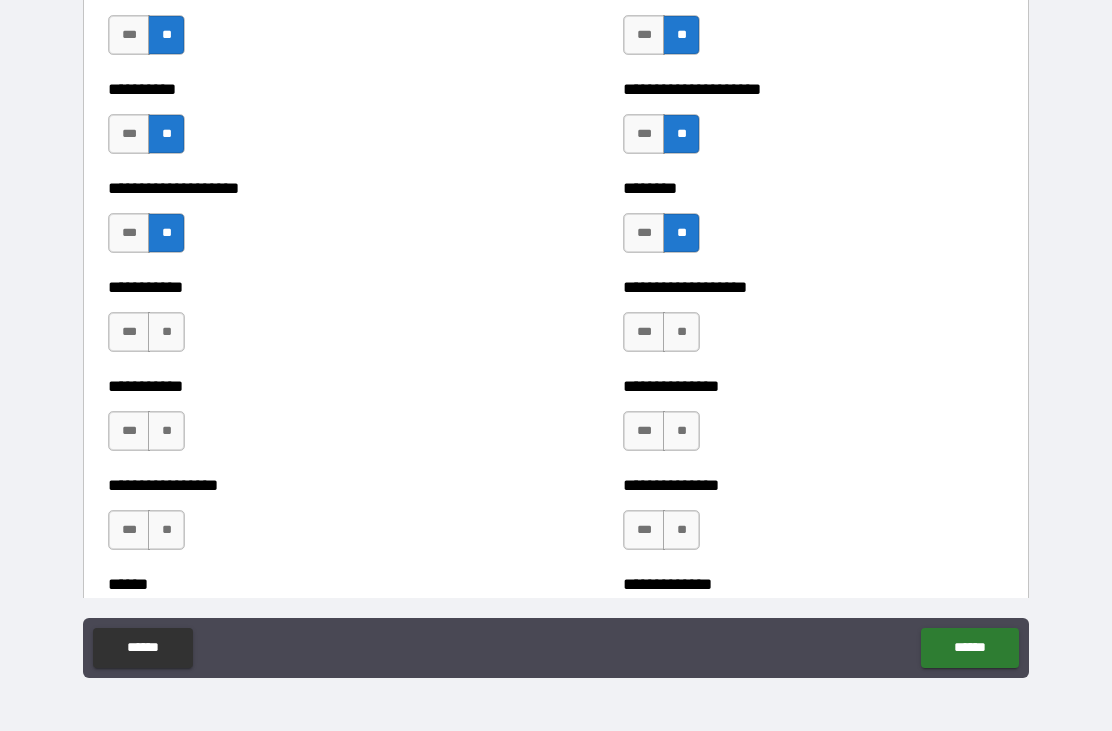 scroll, scrollTop: 2817, scrollLeft: 0, axis: vertical 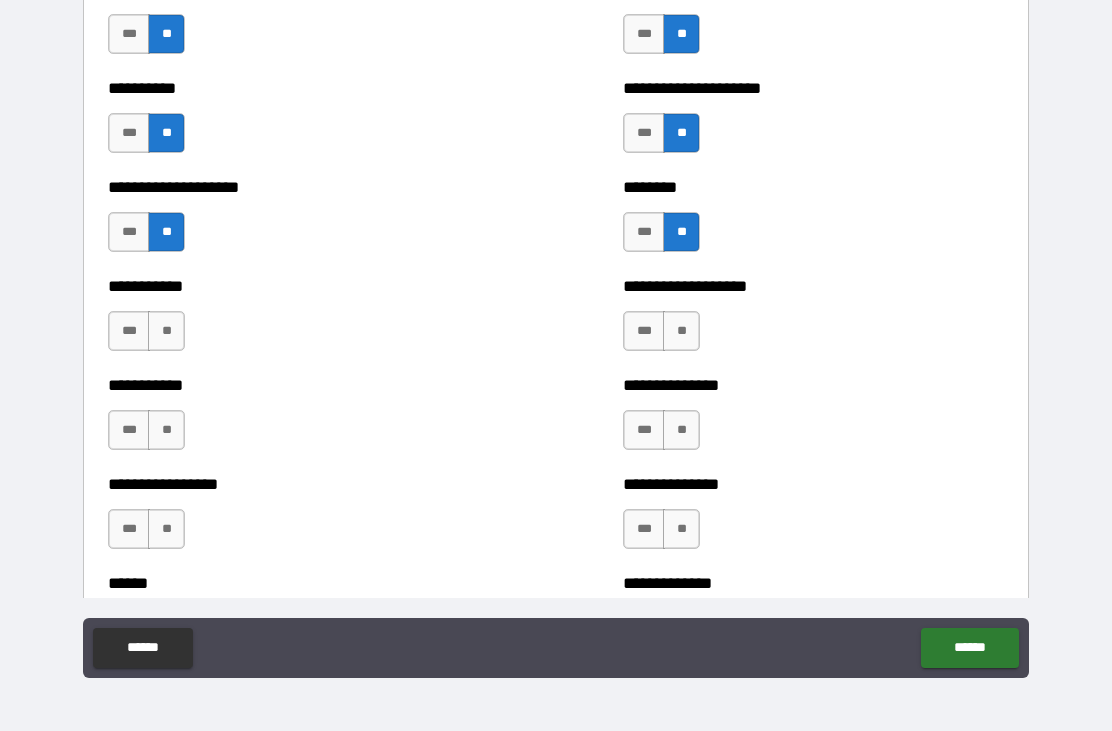 click on "**" at bounding box center (166, 331) 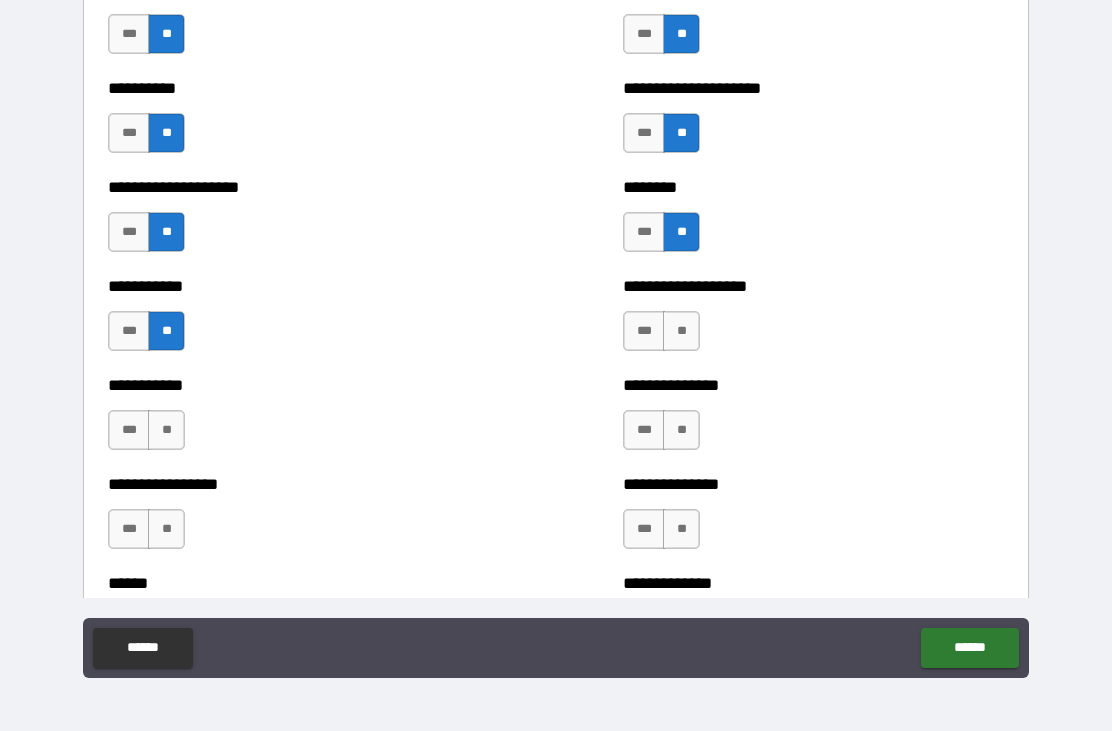scroll, scrollTop: 2777, scrollLeft: 0, axis: vertical 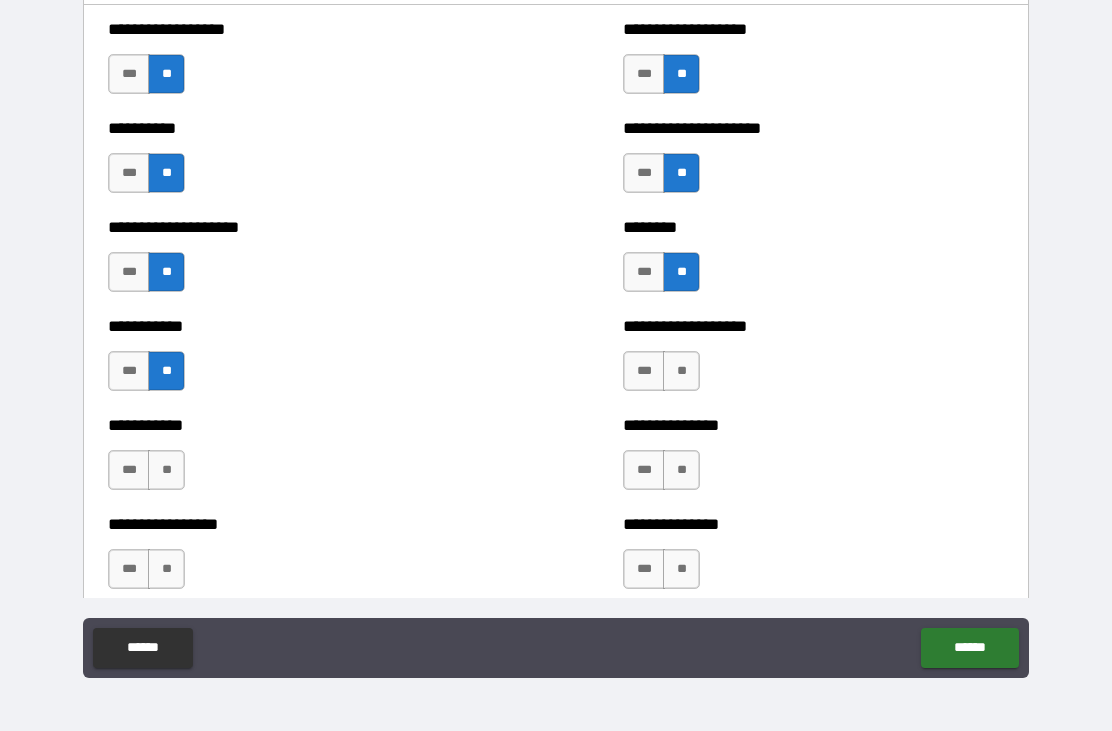 click on "**" at bounding box center (166, 569) 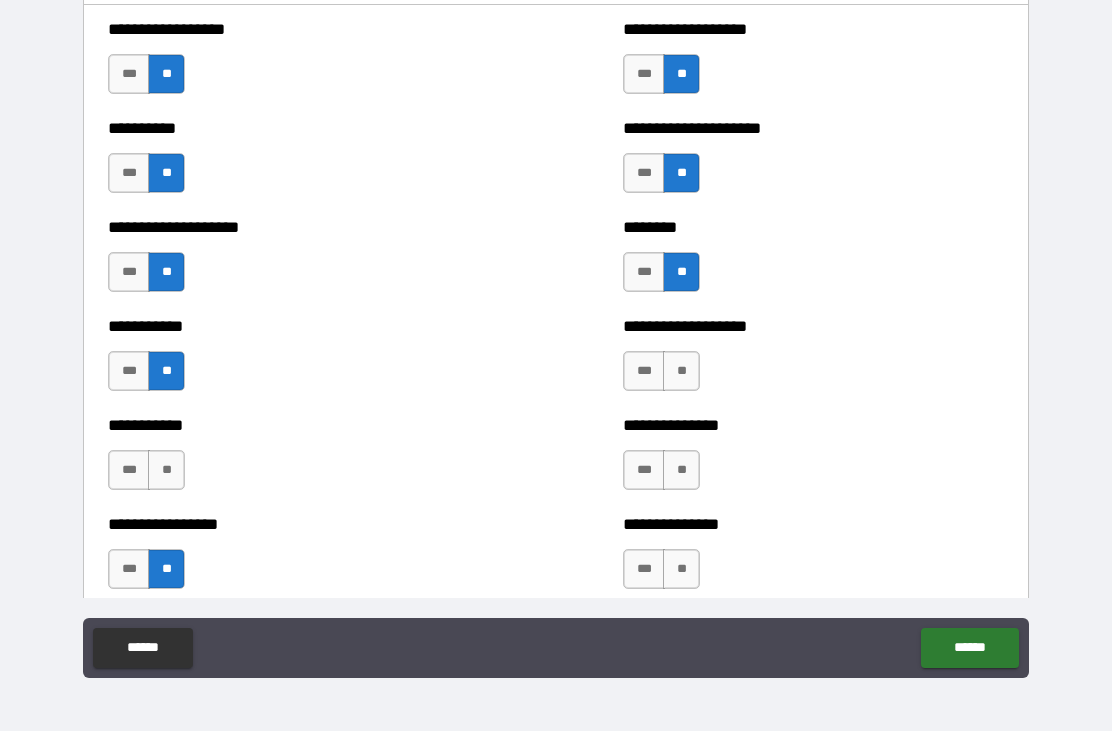 click on "**" at bounding box center (166, 470) 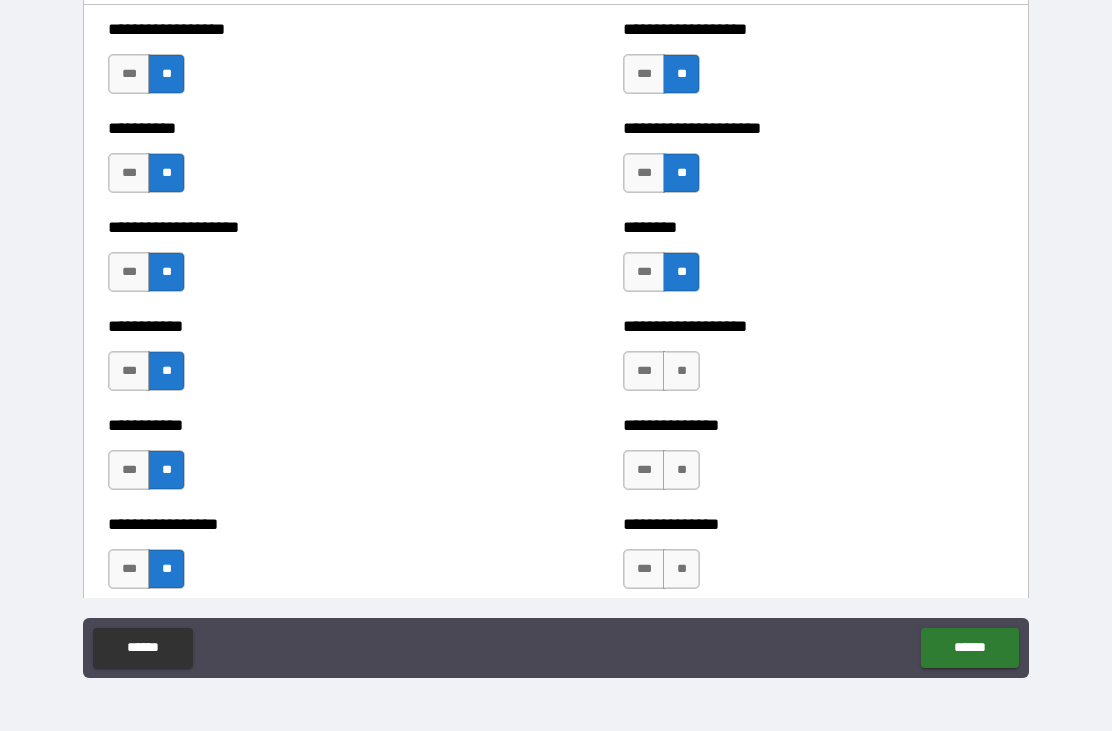 click on "**********" at bounding box center [813, 361] 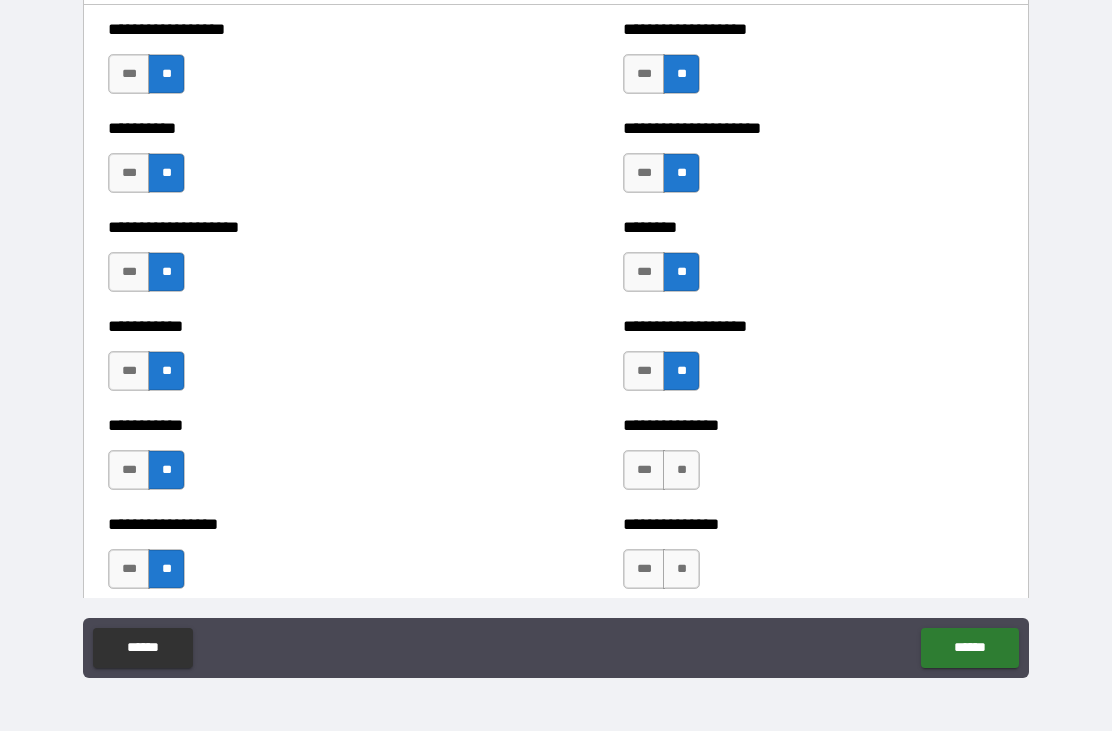 click on "**" at bounding box center (681, 470) 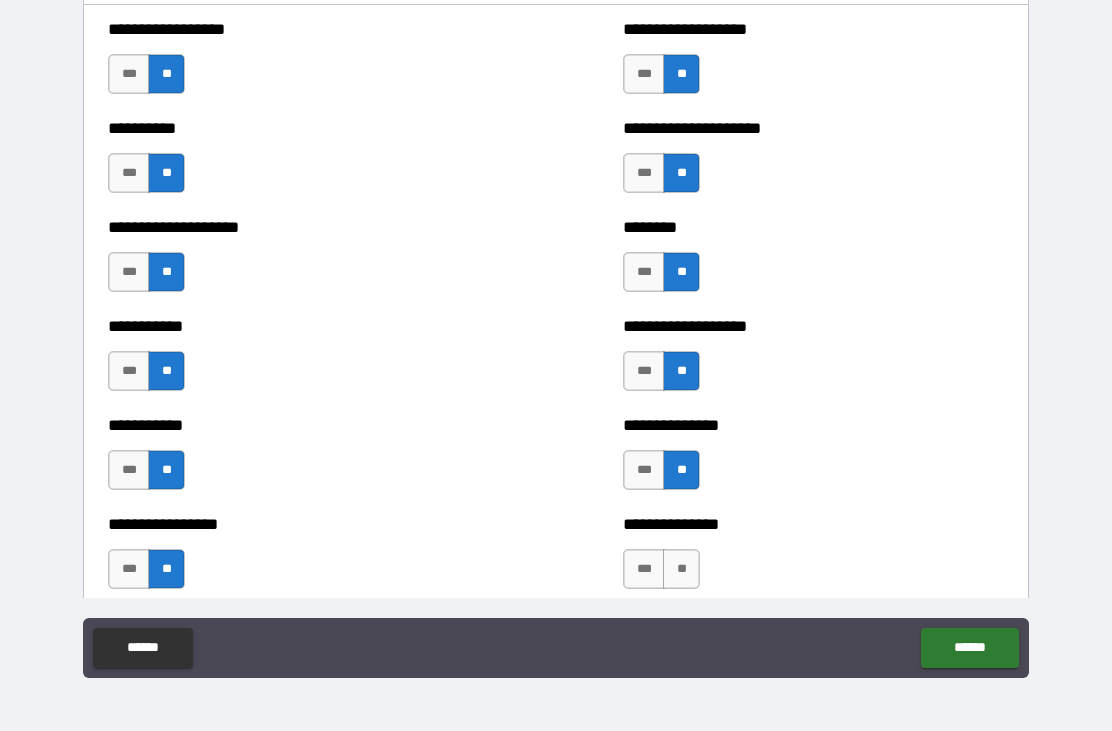 click on "**" at bounding box center [681, 569] 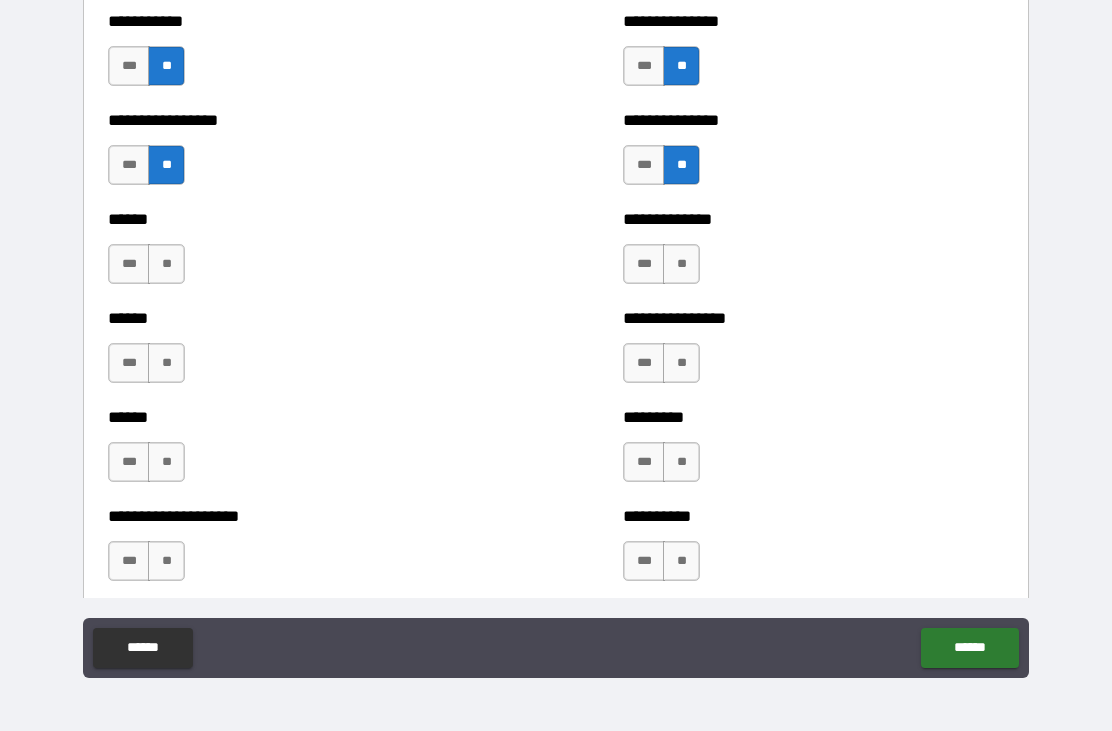 scroll, scrollTop: 3187, scrollLeft: 0, axis: vertical 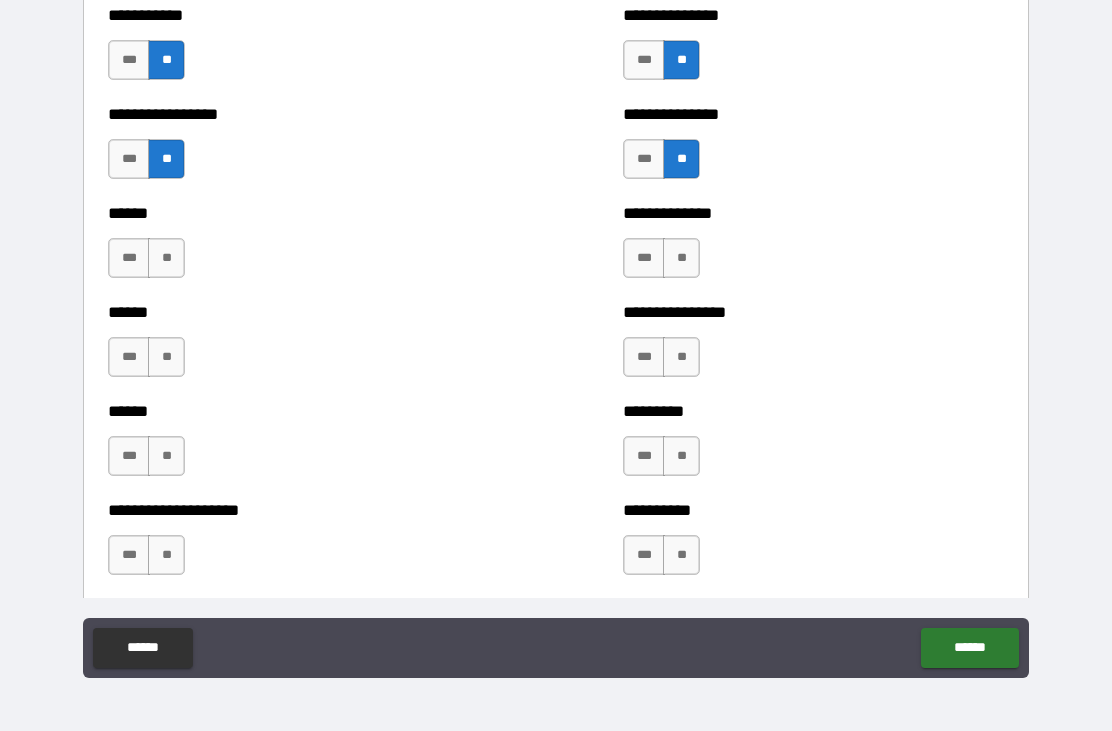 click on "**" at bounding box center [681, 258] 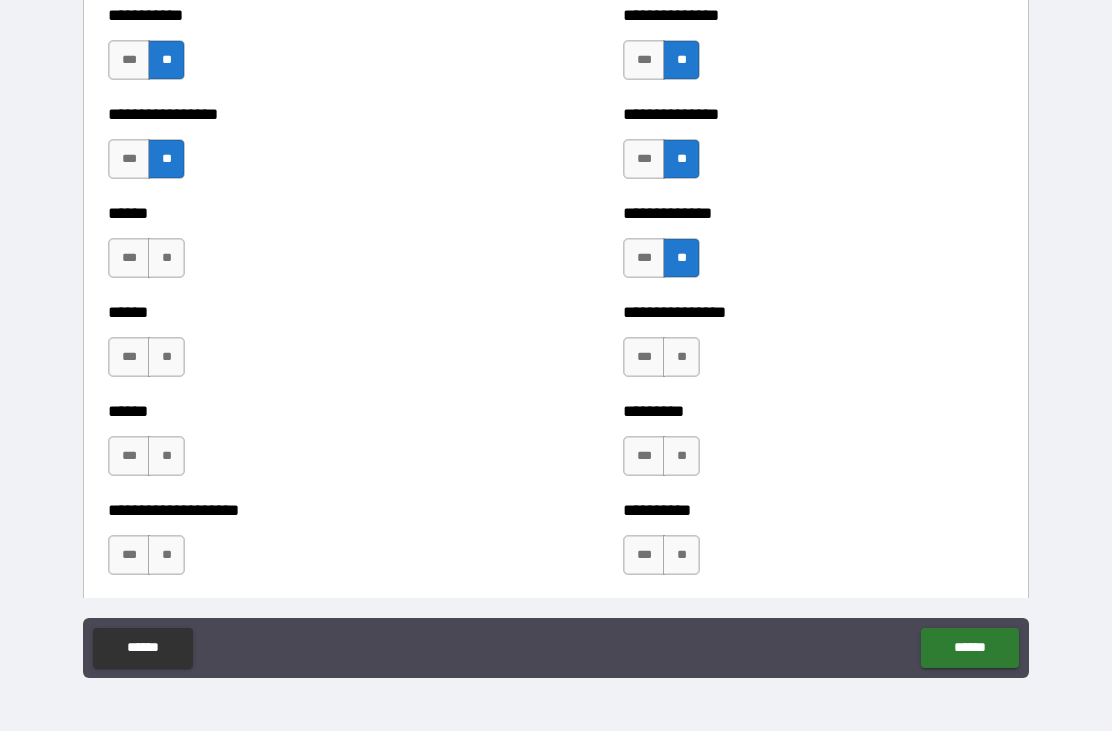 click on "**" at bounding box center [681, 357] 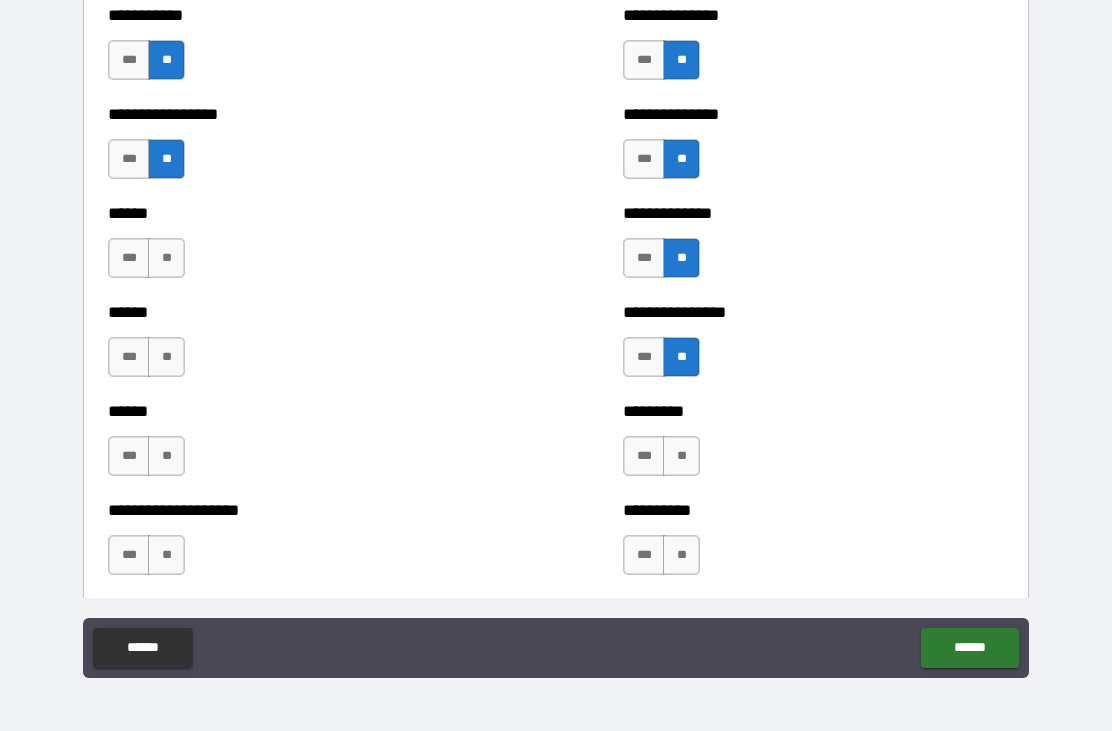 click on "**" at bounding box center (166, 258) 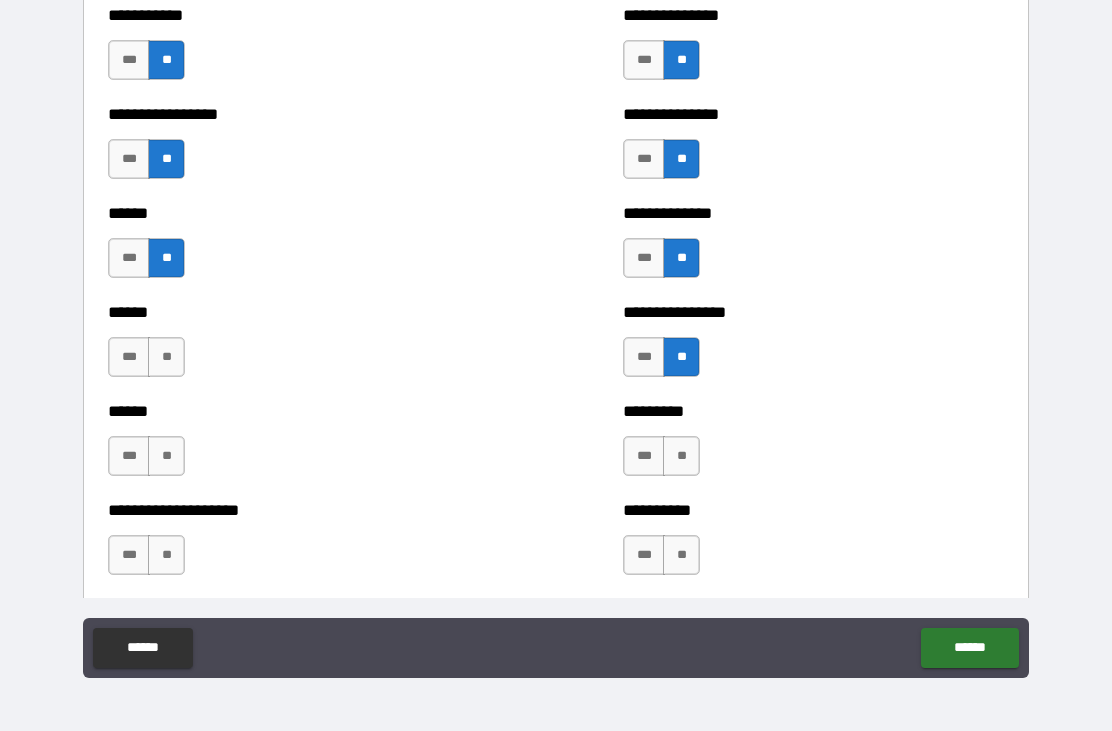 click on "**" at bounding box center [166, 357] 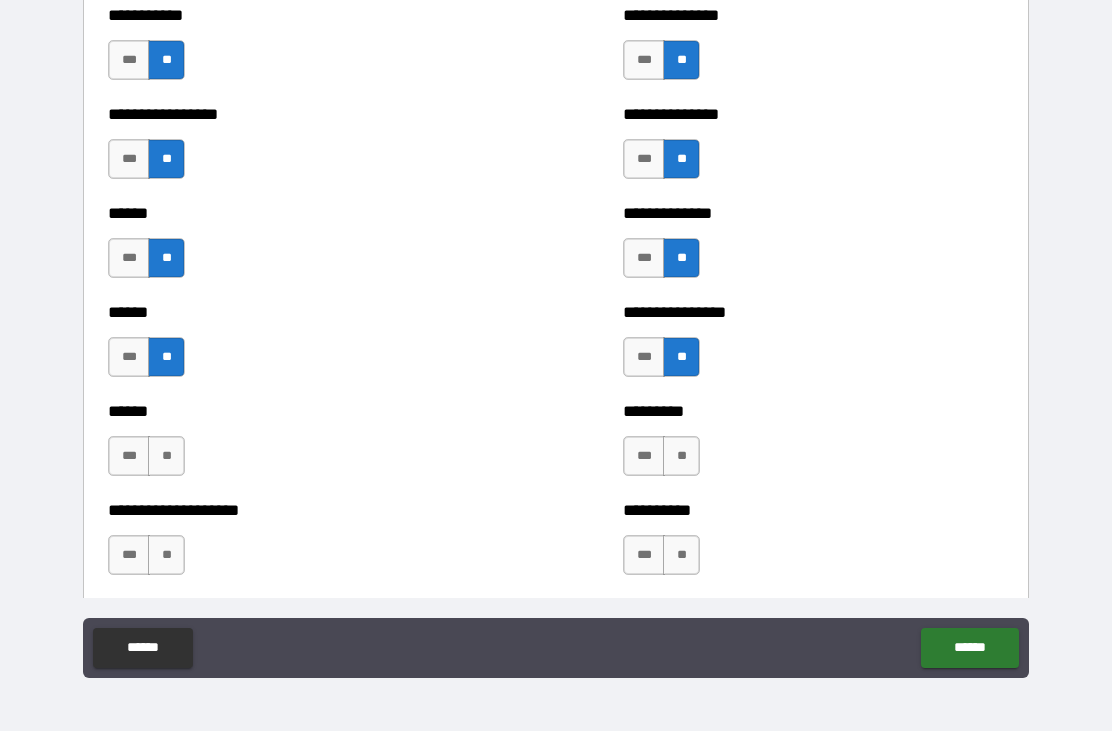 click on "**" at bounding box center (166, 456) 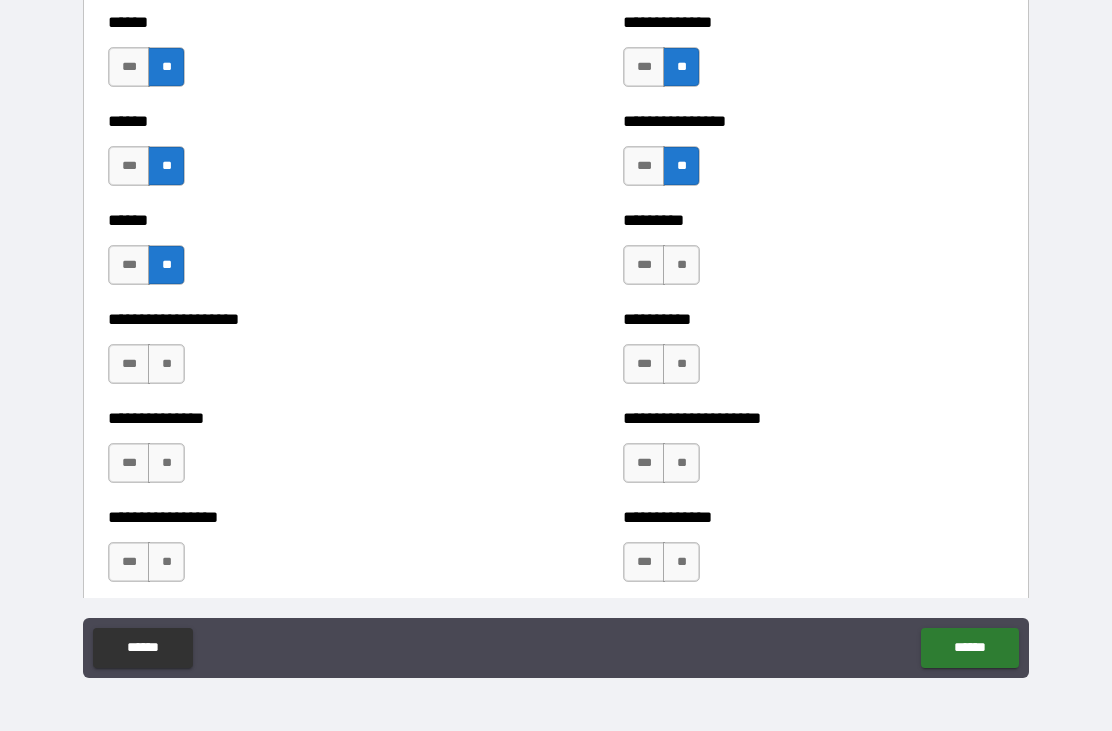 scroll, scrollTop: 3394, scrollLeft: 0, axis: vertical 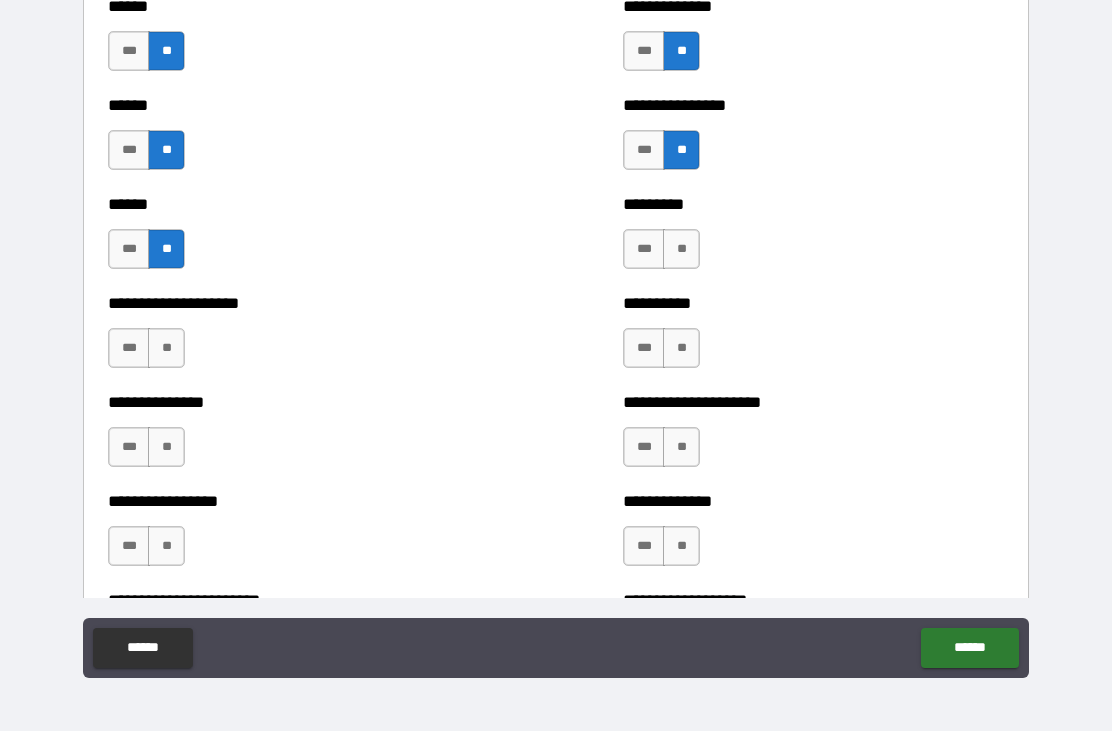 click on "**" at bounding box center (681, 447) 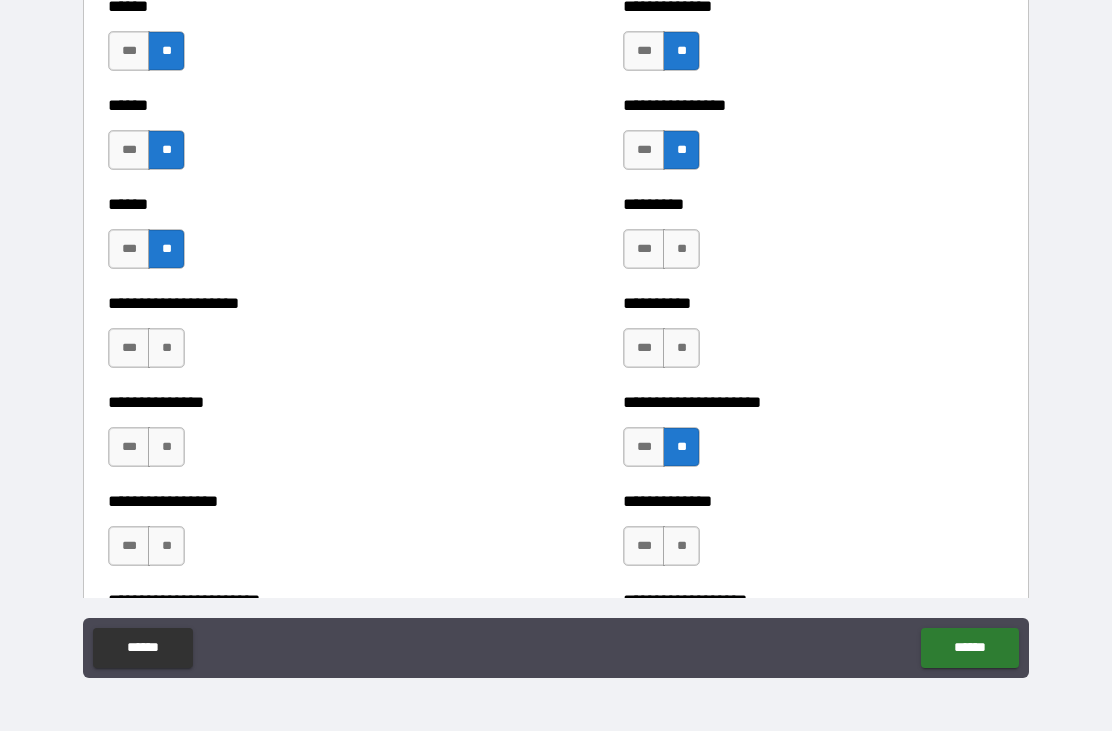 click on "**" at bounding box center (166, 348) 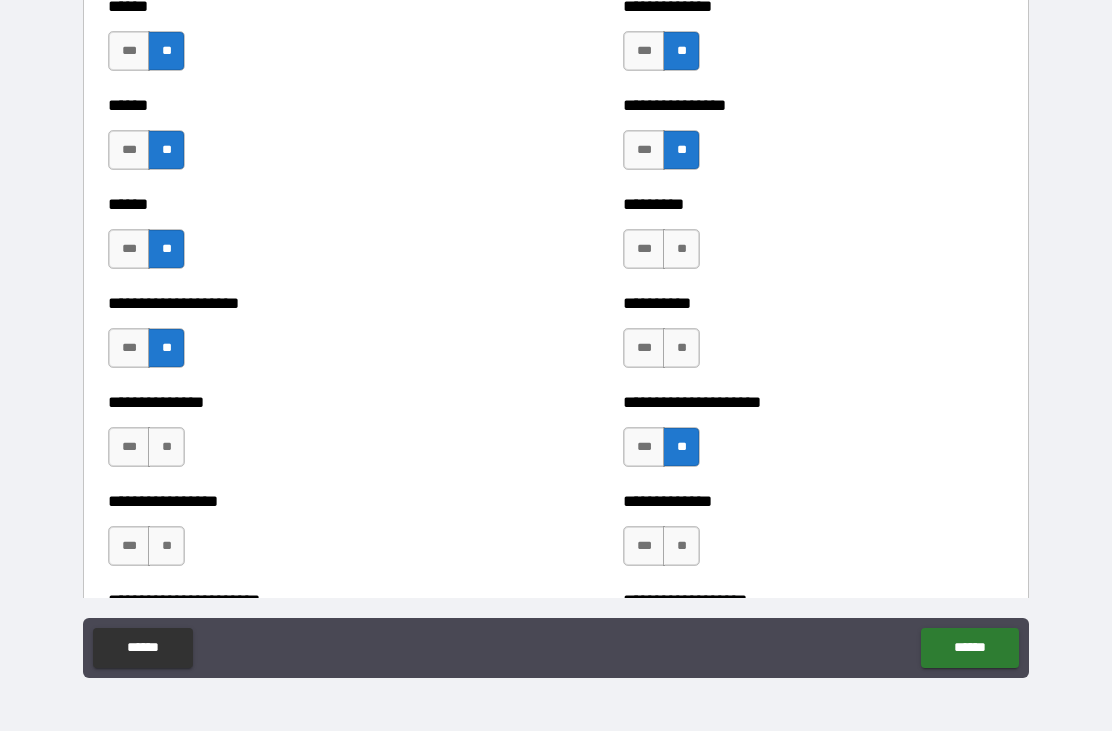 click on "**" at bounding box center [166, 447] 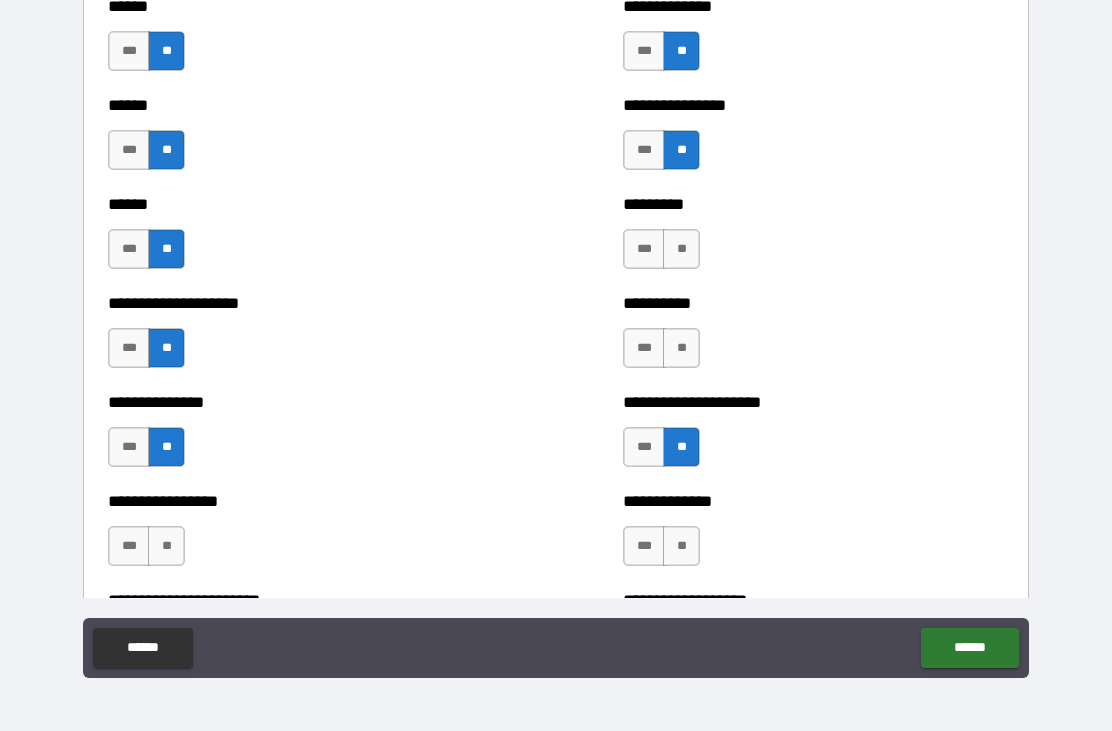 click on "**" at bounding box center (166, 546) 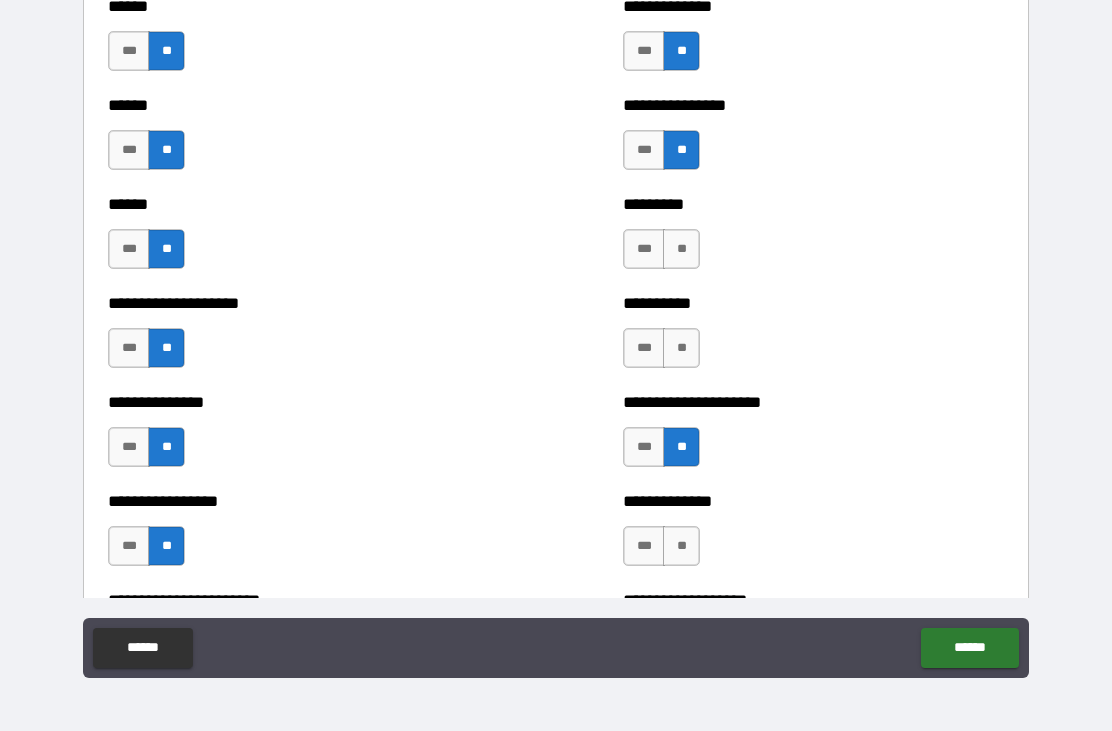 click on "**" at bounding box center (681, 249) 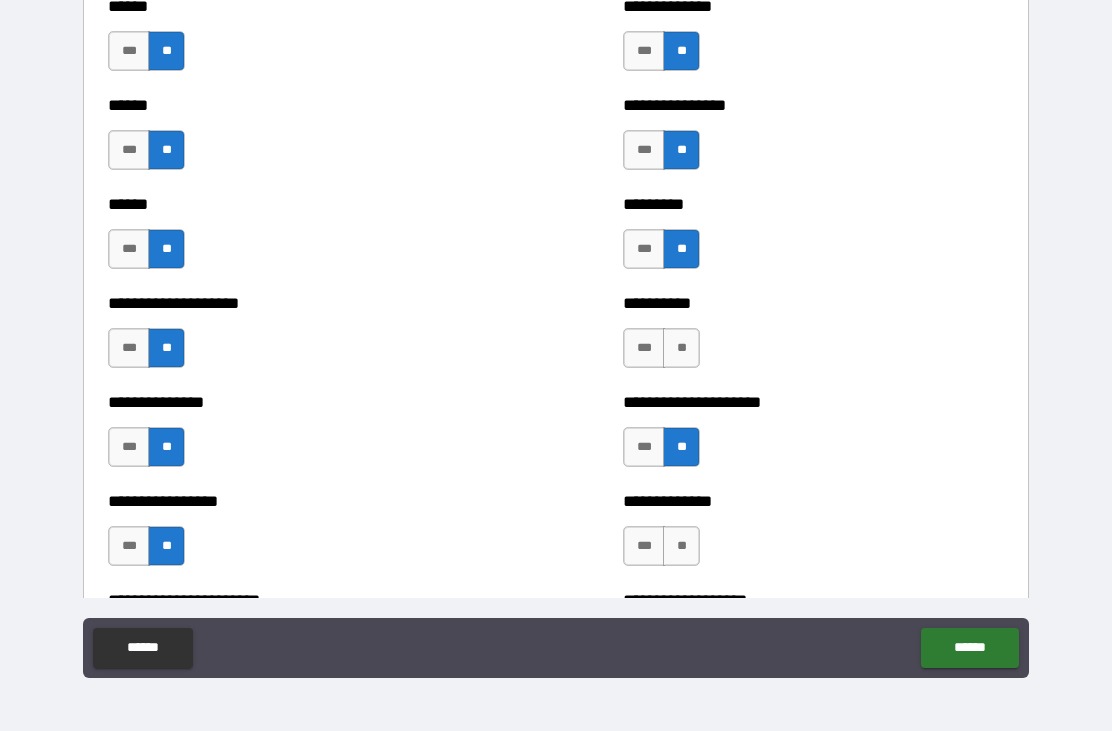 click on "**" at bounding box center (681, 348) 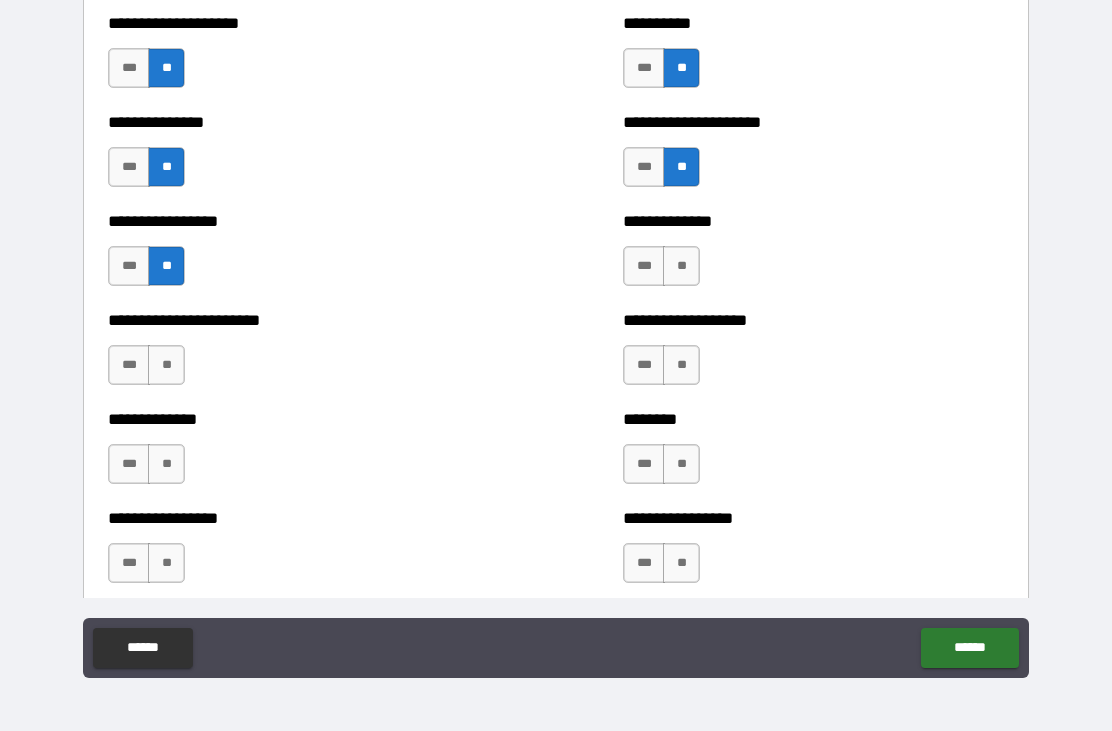 scroll, scrollTop: 3680, scrollLeft: 0, axis: vertical 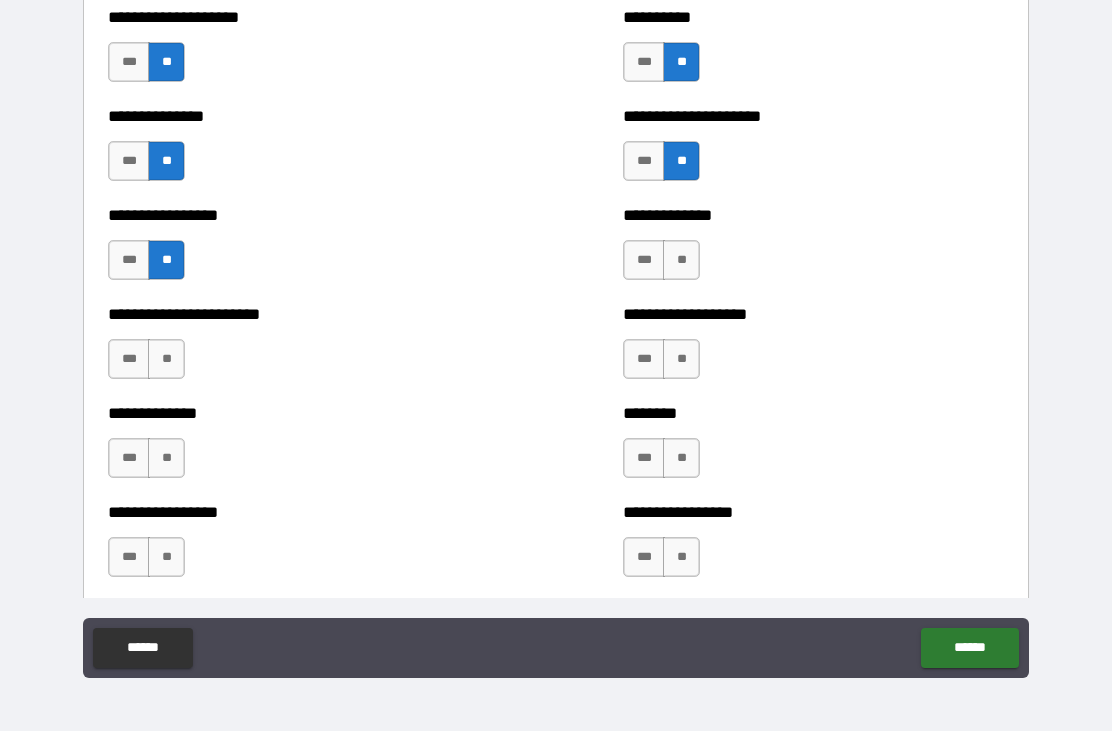 click on "**" at bounding box center (681, 260) 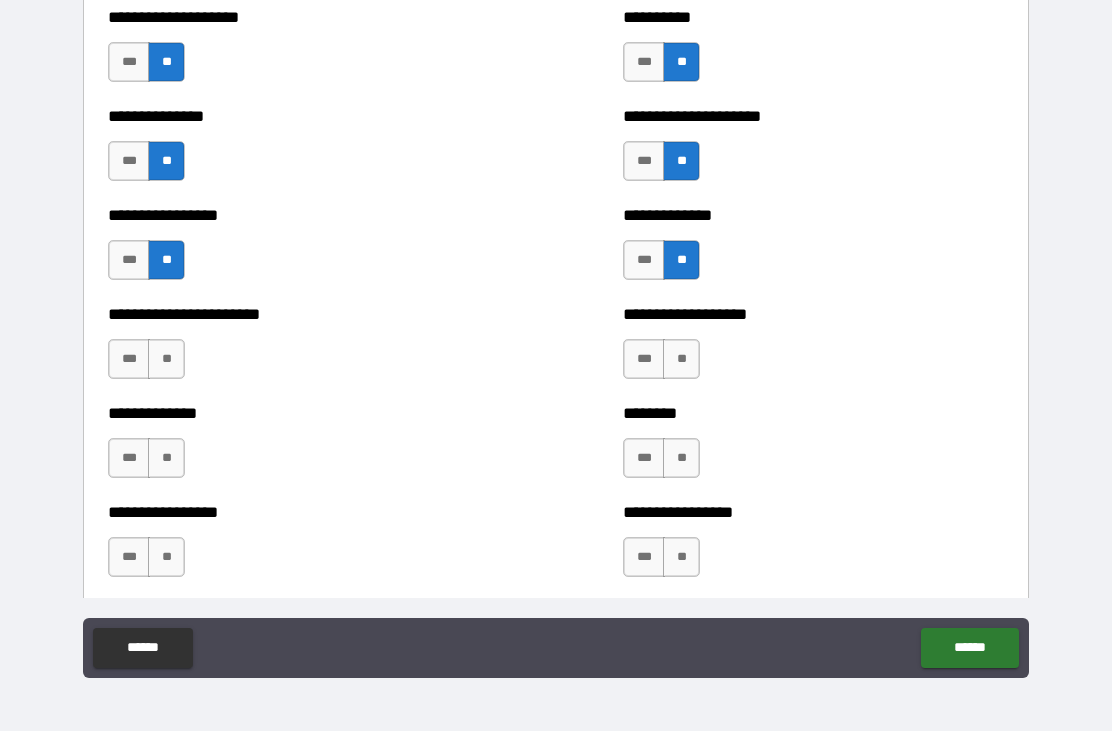 click on "**" at bounding box center (681, 359) 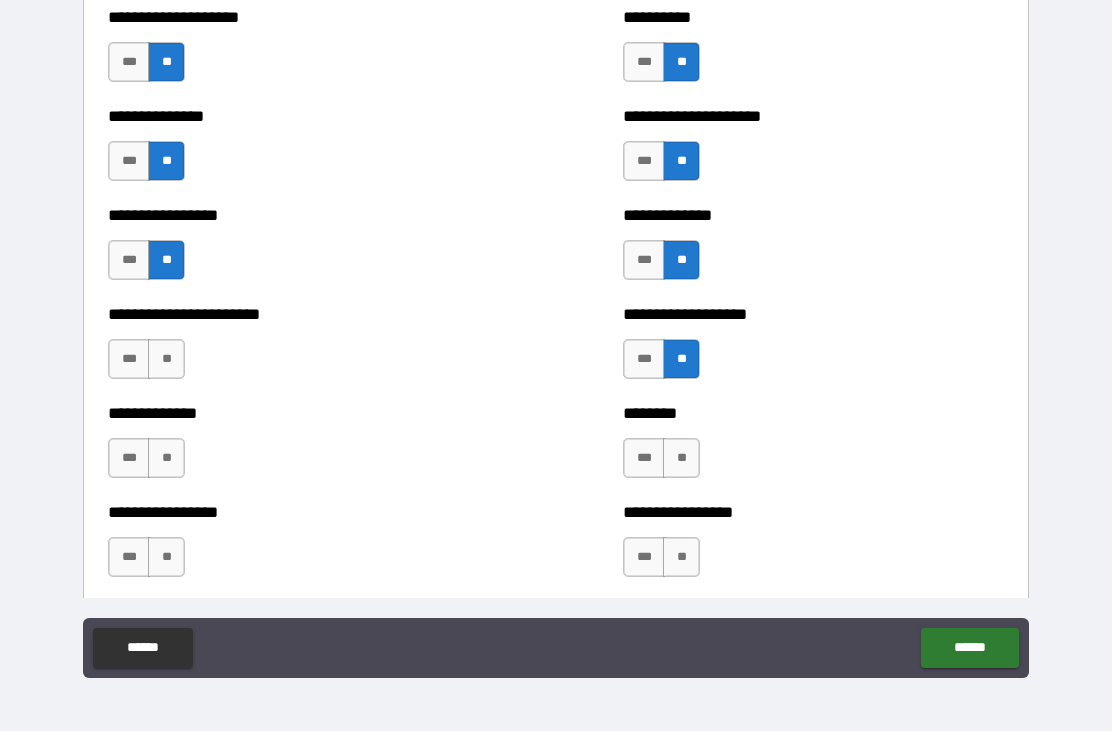 click on "******** *** **" at bounding box center [813, 448] 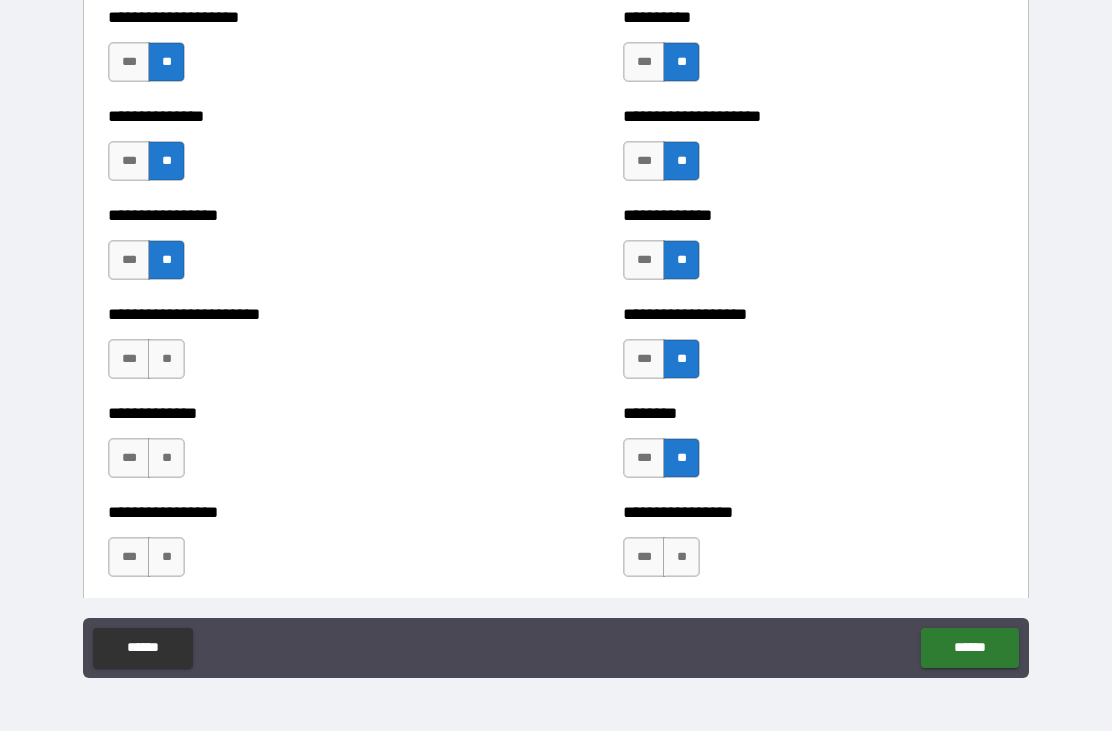 click on "**" at bounding box center [681, 557] 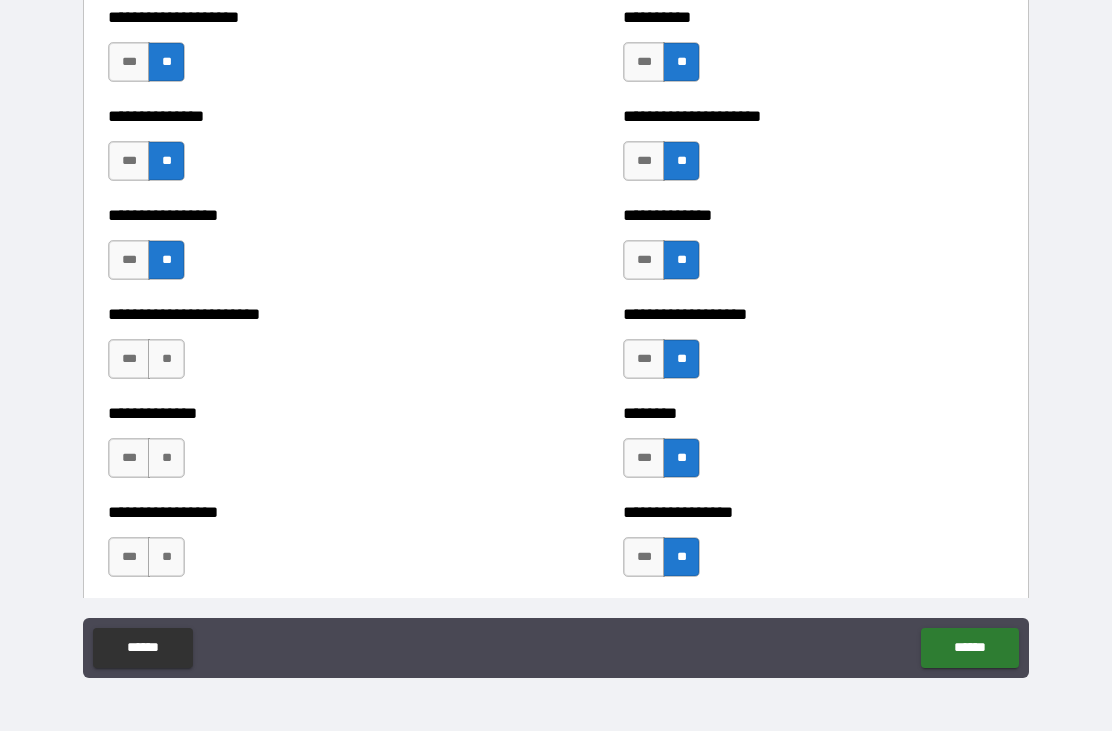 click on "**" at bounding box center (166, 359) 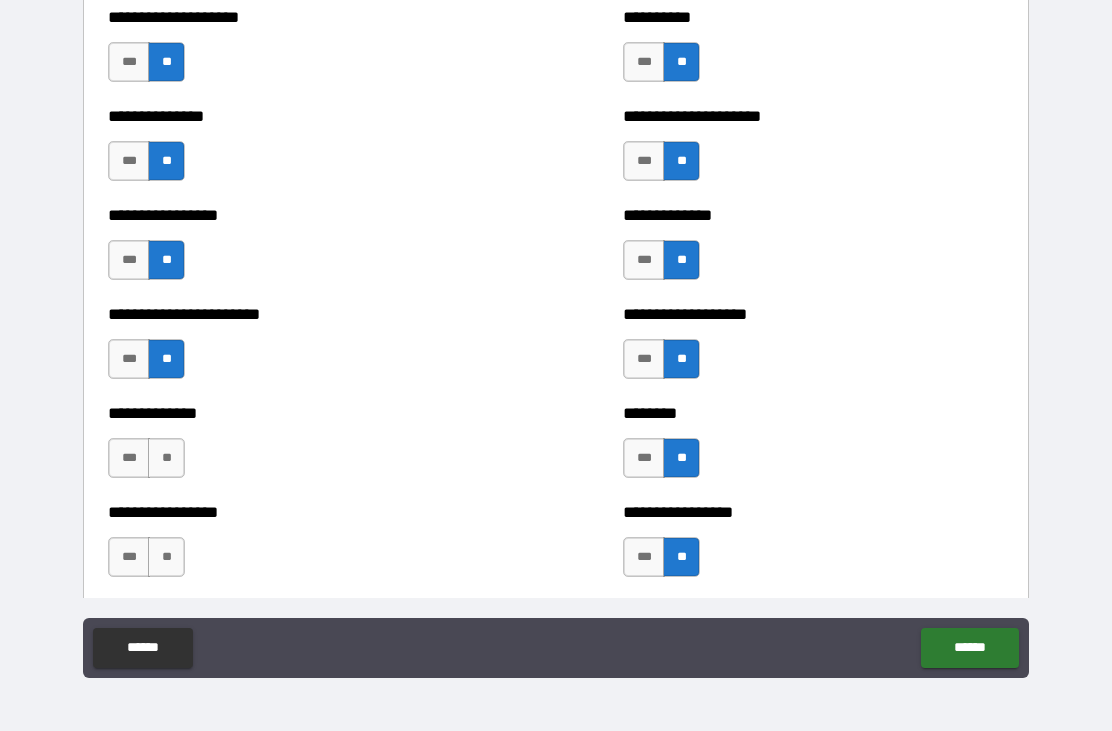 click on "**" at bounding box center [166, 458] 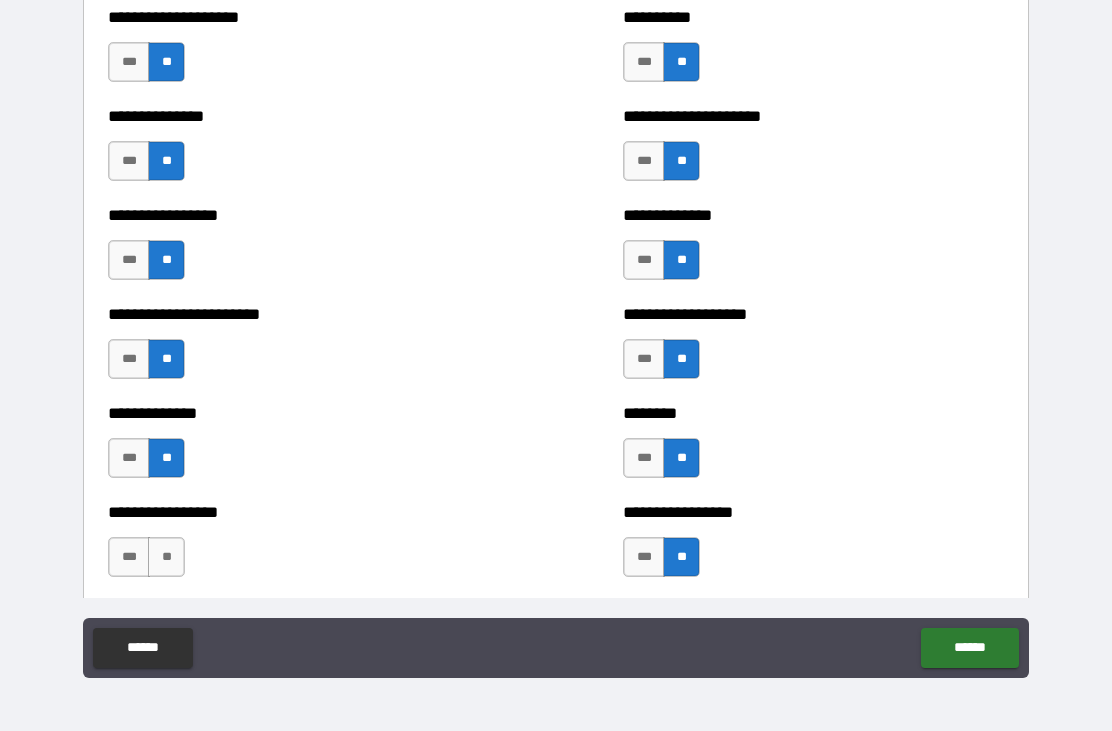 click on "**" at bounding box center (166, 557) 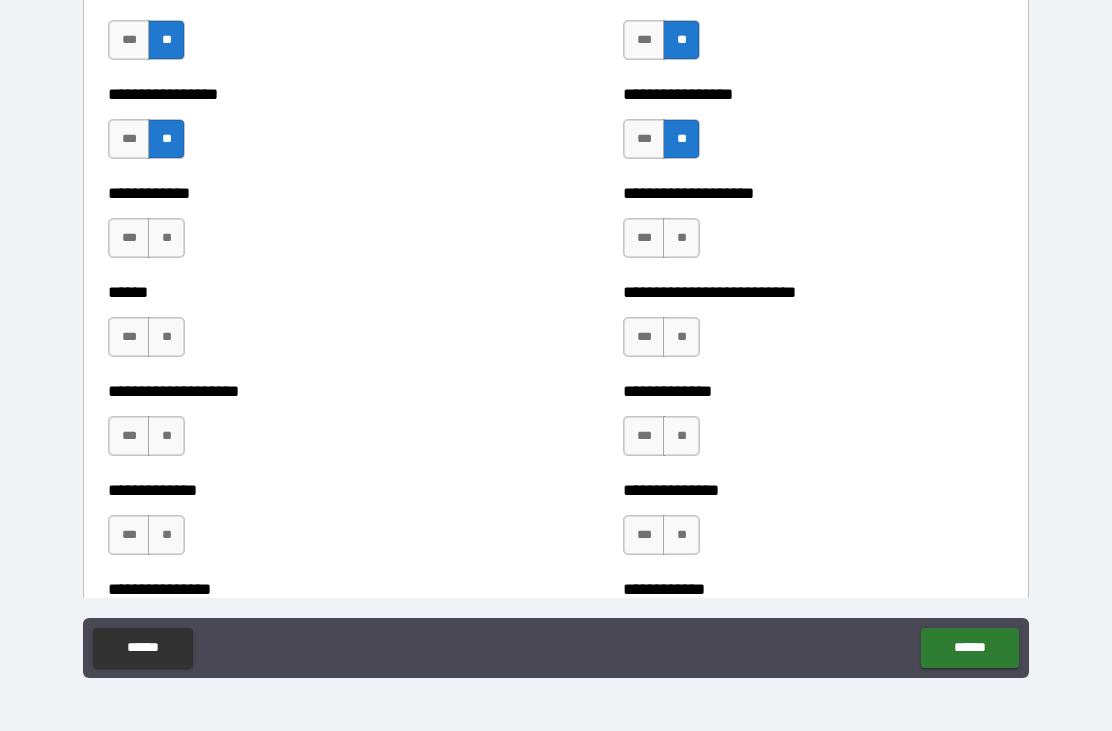 scroll, scrollTop: 4103, scrollLeft: 0, axis: vertical 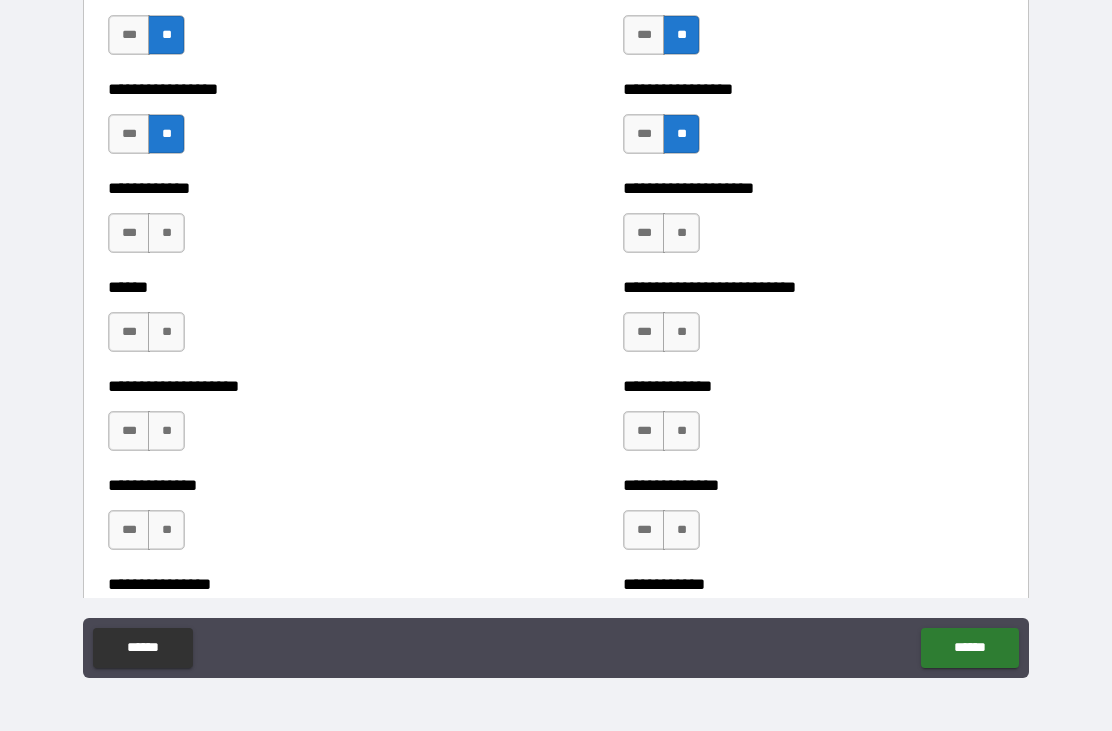 click on "**" at bounding box center [681, 233] 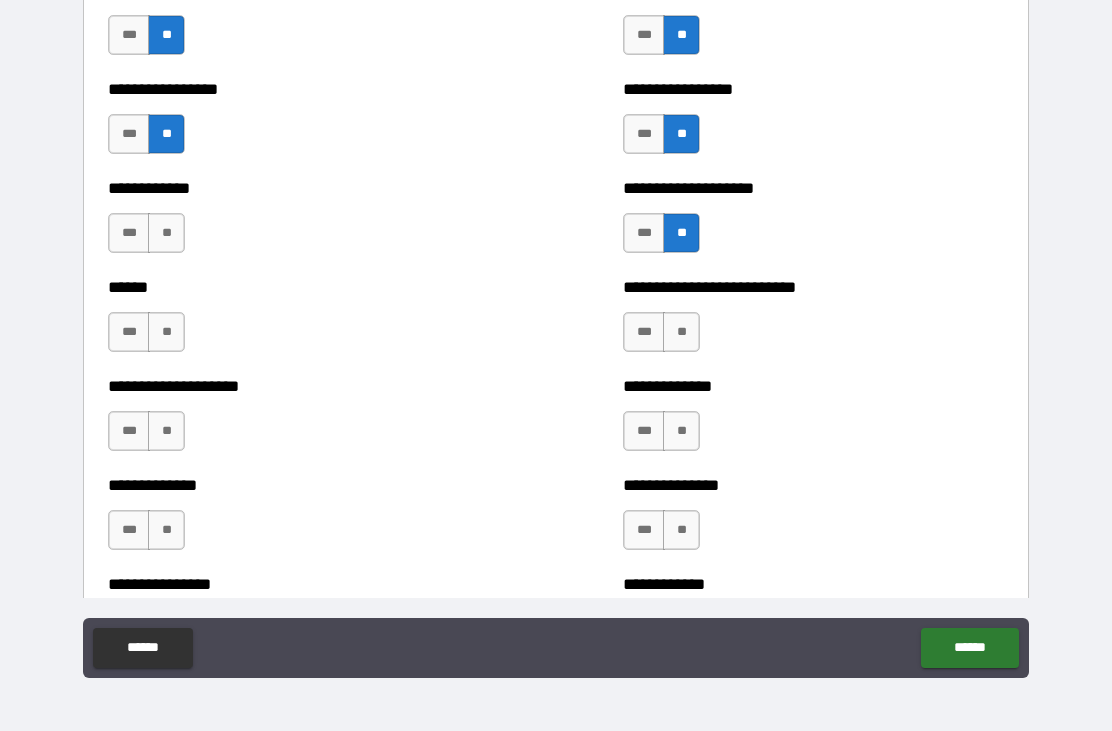 click on "**" at bounding box center [681, 332] 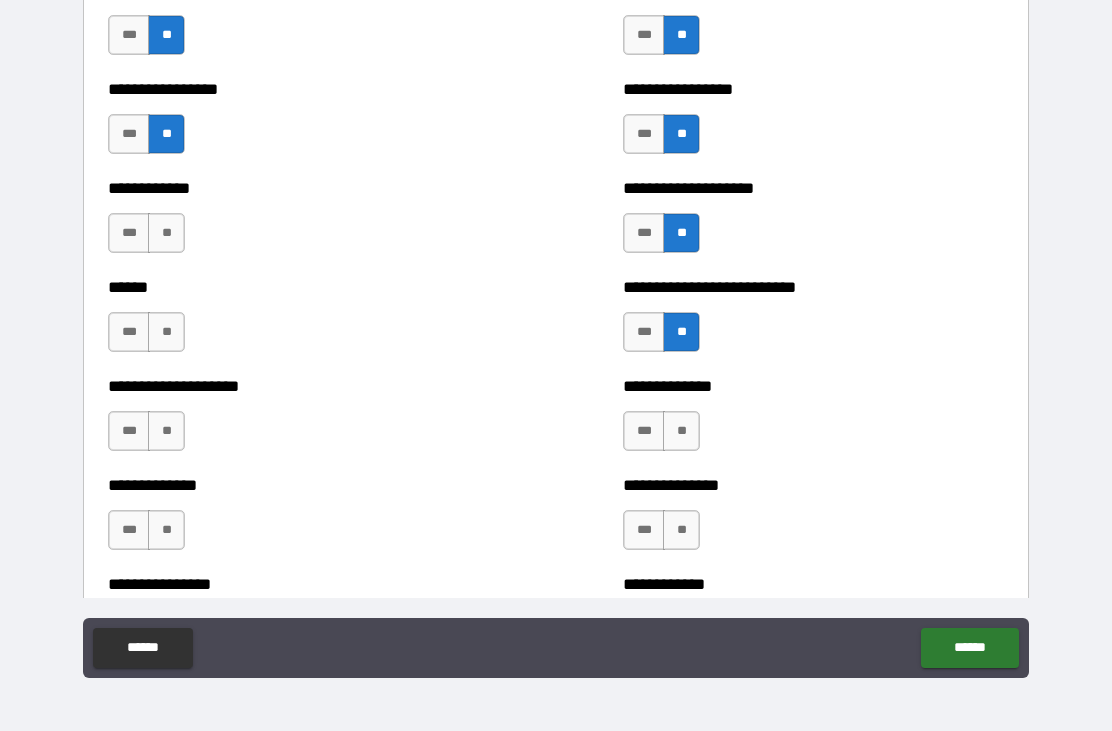 click on "**" at bounding box center (681, 431) 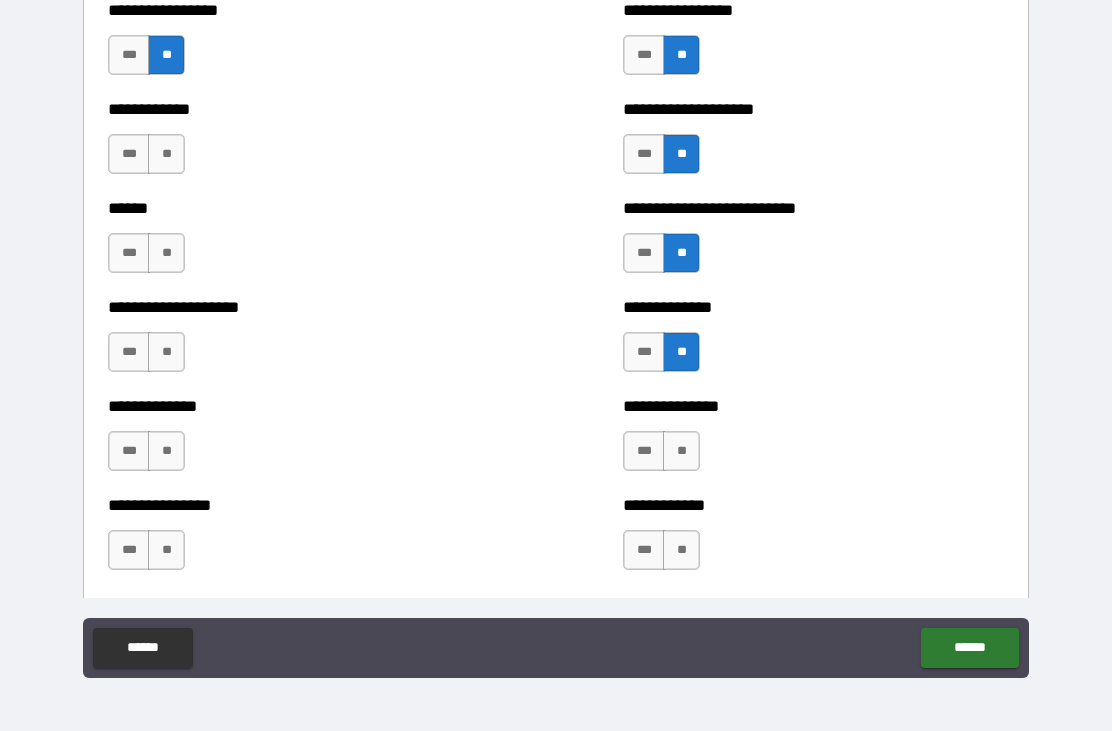 scroll, scrollTop: 4282, scrollLeft: 0, axis: vertical 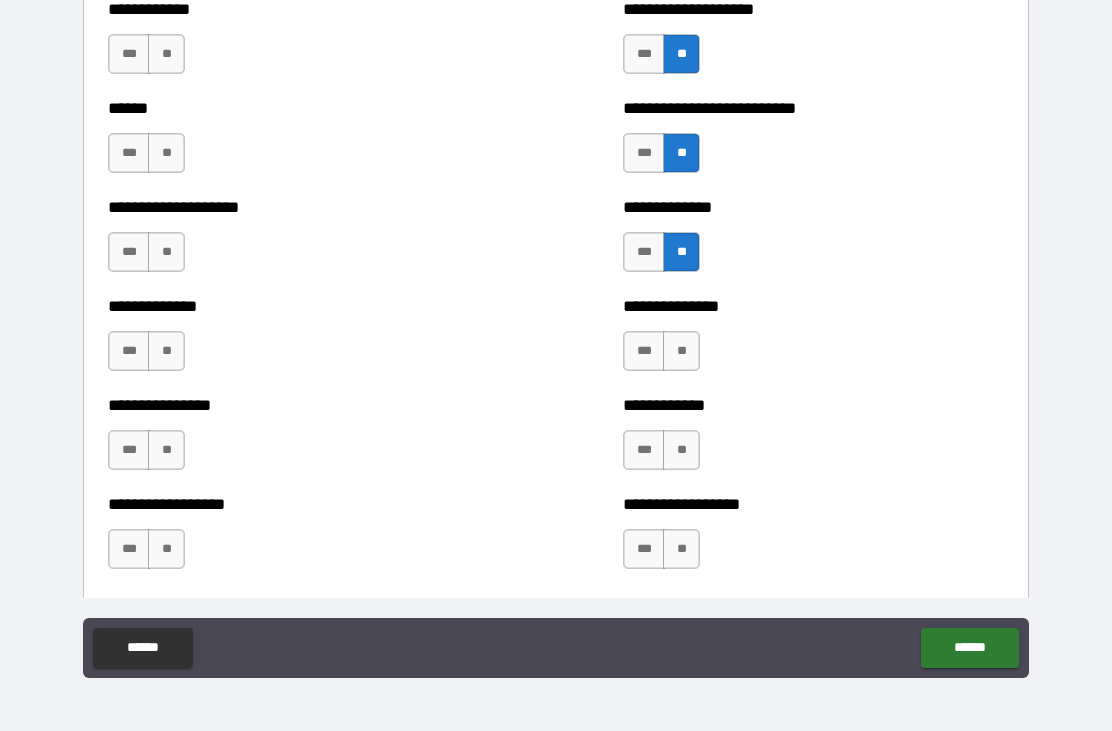 click on "**********" at bounding box center (813, 341) 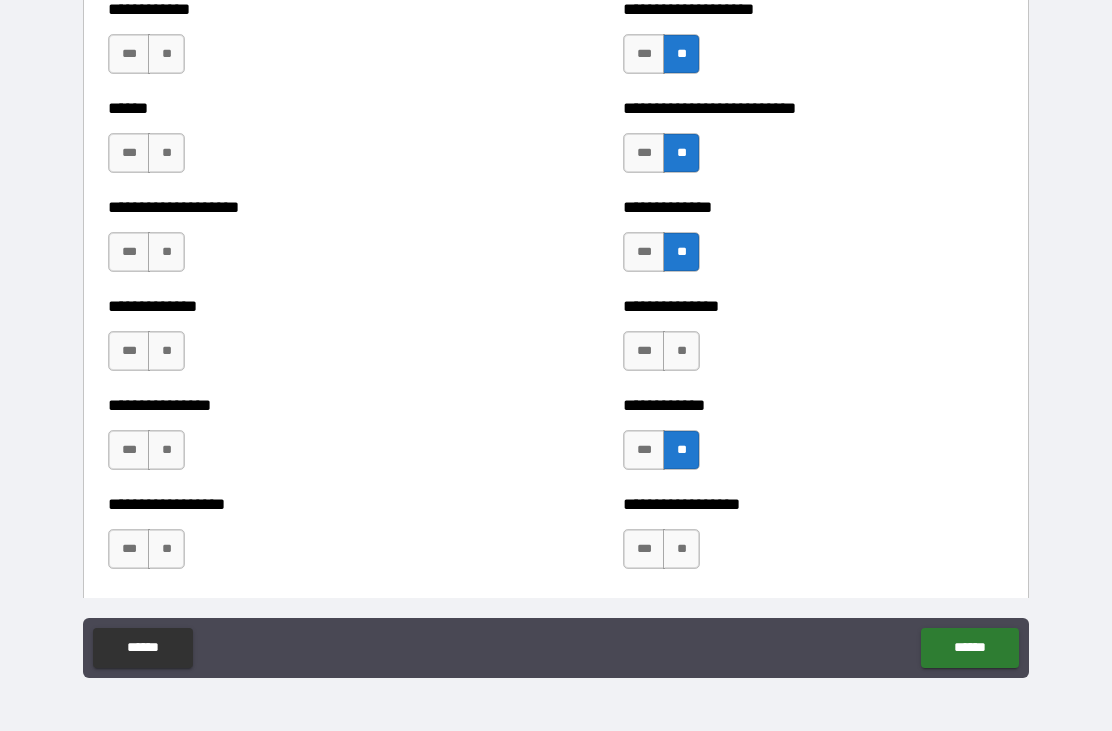 click on "**" at bounding box center [681, 351] 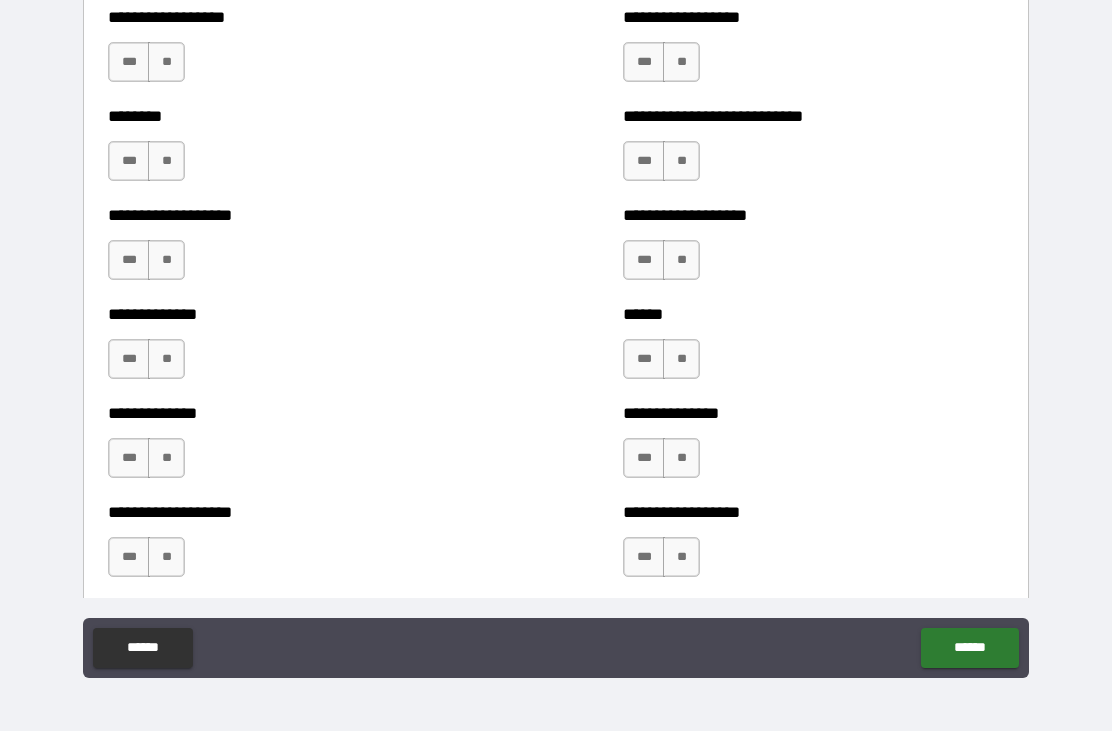 scroll, scrollTop: 4744, scrollLeft: 0, axis: vertical 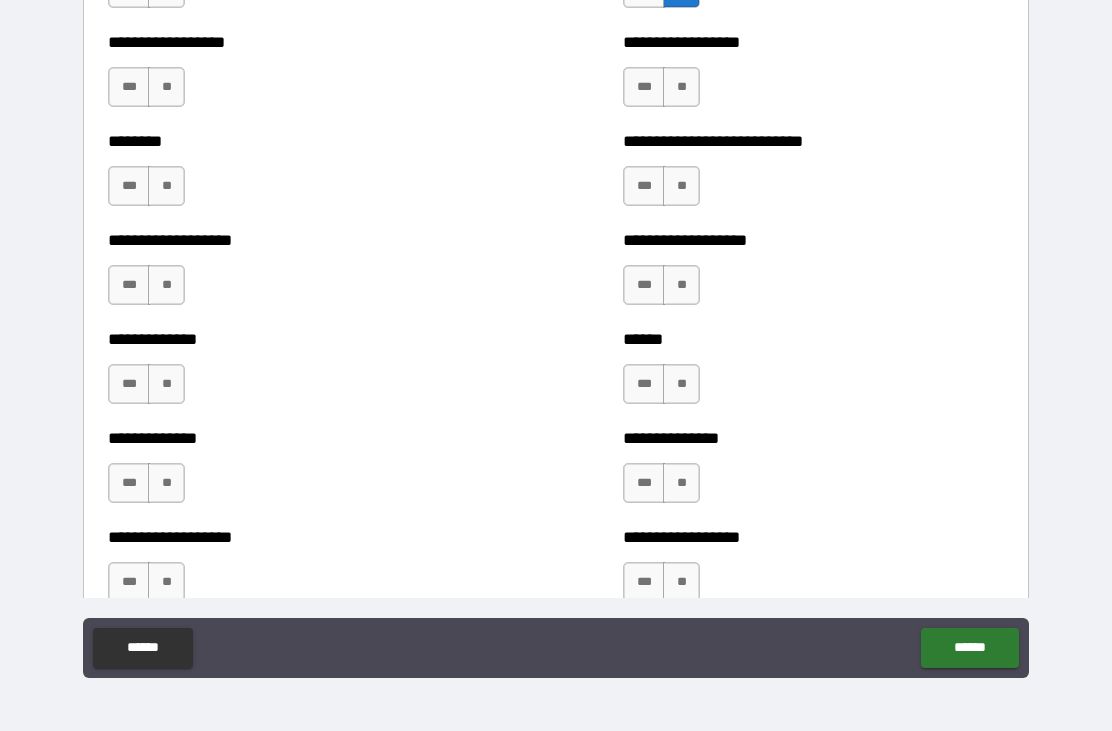 click on "**" at bounding box center (681, 87) 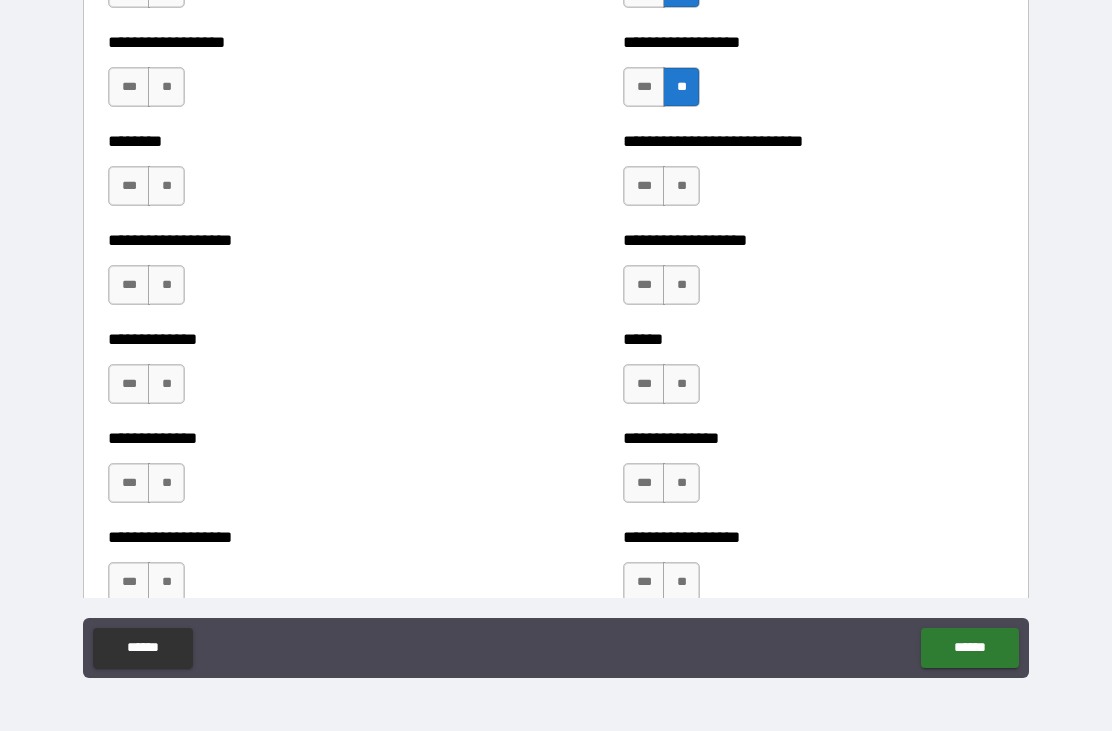 click on "**" at bounding box center (681, 186) 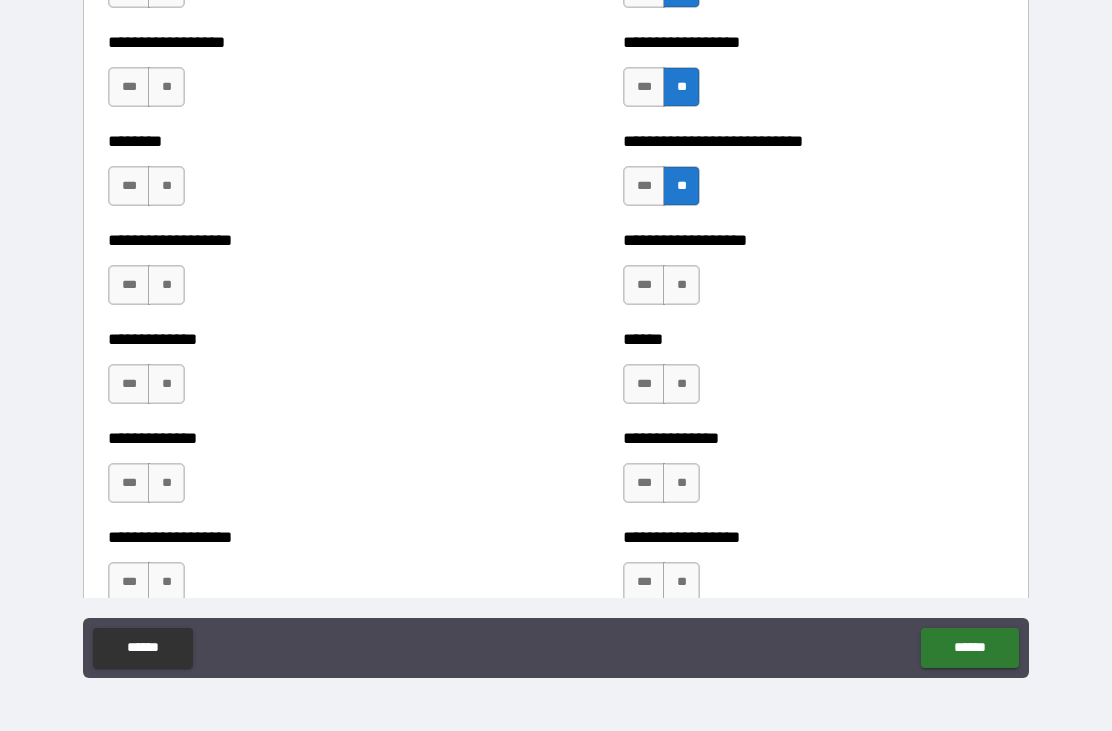 click on "**" at bounding box center (681, 285) 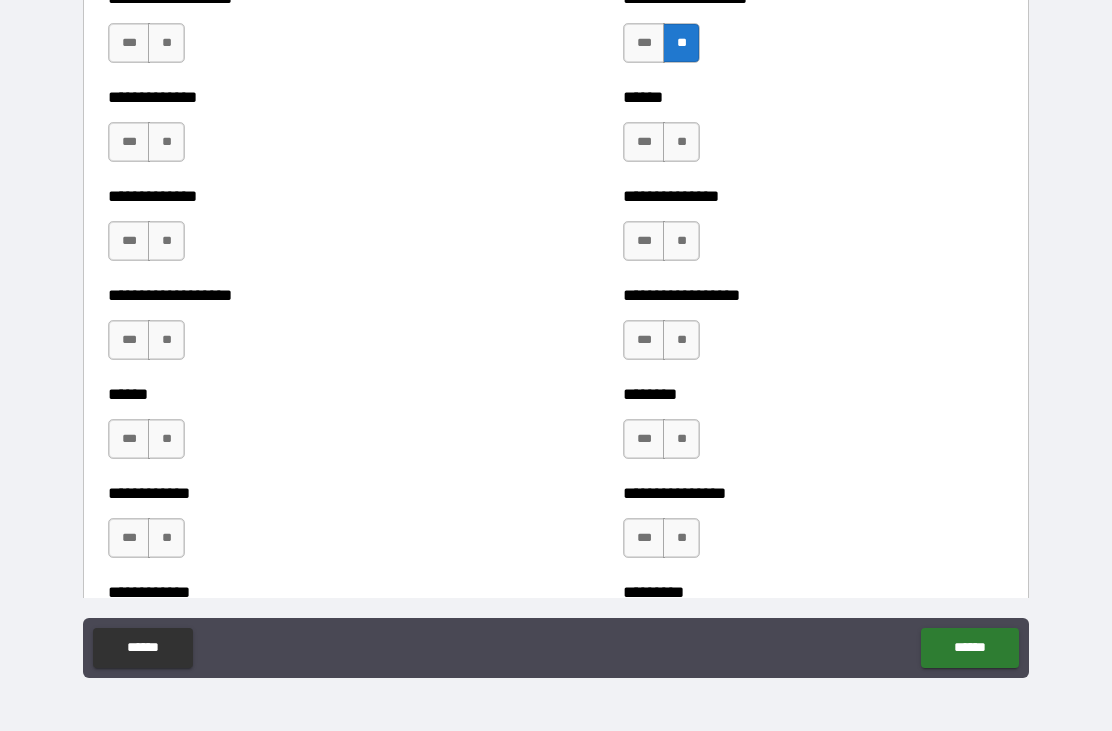 scroll, scrollTop: 4991, scrollLeft: 0, axis: vertical 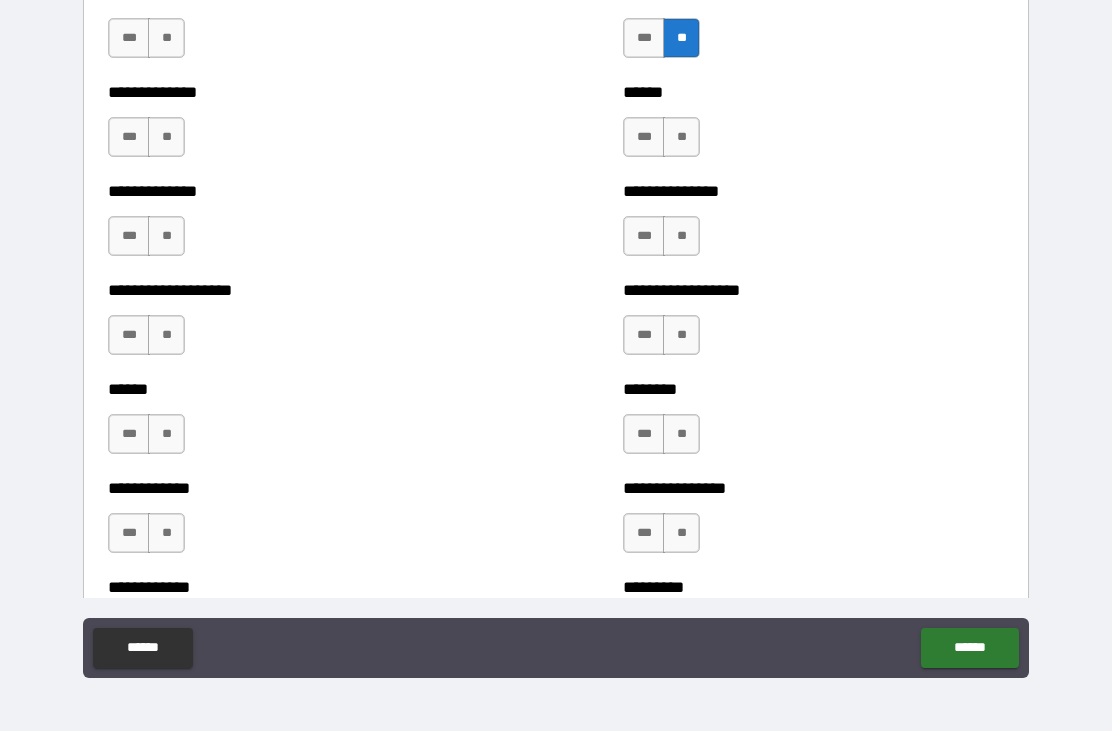click on "**" at bounding box center (681, 236) 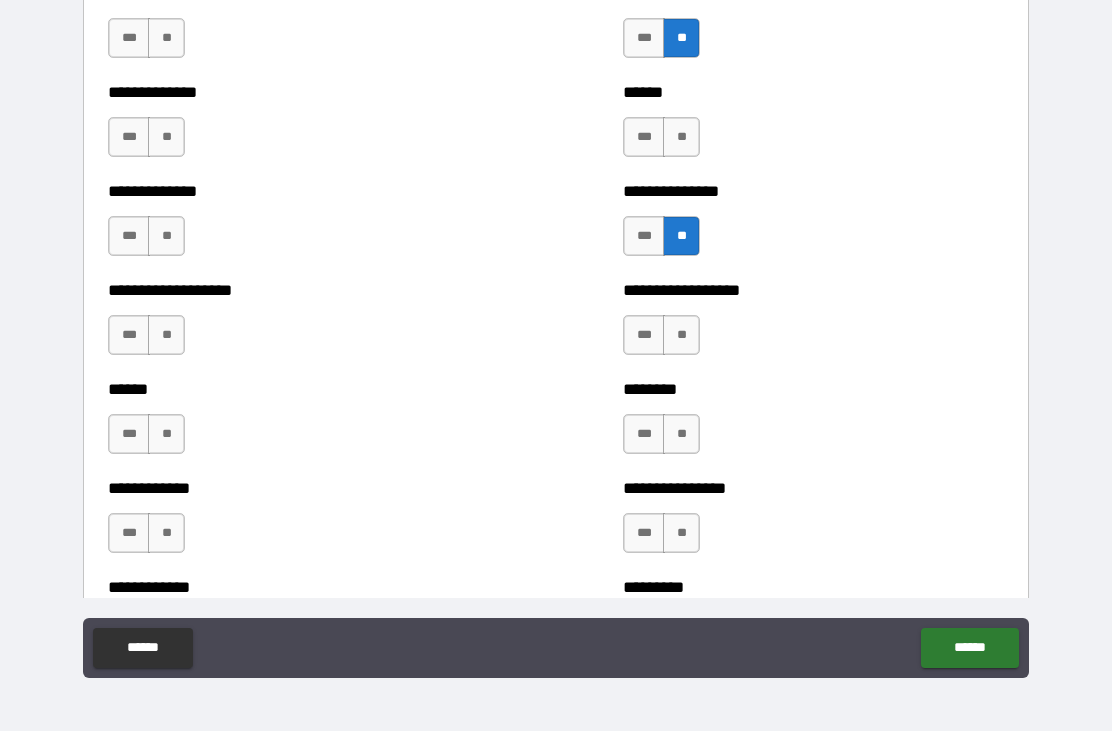 click on "**" at bounding box center [681, 137] 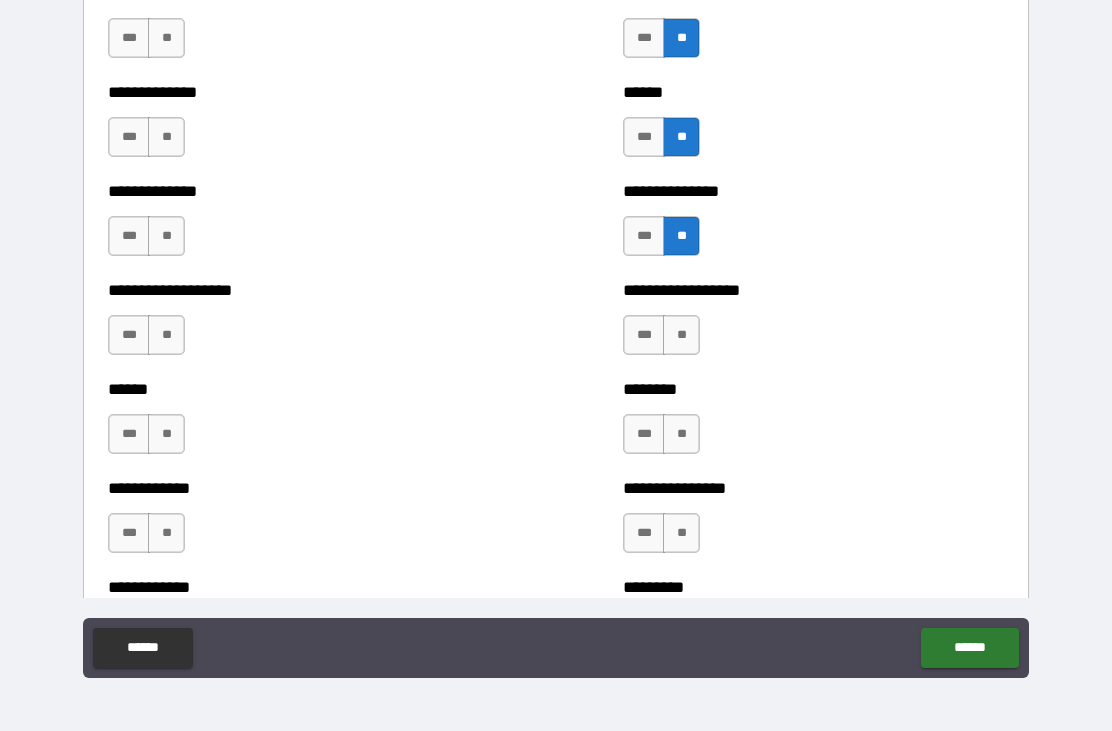 click on "**" at bounding box center [681, 434] 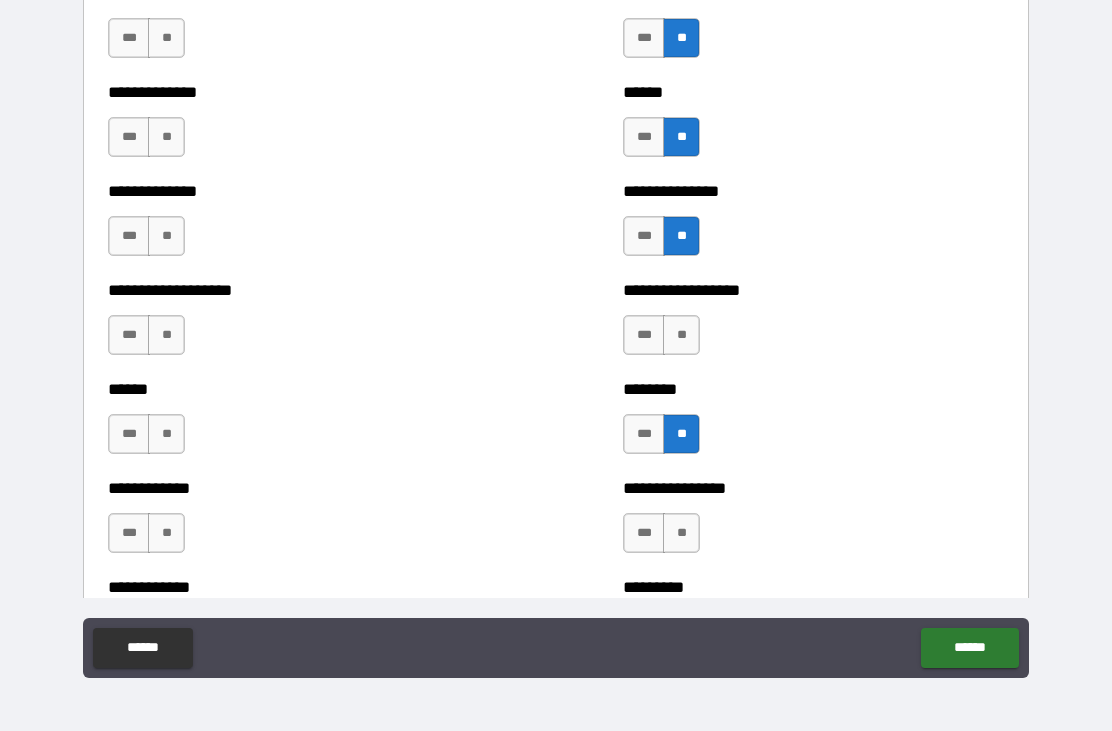 click on "**" at bounding box center [681, 533] 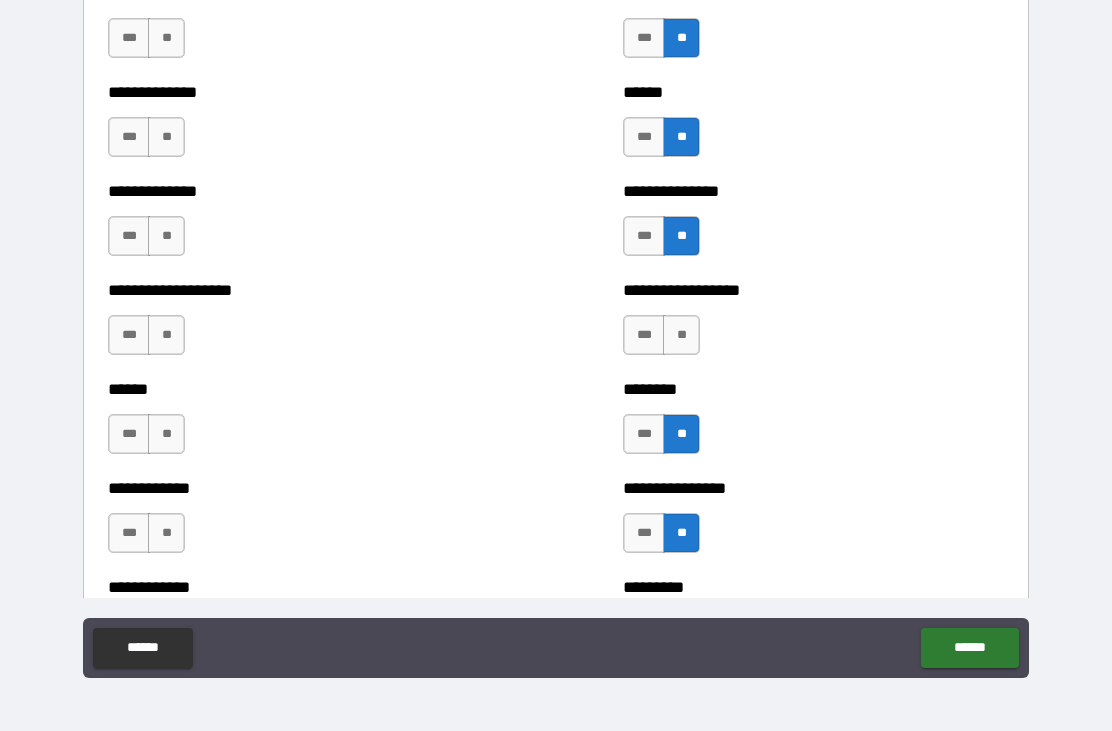 click on "**" at bounding box center [681, 335] 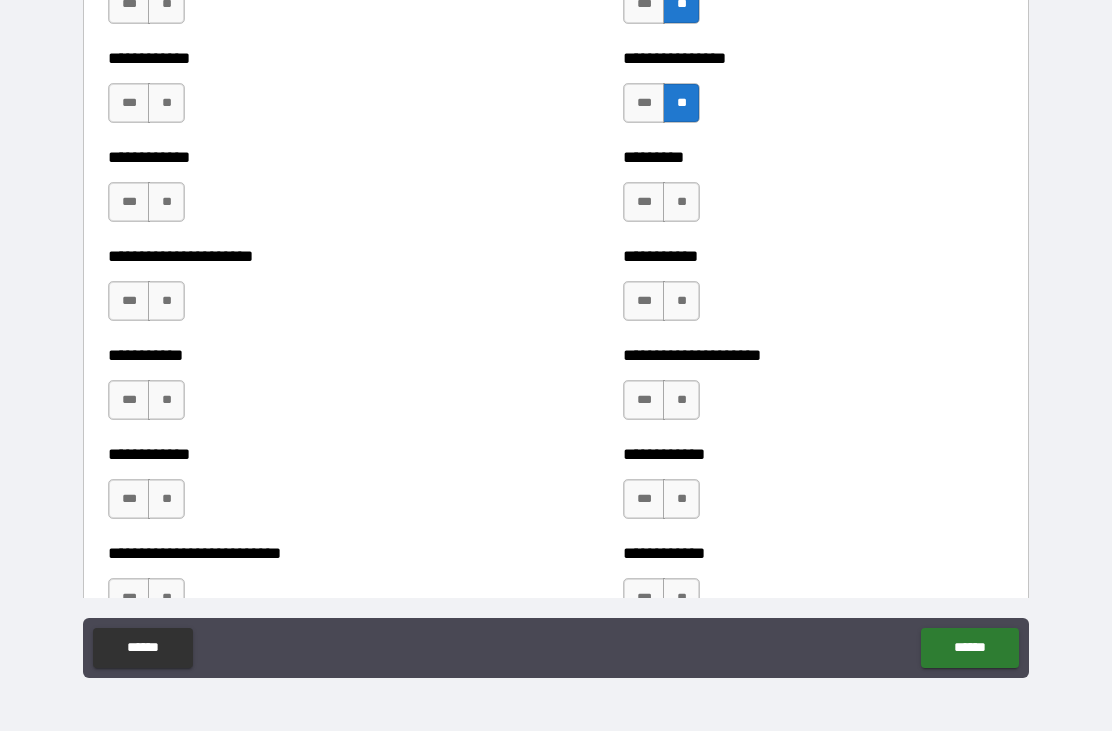 scroll, scrollTop: 5428, scrollLeft: 0, axis: vertical 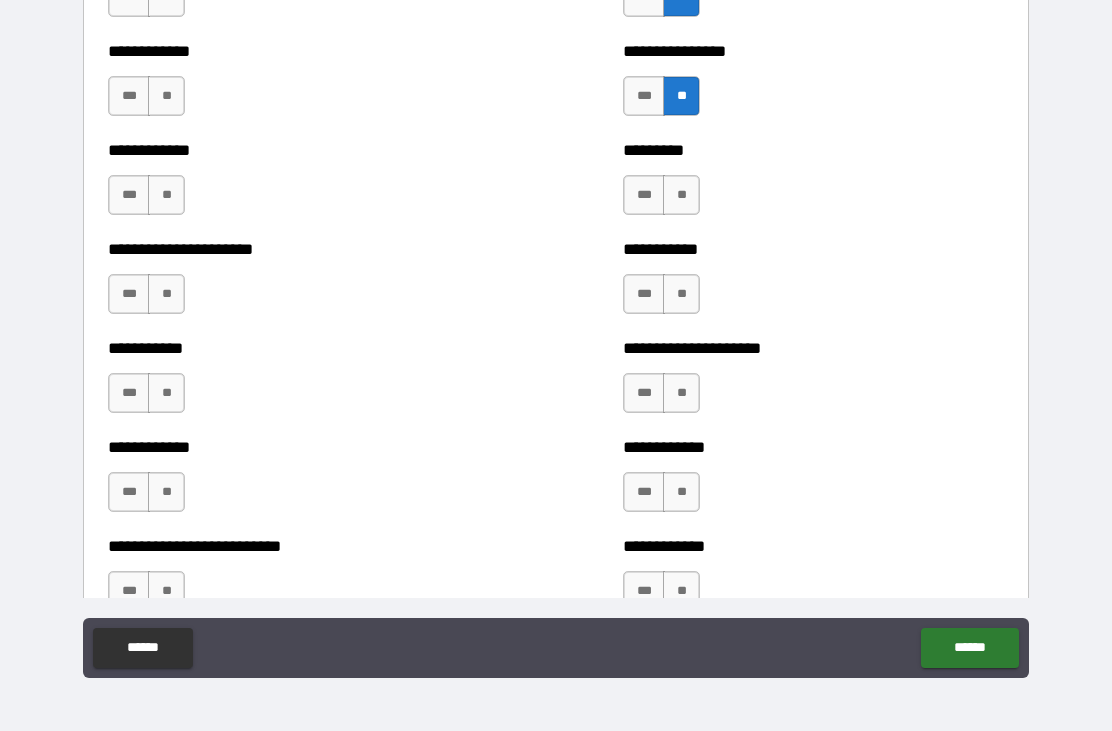 click on "**" at bounding box center (681, 195) 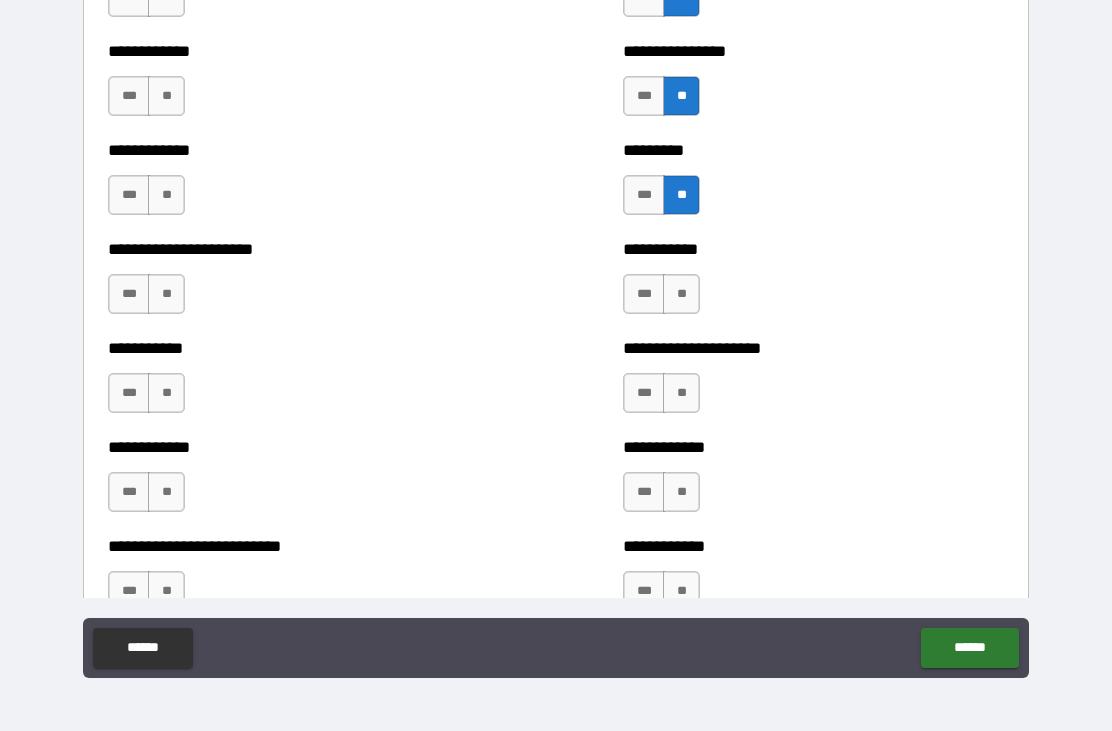 click on "**" at bounding box center (681, 294) 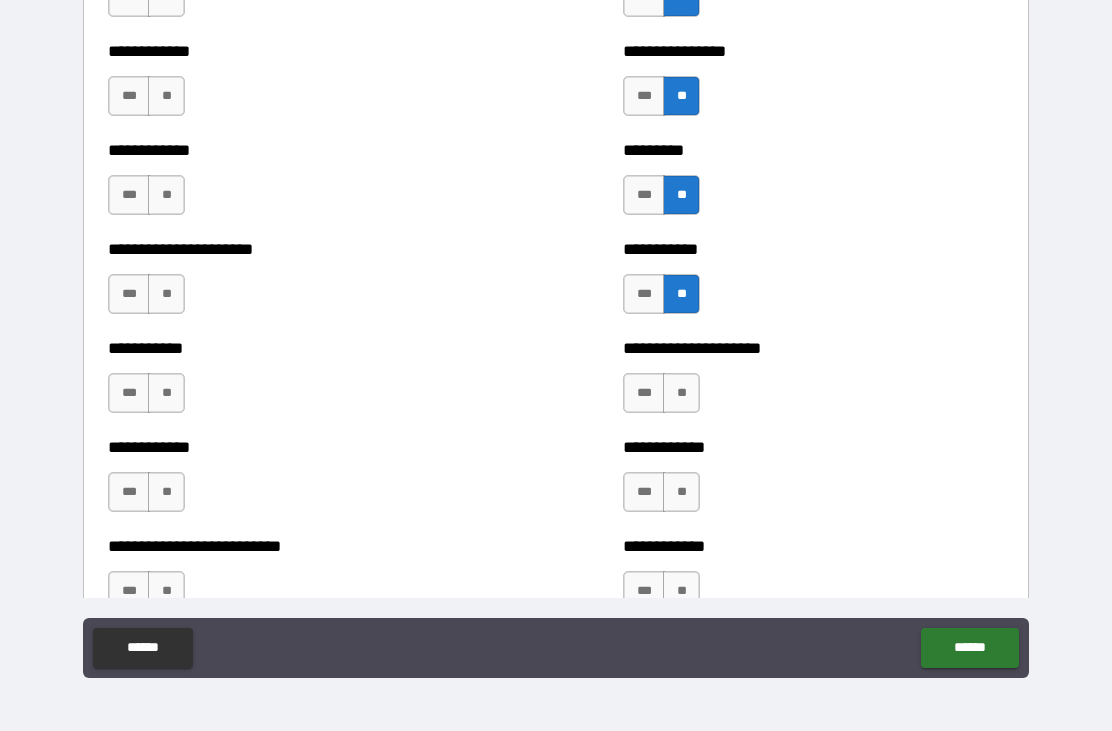 click on "**" at bounding box center [681, 393] 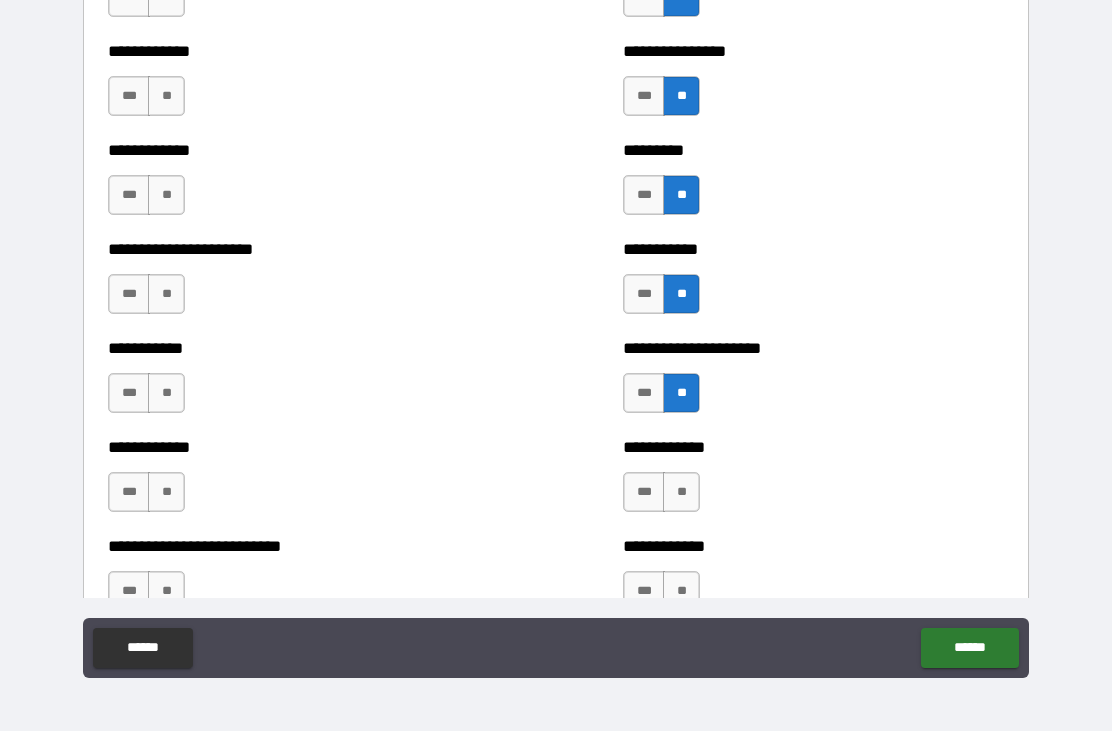 click on "**" at bounding box center (681, 492) 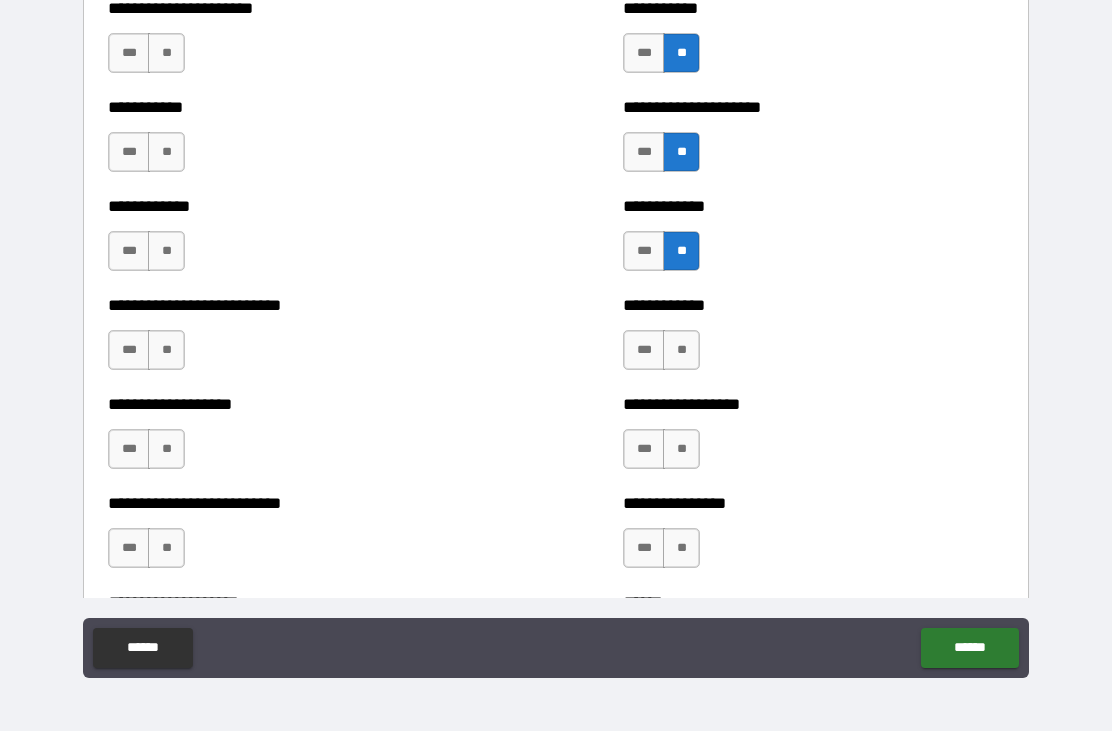scroll, scrollTop: 5678, scrollLeft: 0, axis: vertical 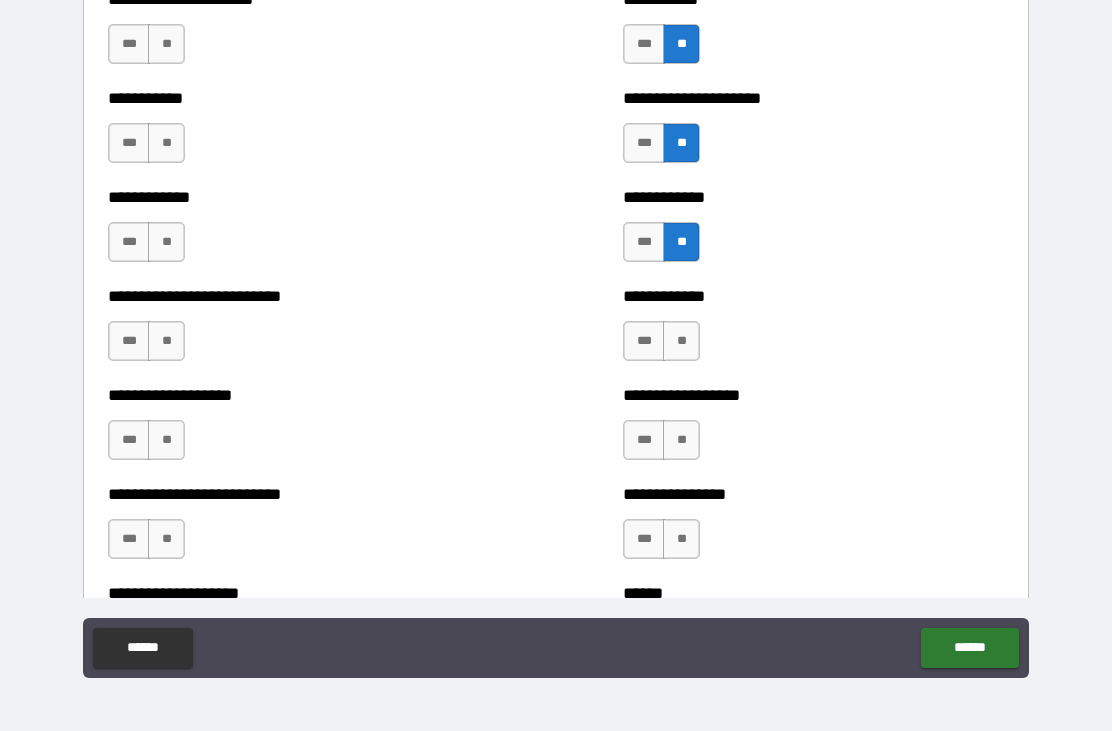 click on "**" at bounding box center [681, 341] 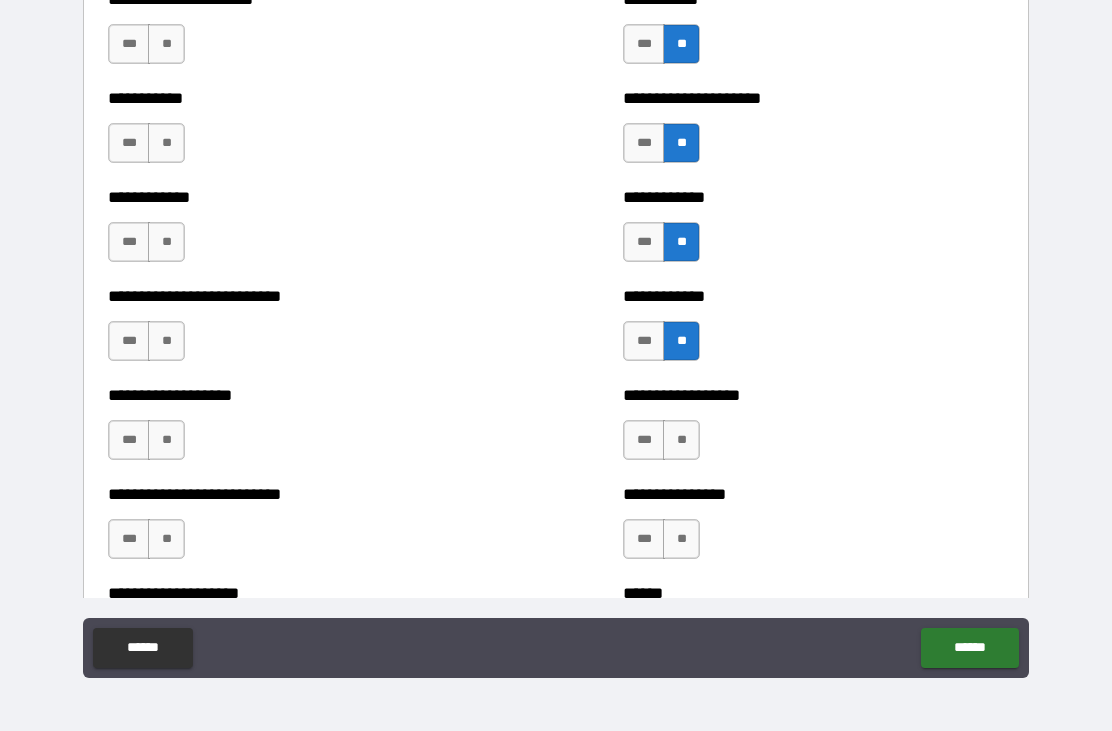 click on "**" at bounding box center [681, 440] 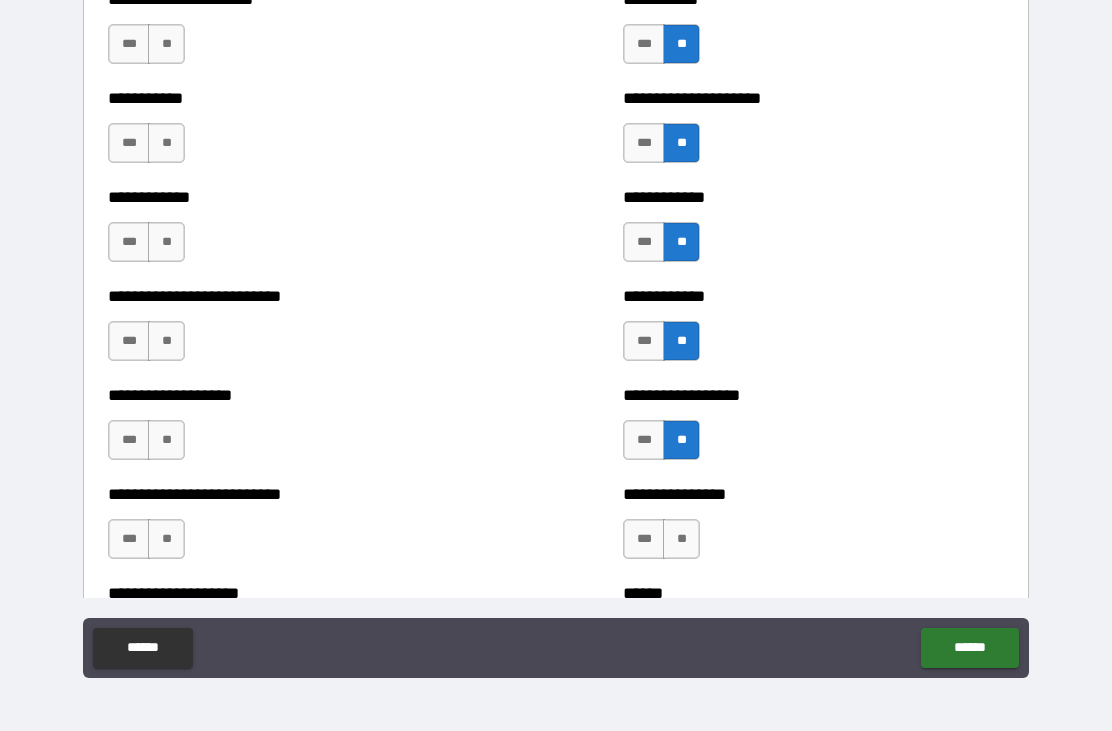 click on "**" at bounding box center (681, 539) 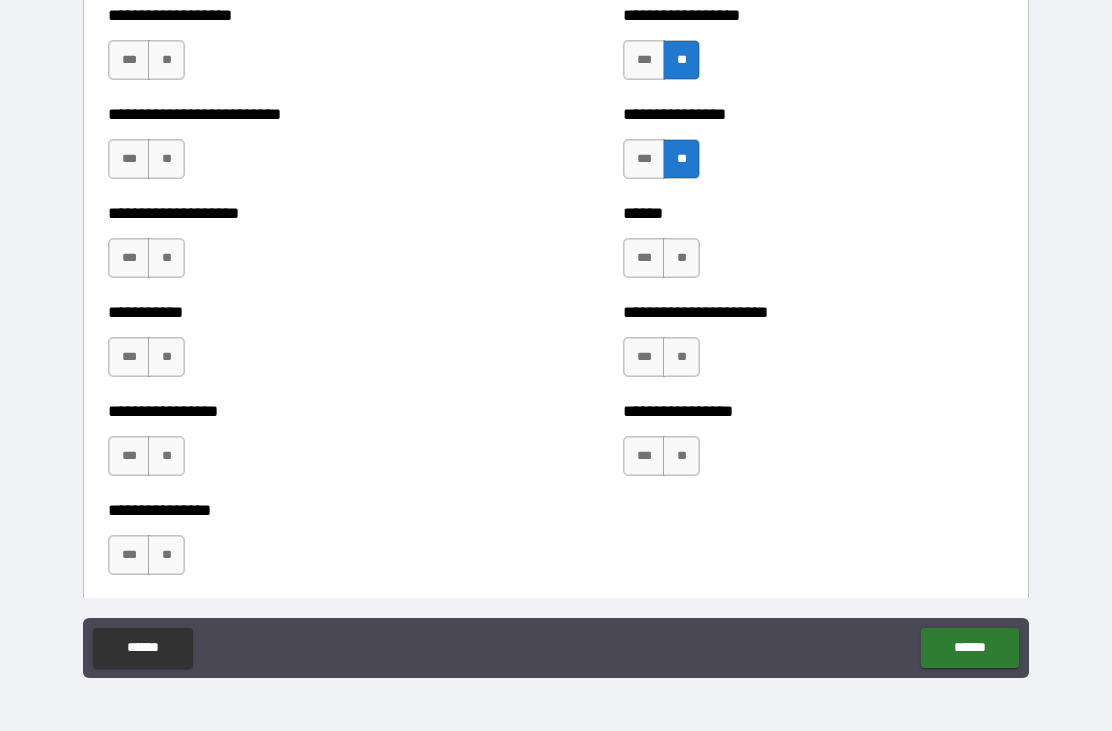 scroll, scrollTop: 6061, scrollLeft: 0, axis: vertical 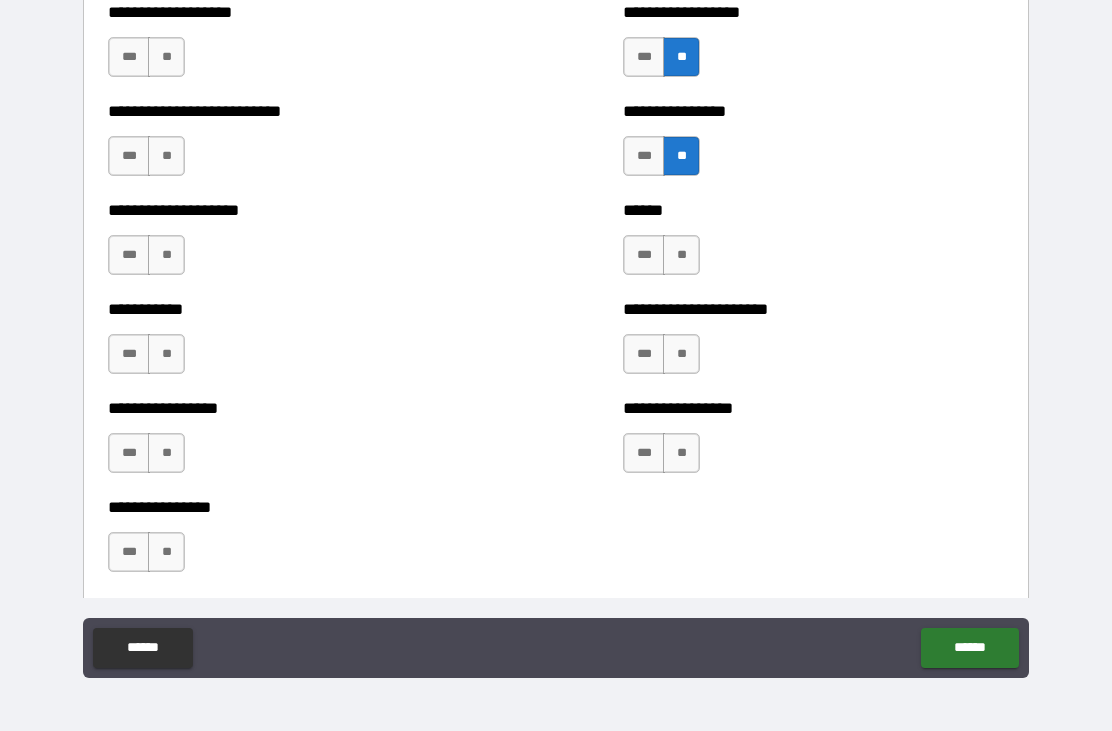click on "**" at bounding box center [681, 255] 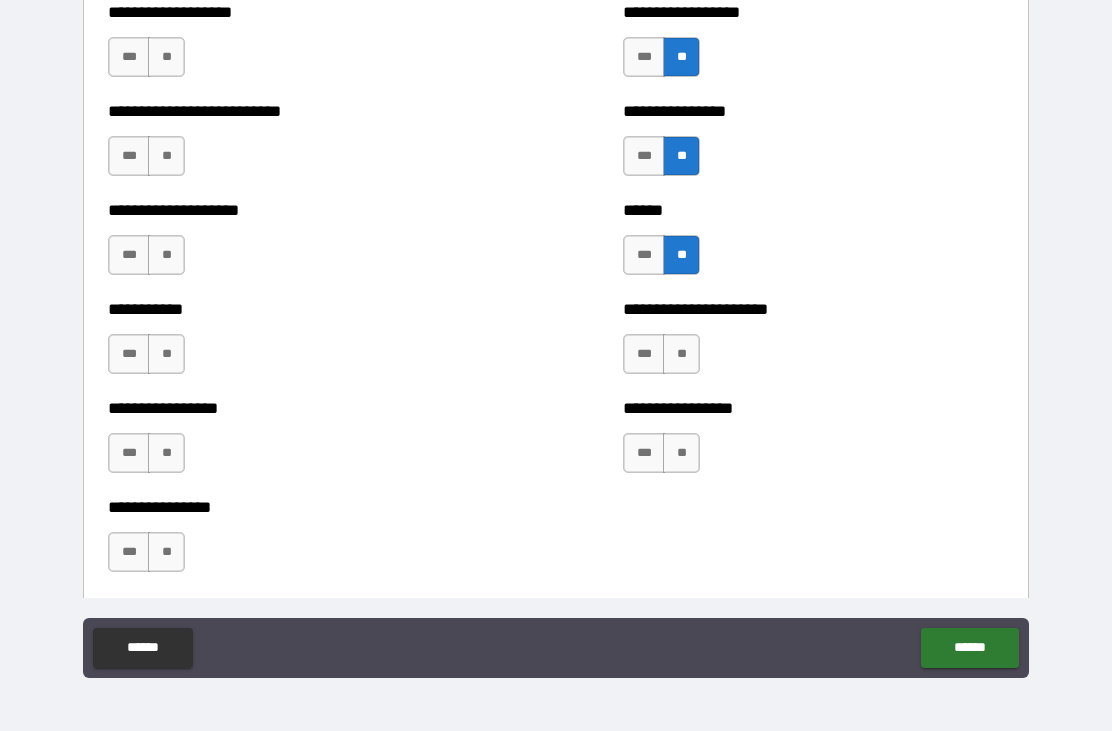 click on "**********" at bounding box center (813, 344) 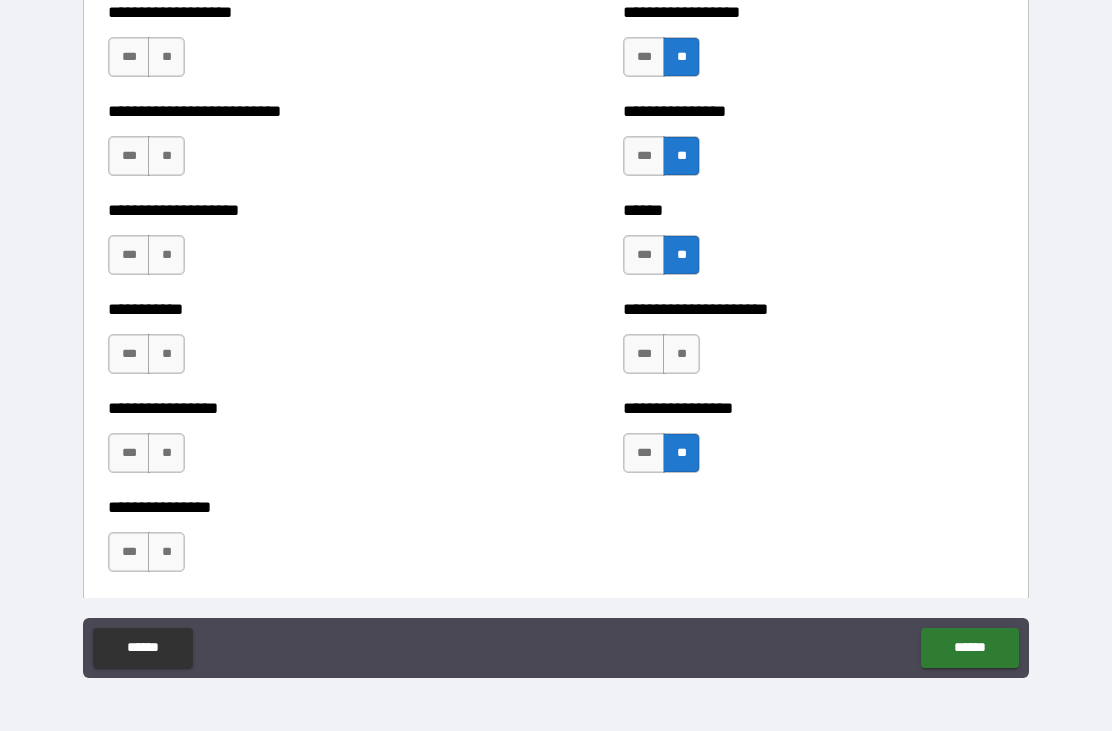 click on "**" at bounding box center [681, 354] 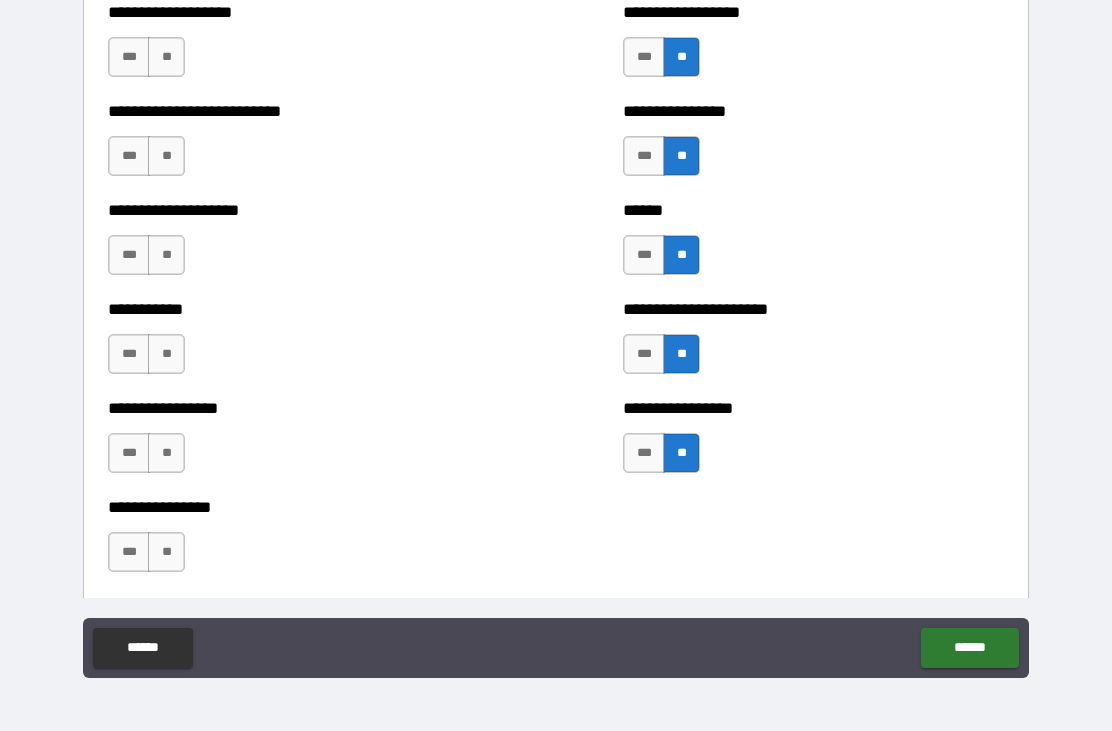 click on "**" at bounding box center [166, 552] 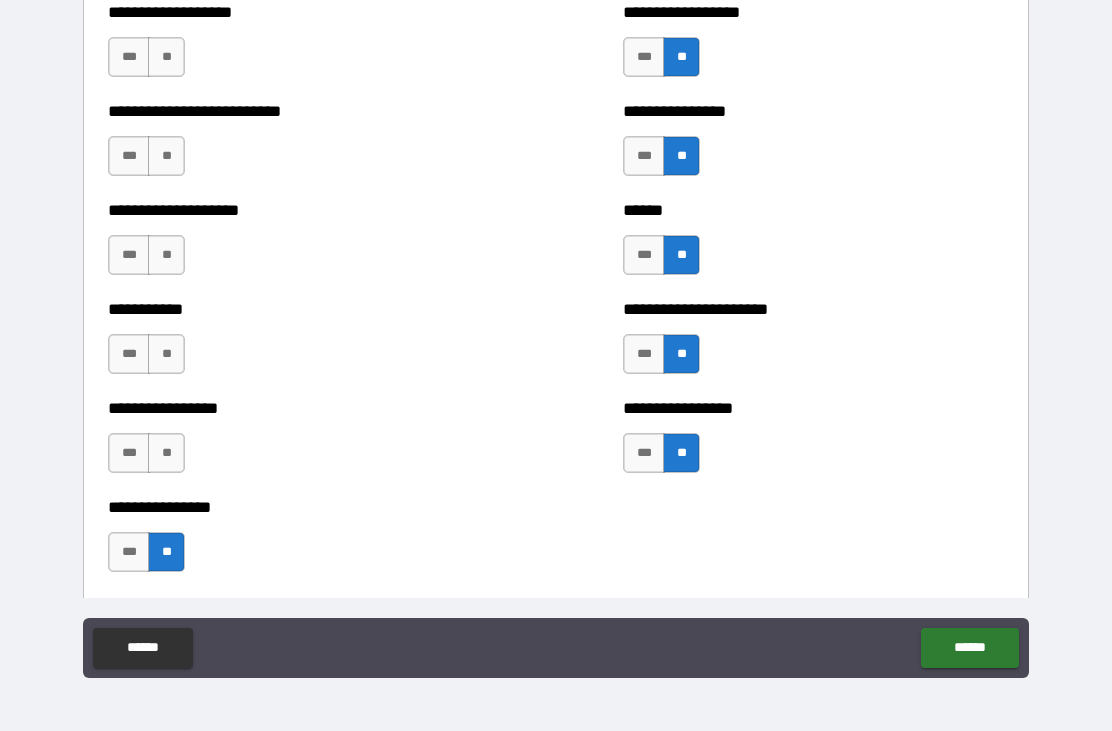 click on "**" at bounding box center [166, 453] 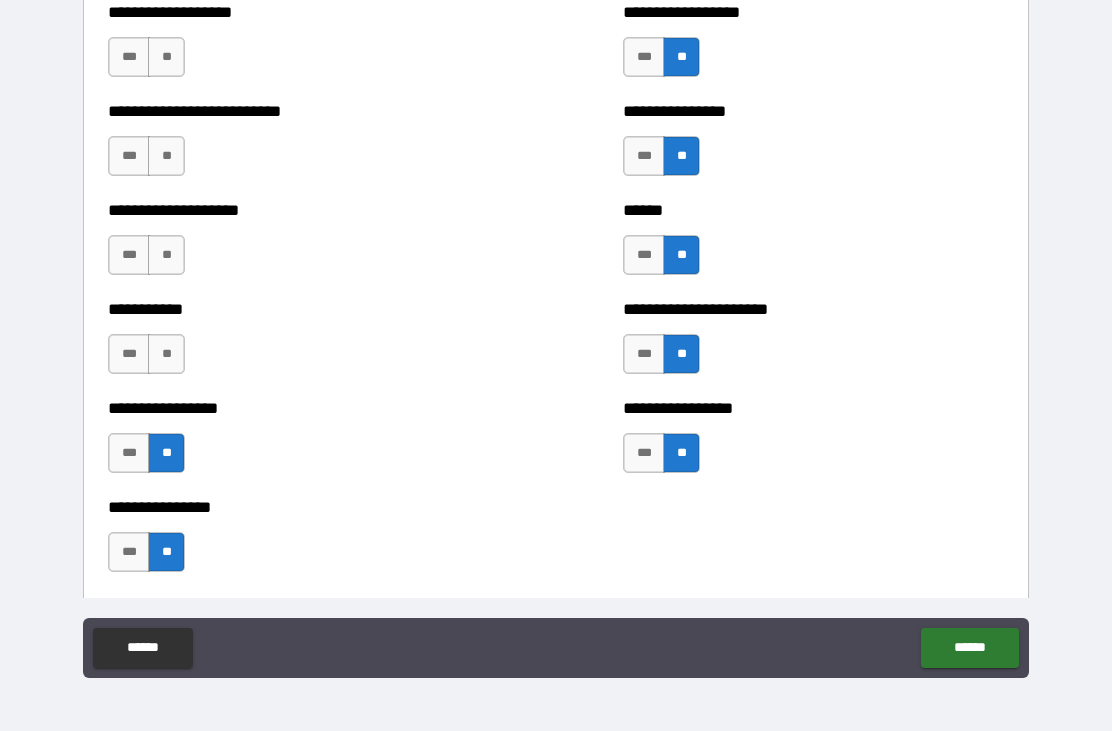 click on "**********" at bounding box center [298, 344] 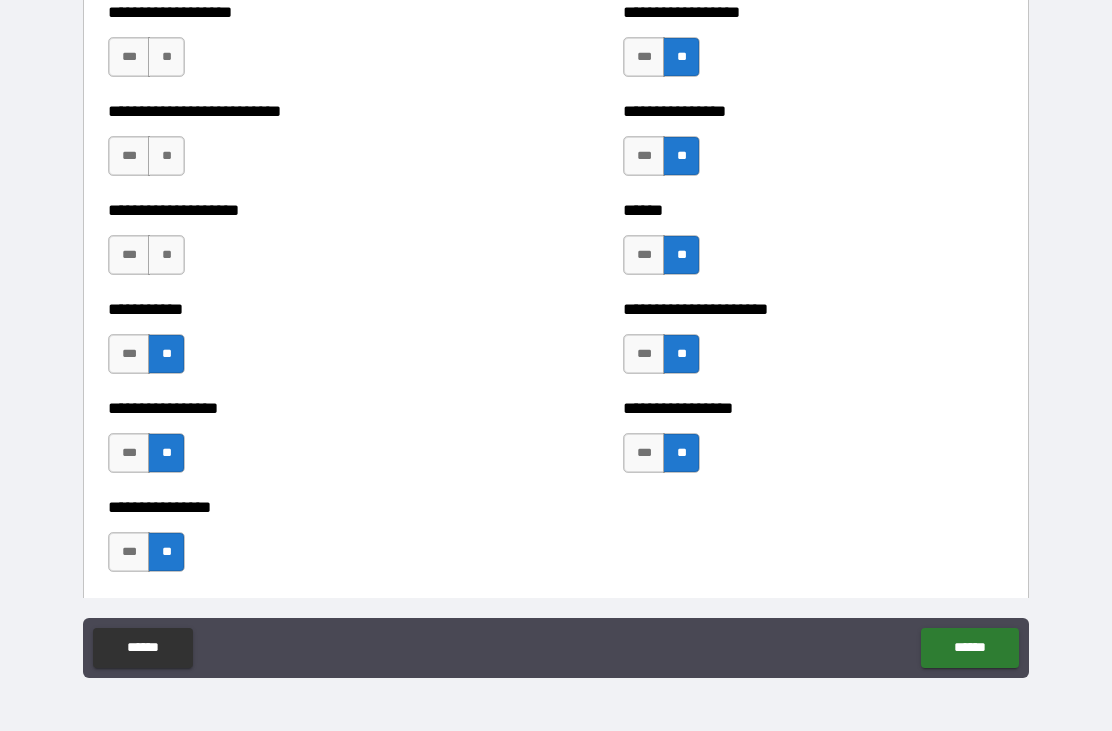 click on "**********" at bounding box center (298, 245) 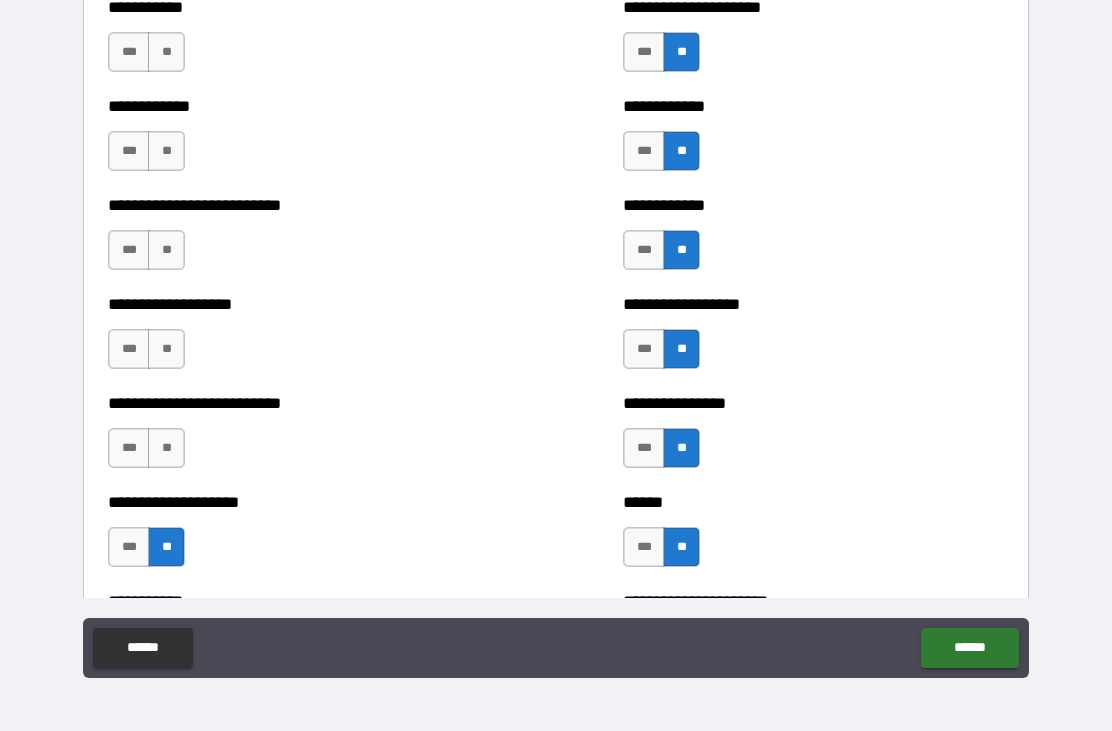 scroll, scrollTop: 5752, scrollLeft: 0, axis: vertical 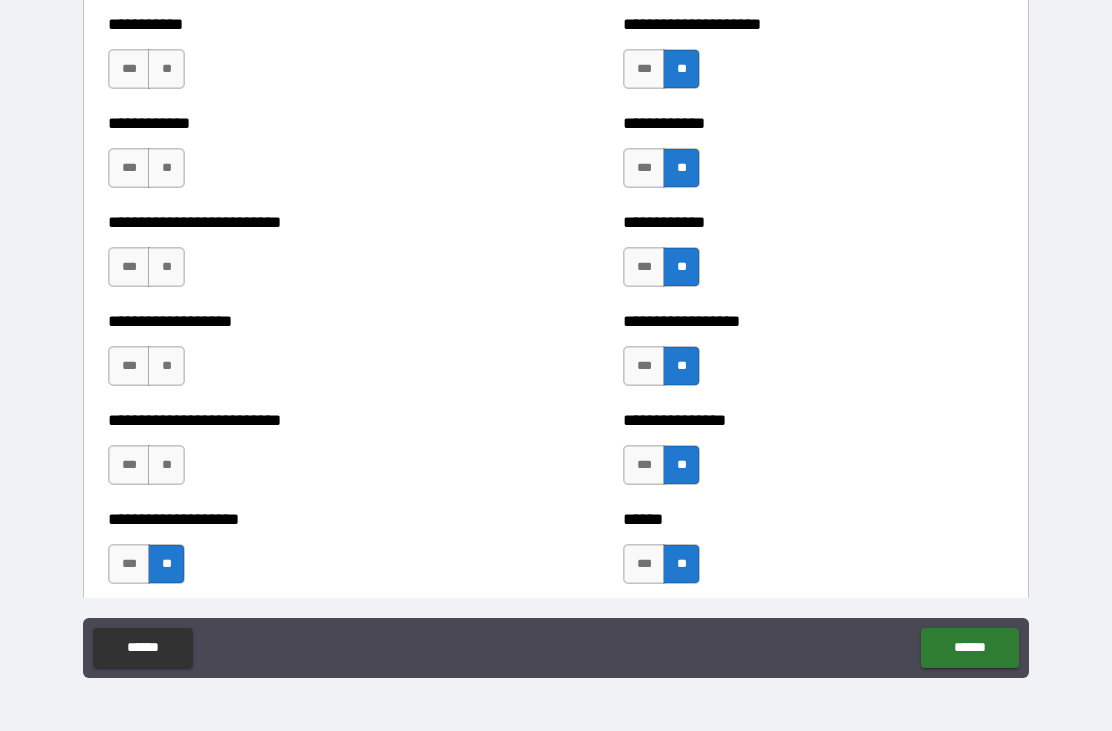 click on "**" at bounding box center [166, 465] 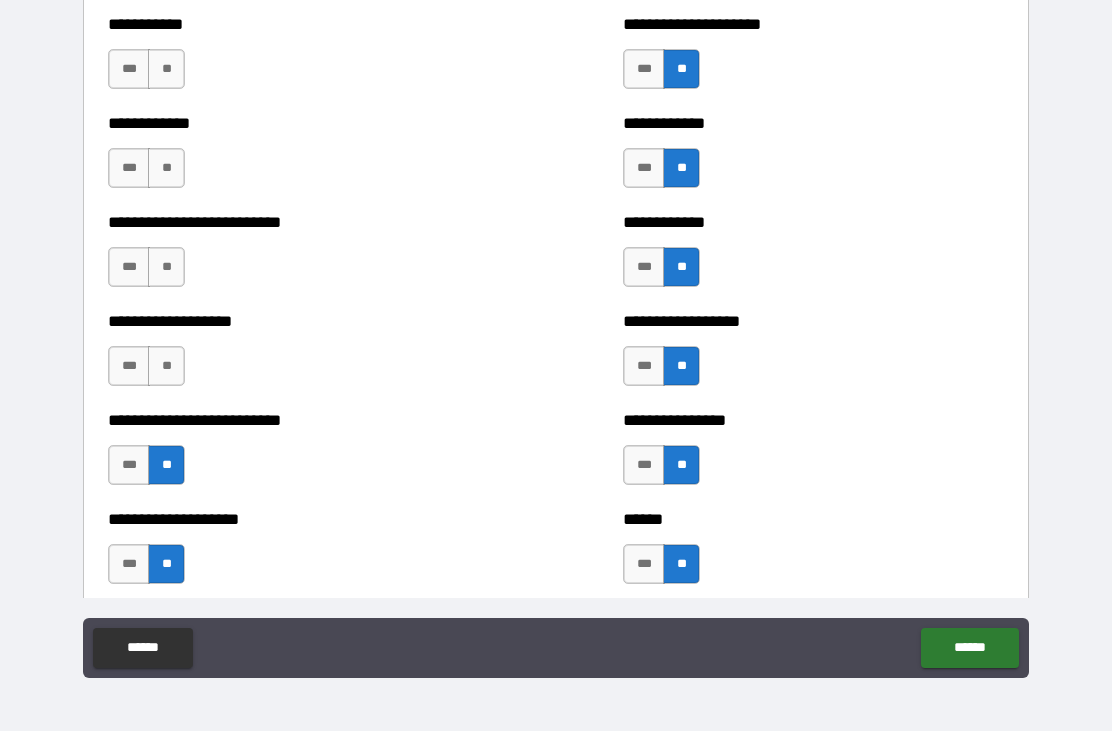 click on "**" at bounding box center [166, 366] 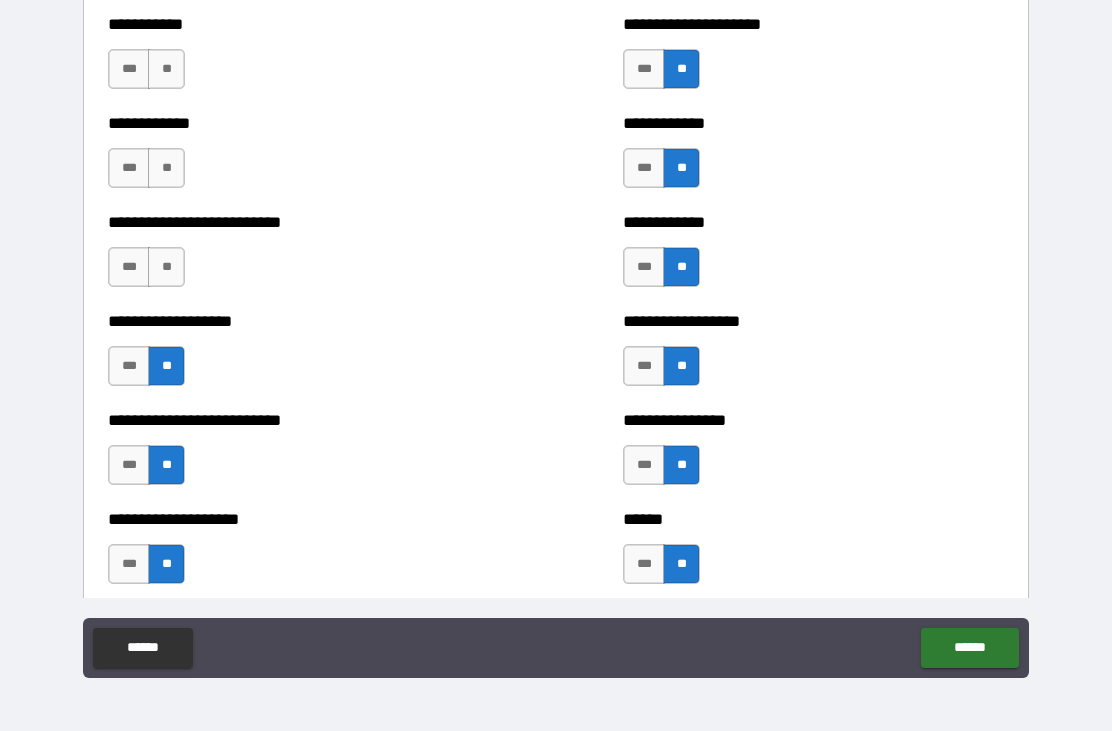 click on "**" at bounding box center [166, 267] 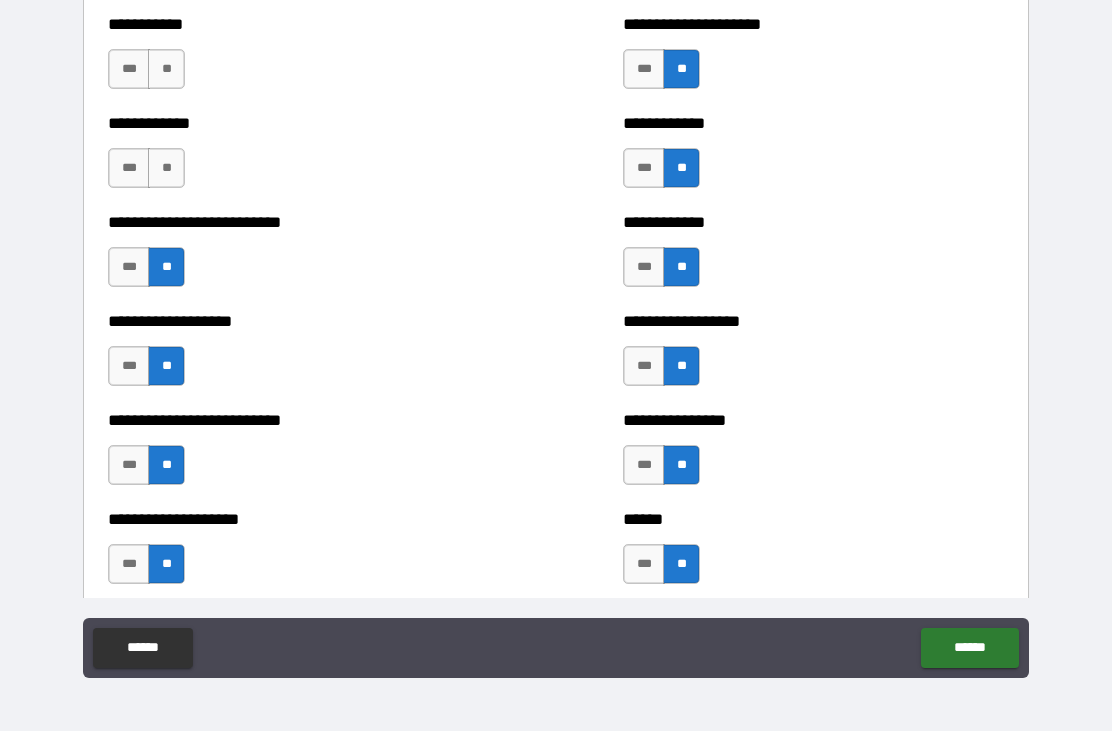 click on "**" at bounding box center [166, 168] 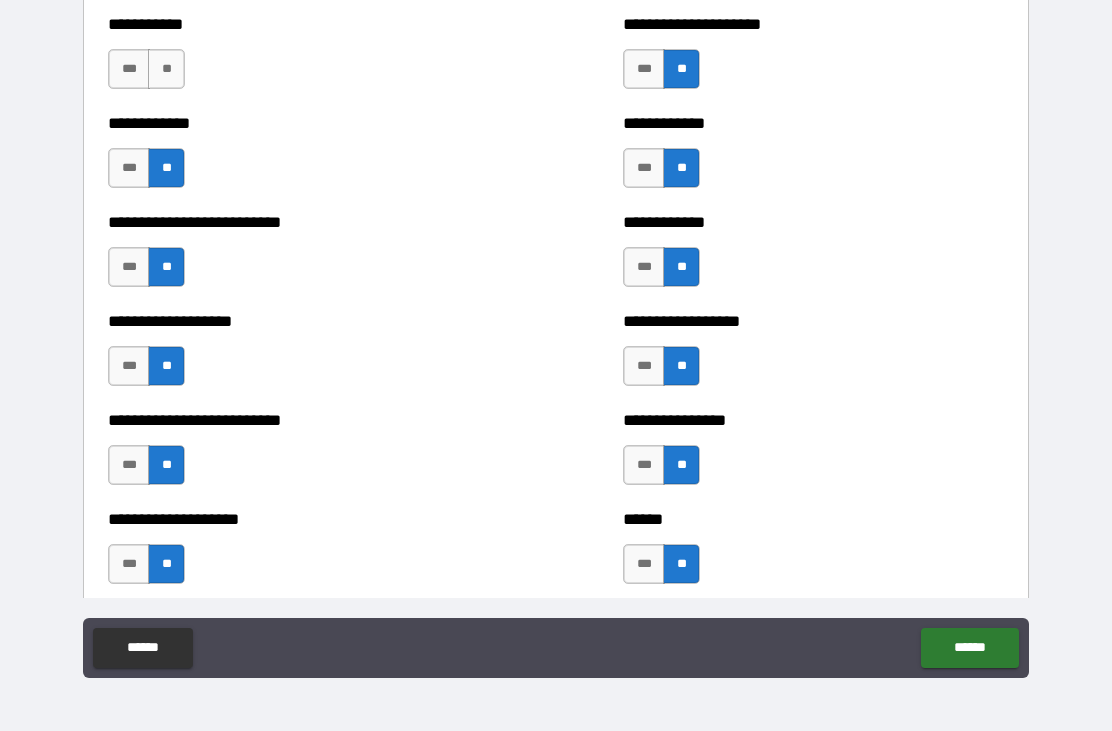 click on "**" at bounding box center (166, 69) 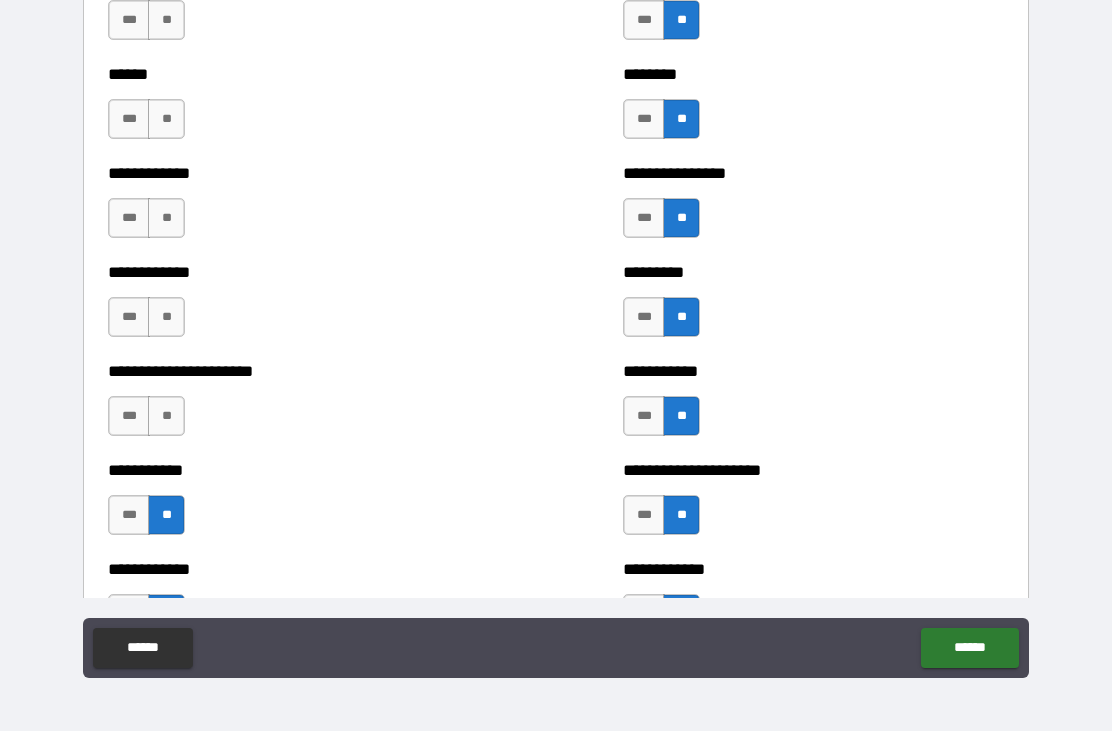 scroll, scrollTop: 5283, scrollLeft: 0, axis: vertical 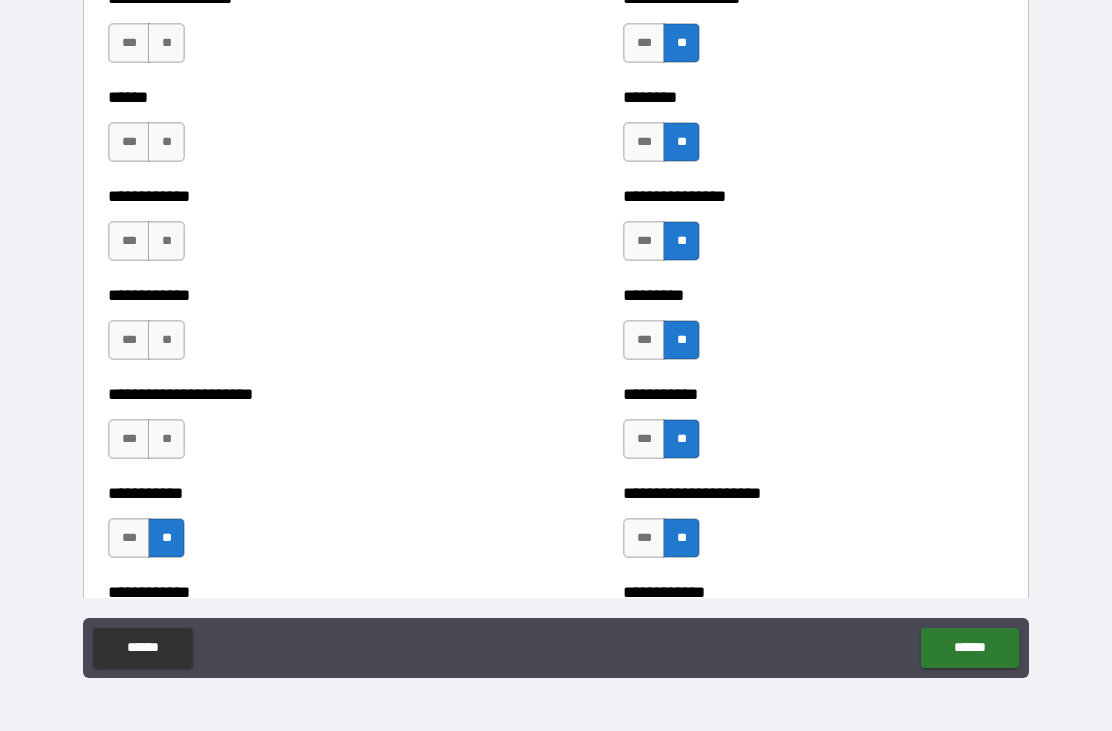 click on "**" at bounding box center [166, 439] 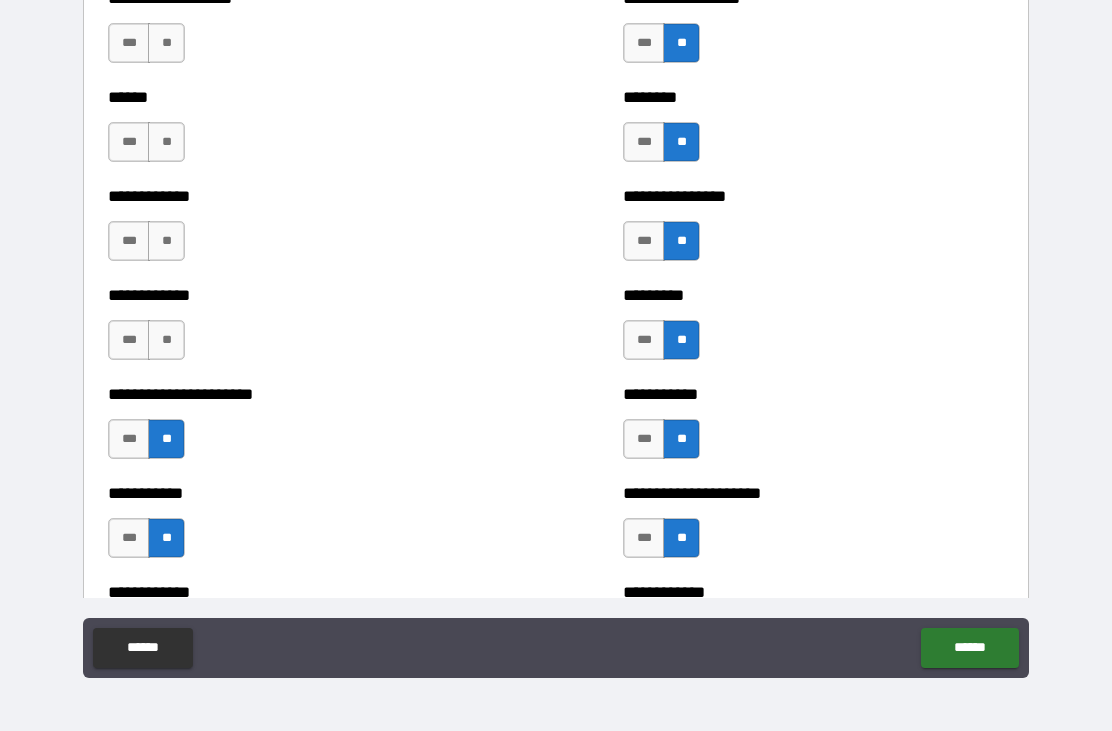 click on "**" at bounding box center (166, 340) 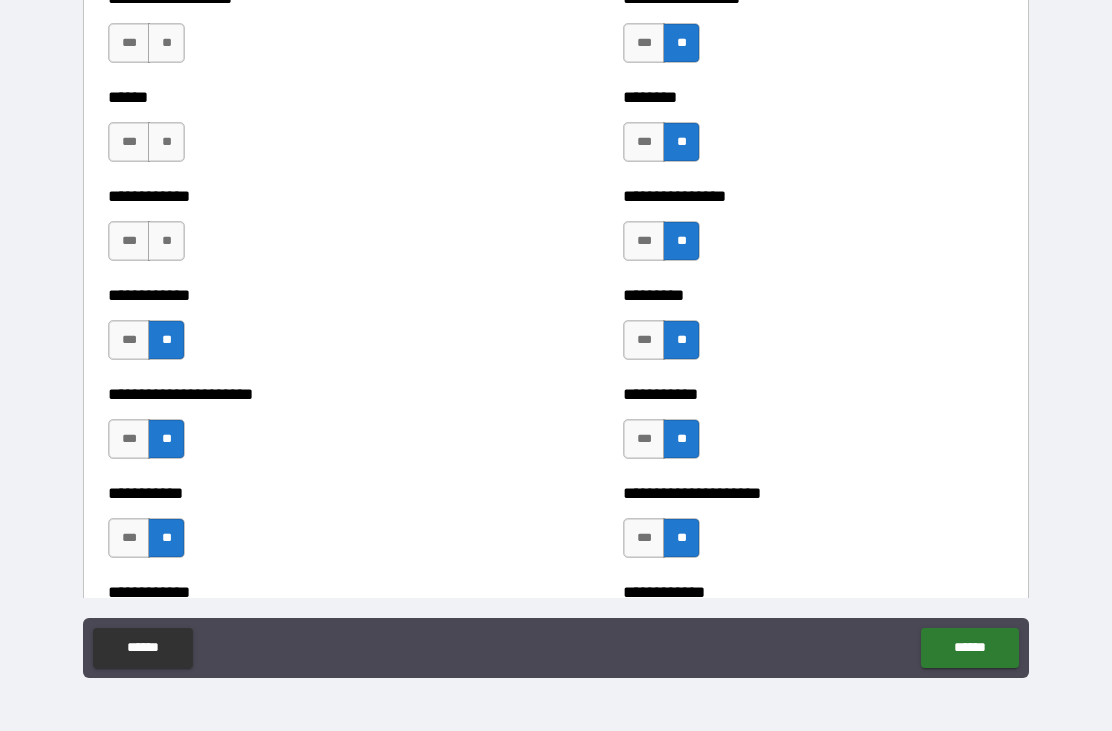 click on "**" at bounding box center [166, 241] 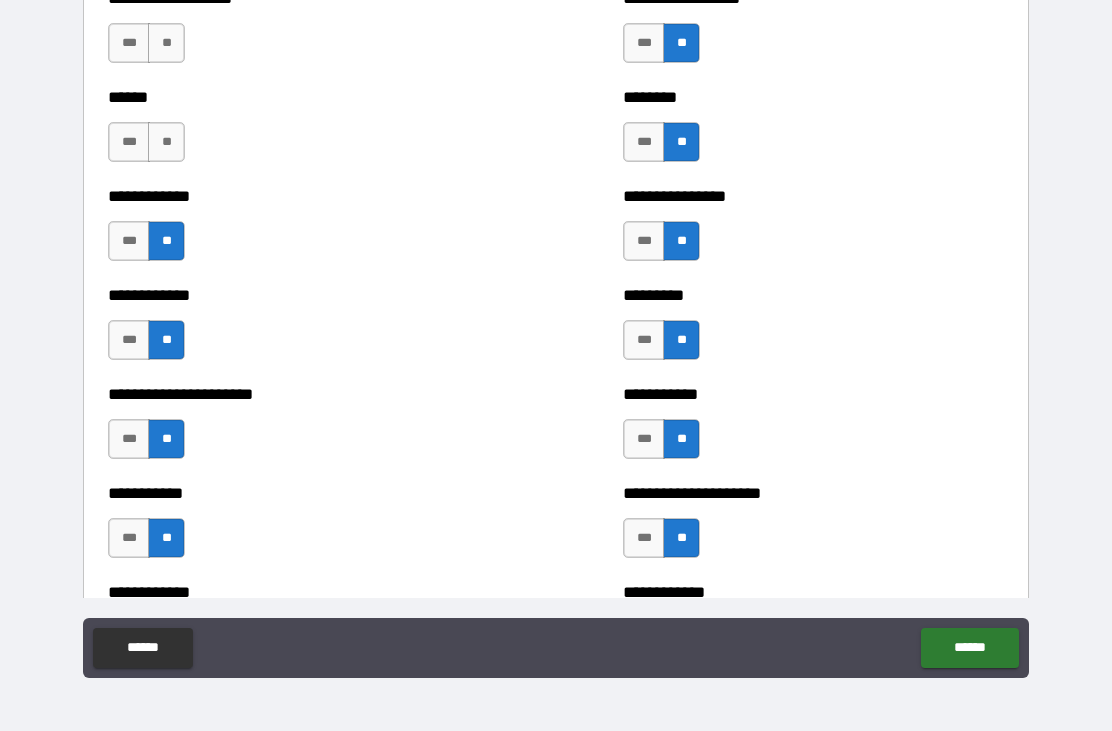 click on "**" at bounding box center (166, 142) 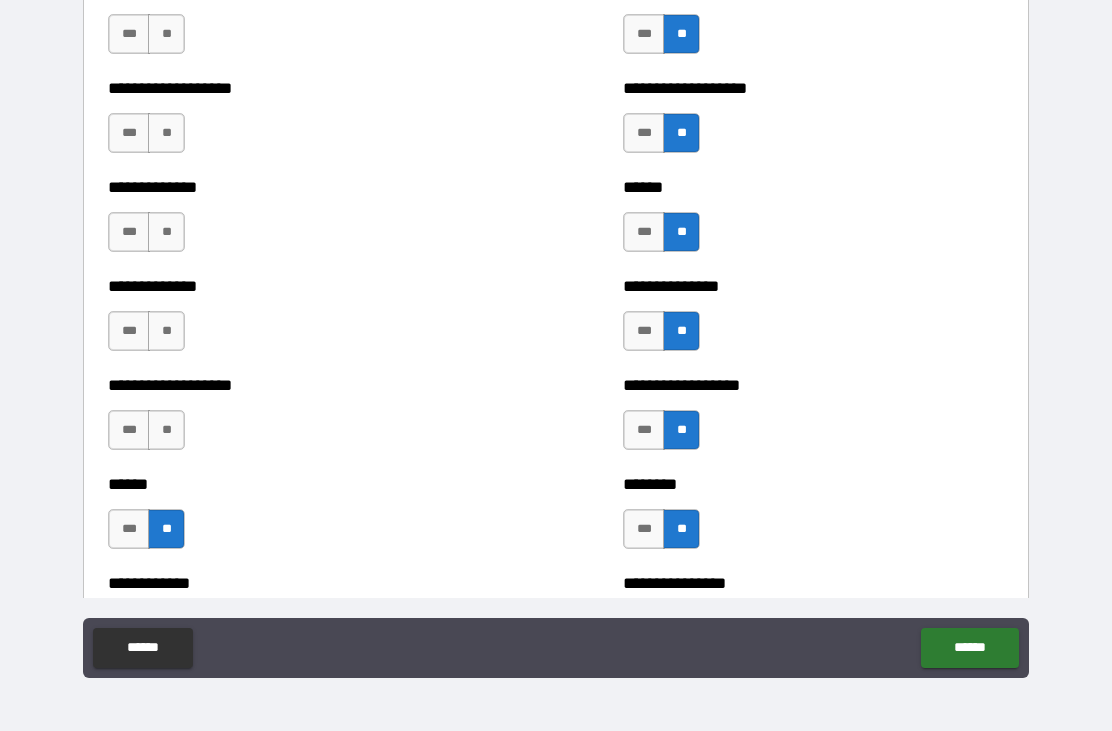 scroll, scrollTop: 4889, scrollLeft: 0, axis: vertical 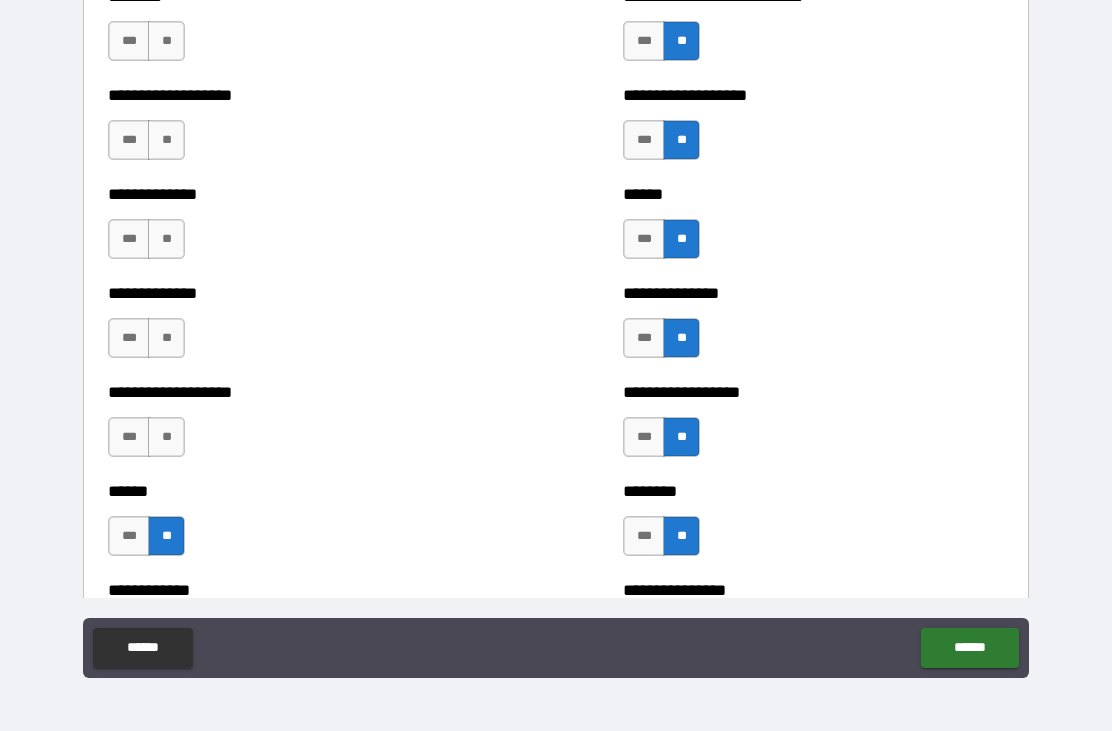 click on "**" at bounding box center [166, 437] 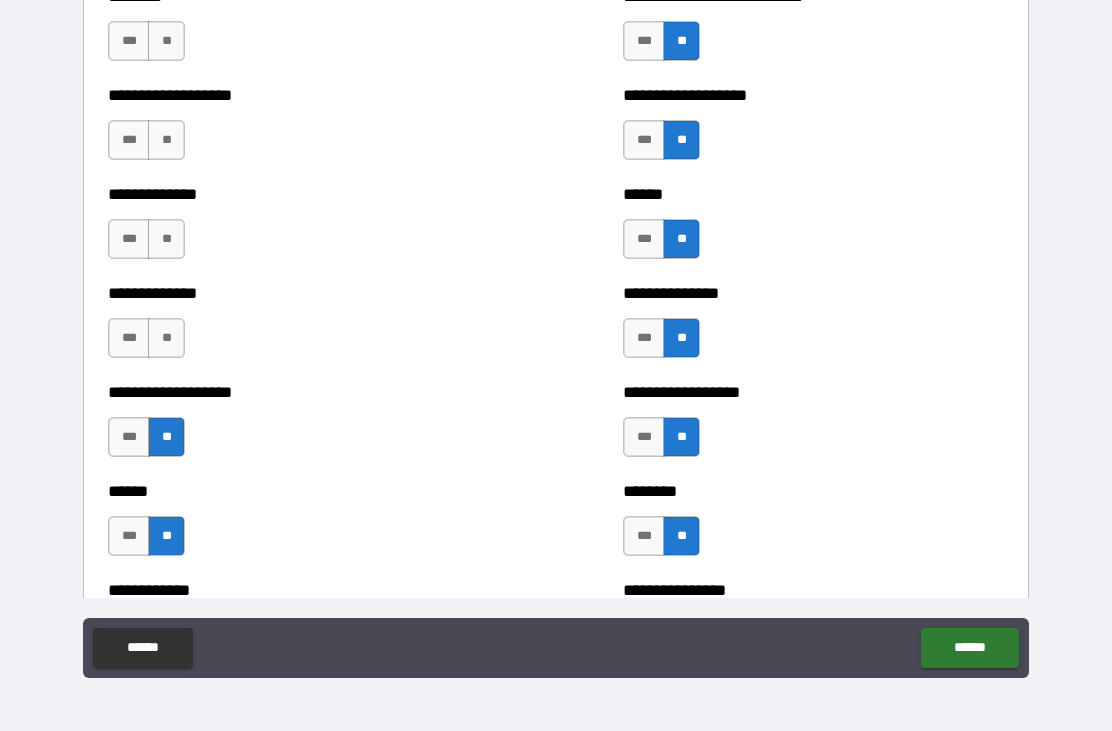 click on "**" at bounding box center [166, 338] 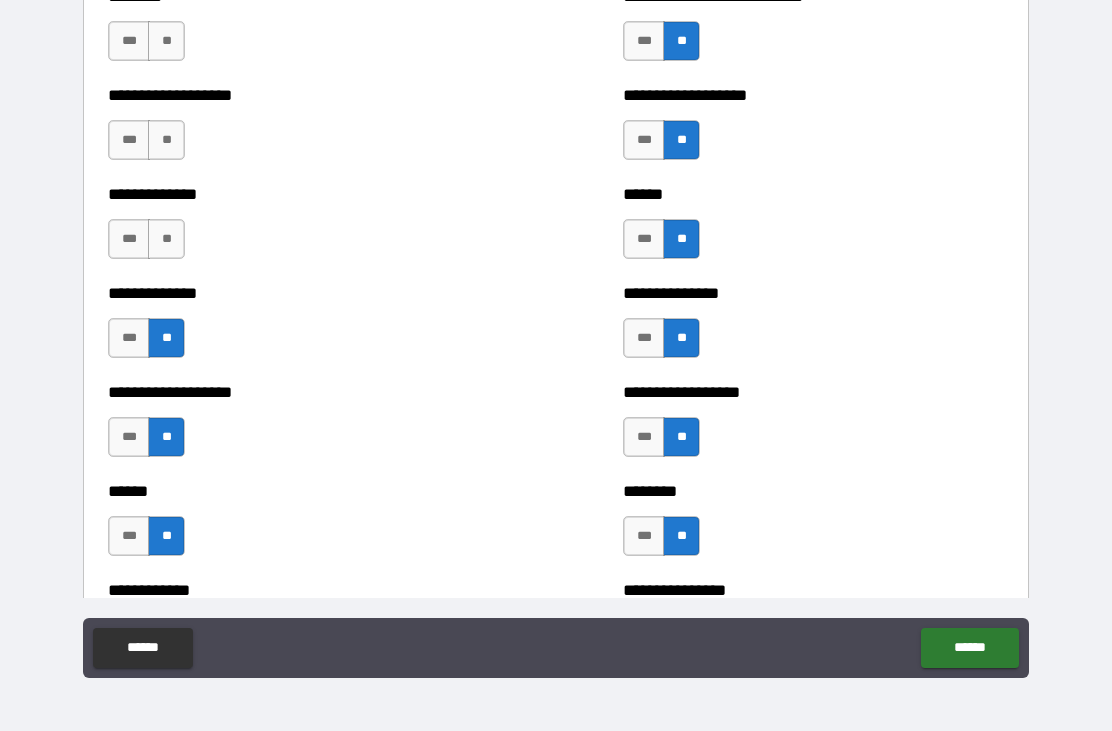 click on "**" at bounding box center [166, 239] 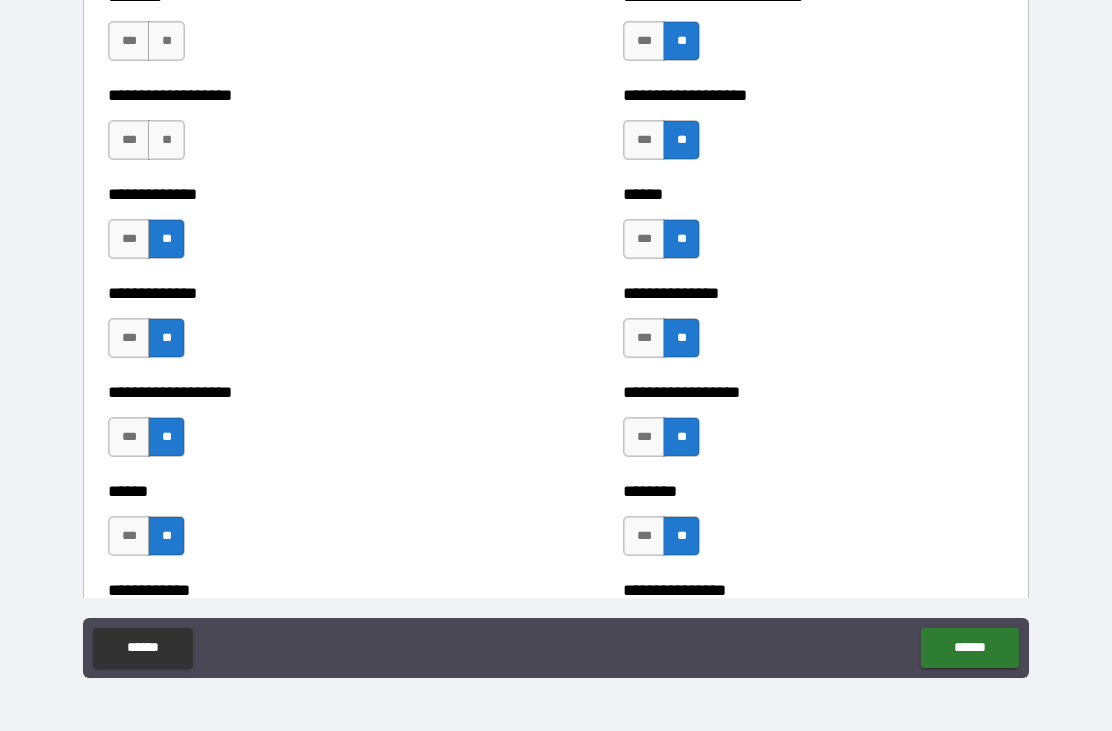 click on "**" at bounding box center [166, 140] 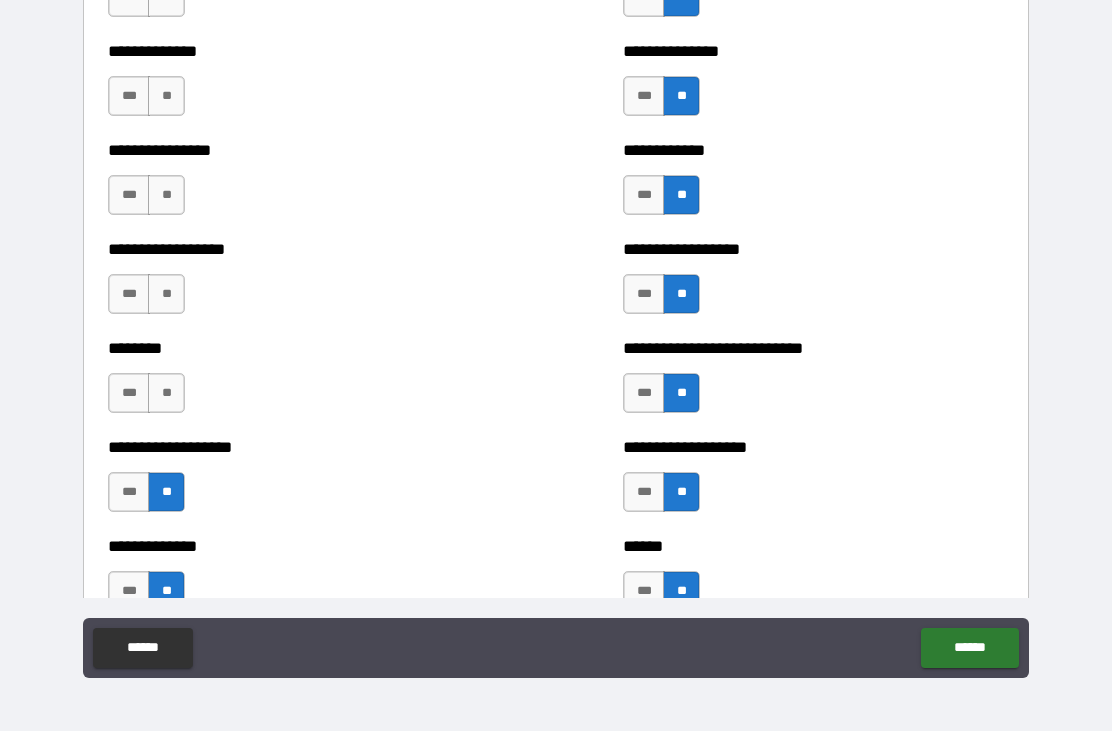 scroll, scrollTop: 4540, scrollLeft: 0, axis: vertical 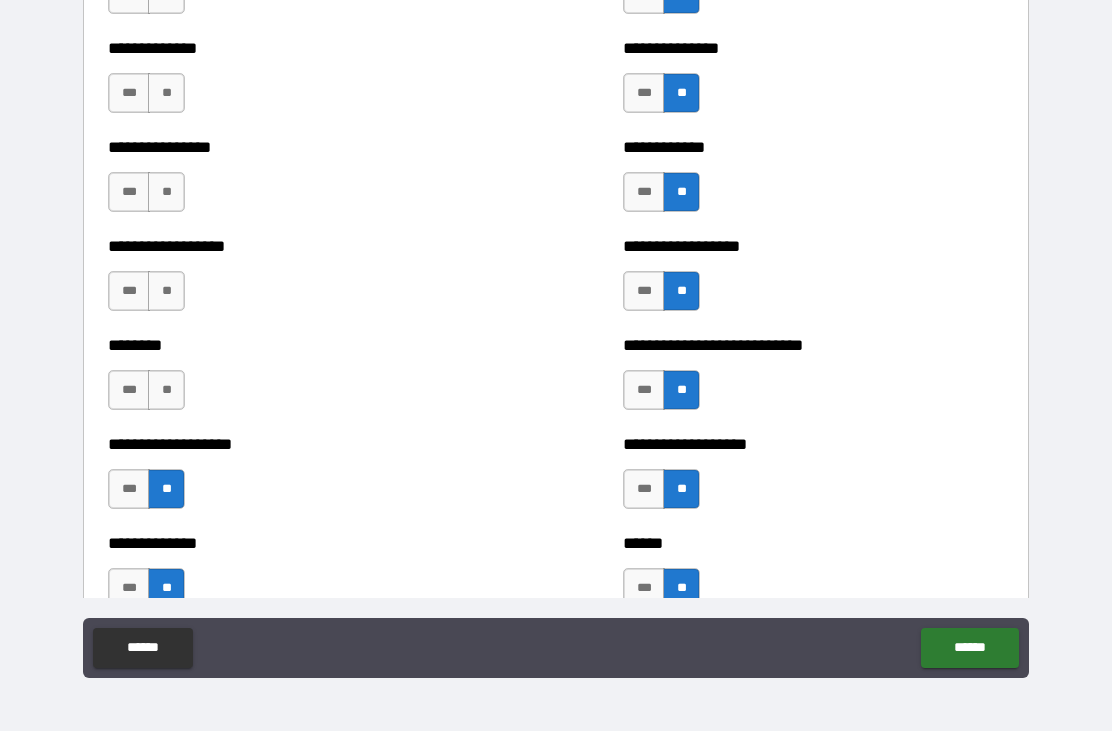click on "**" at bounding box center (166, 390) 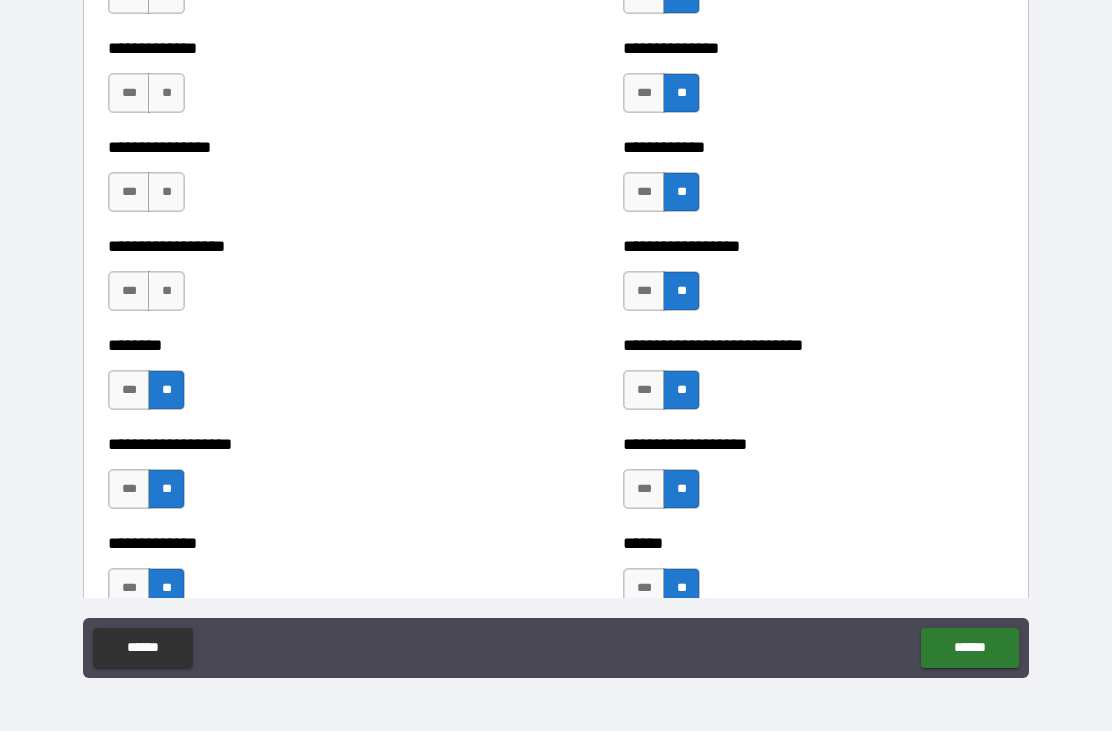 click on "**" at bounding box center (166, 291) 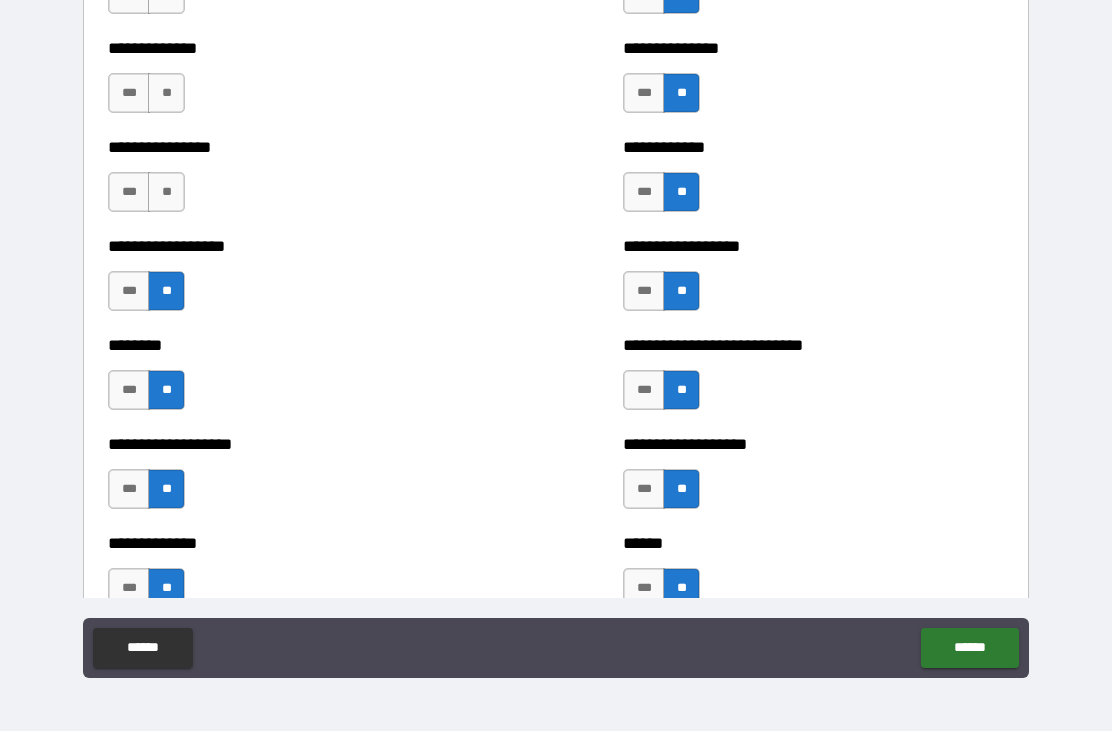 click on "**" at bounding box center [166, 192] 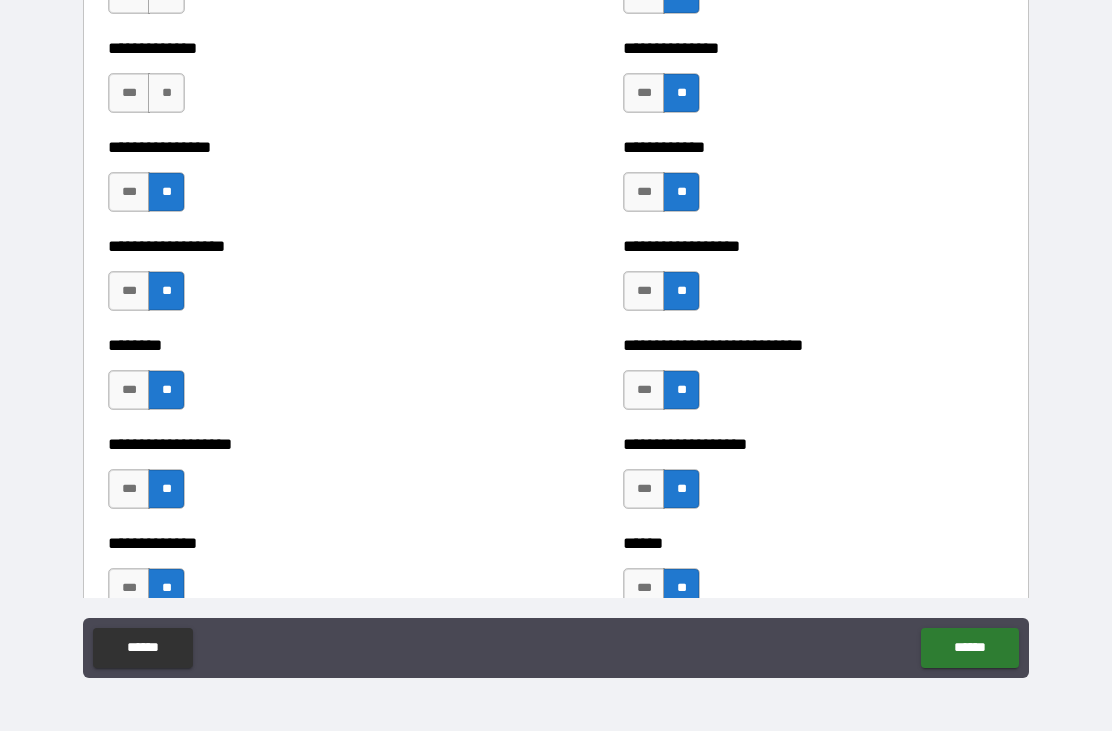 click on "**" at bounding box center [166, 93] 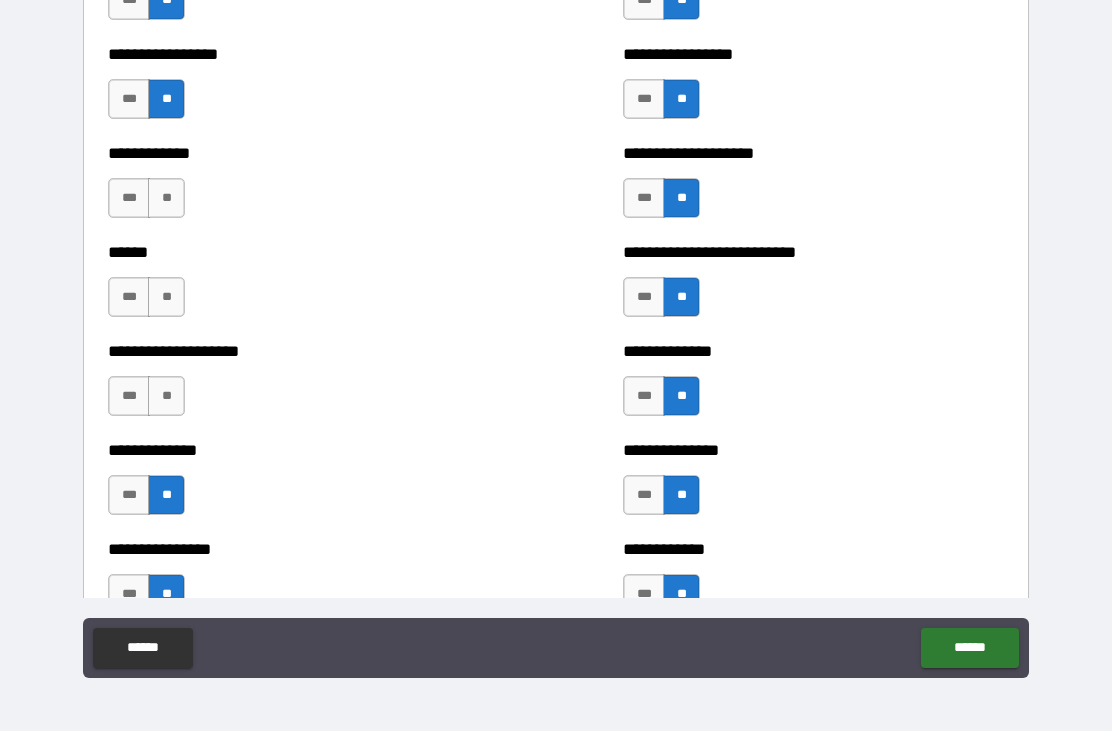 scroll, scrollTop: 4117, scrollLeft: 0, axis: vertical 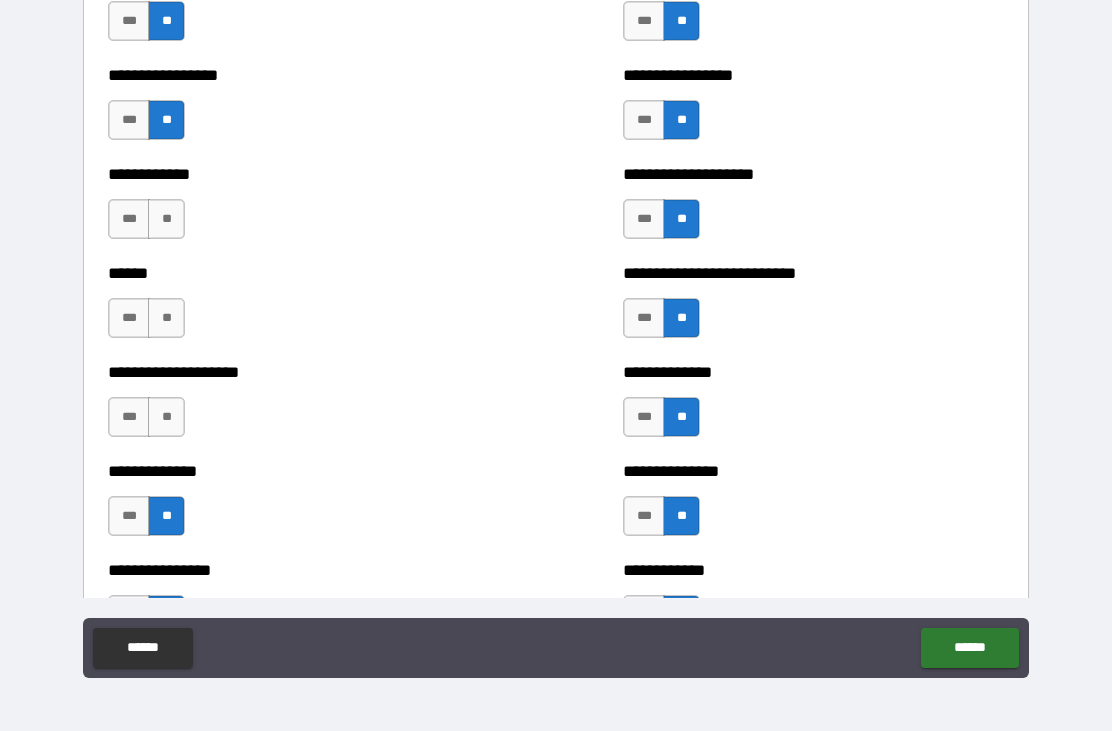 click on "**" at bounding box center (166, 417) 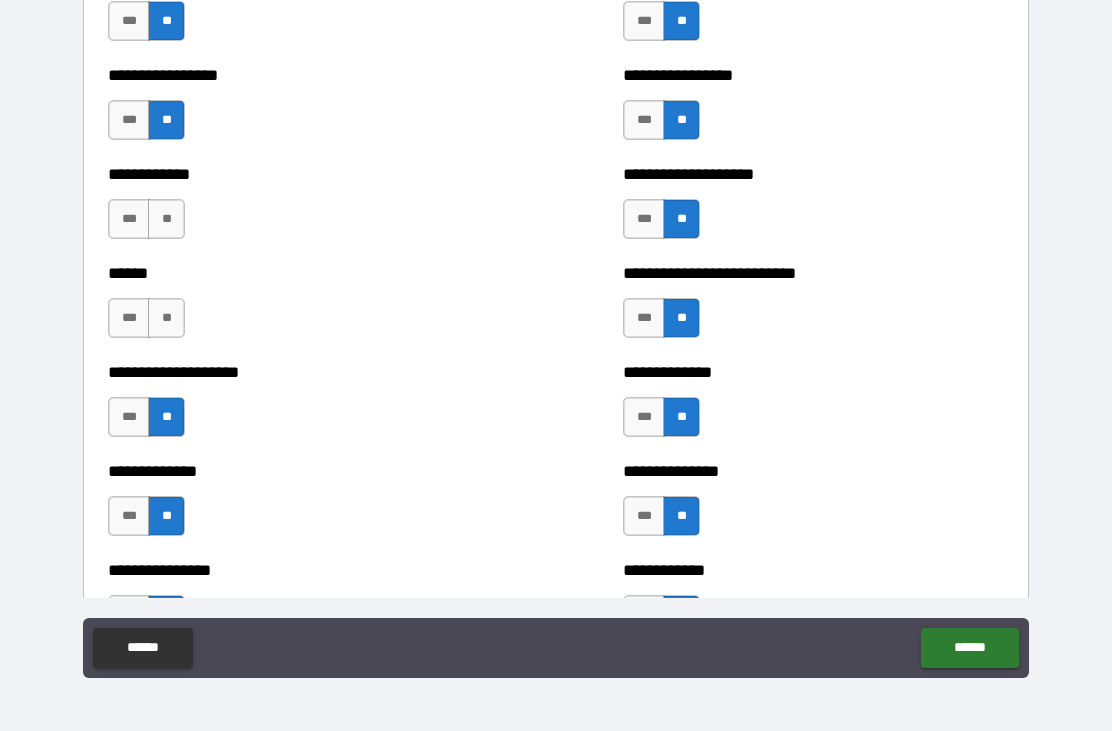 click on "**" at bounding box center (166, 318) 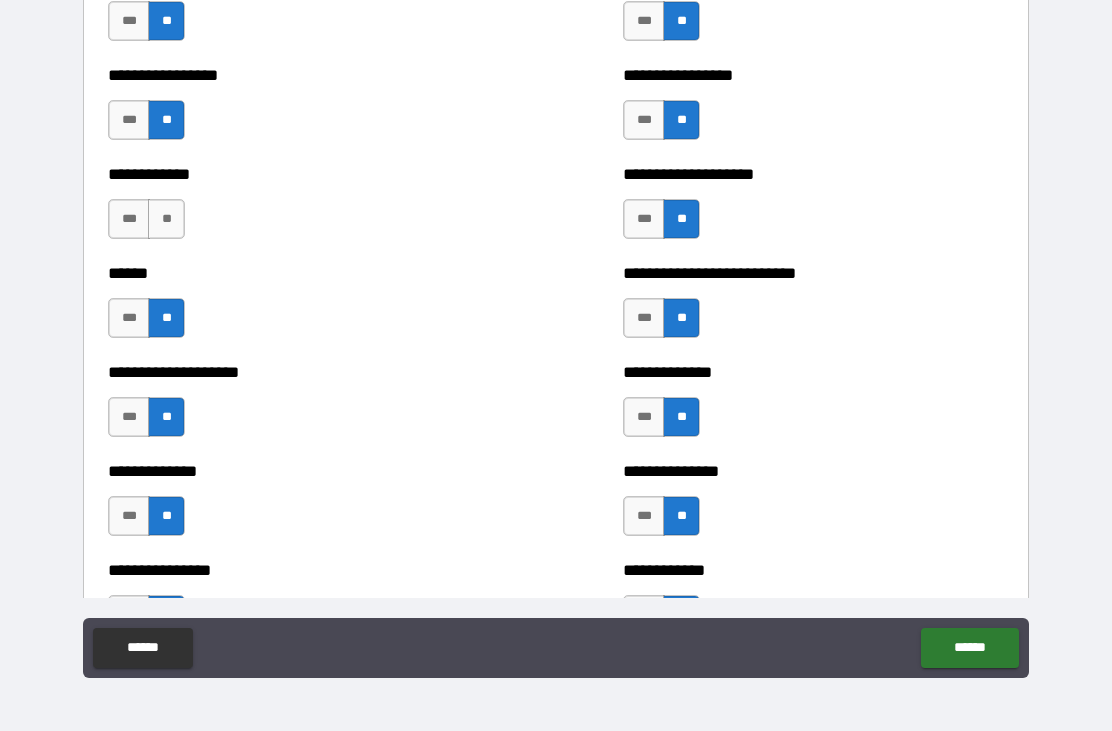 click on "**" at bounding box center (166, 219) 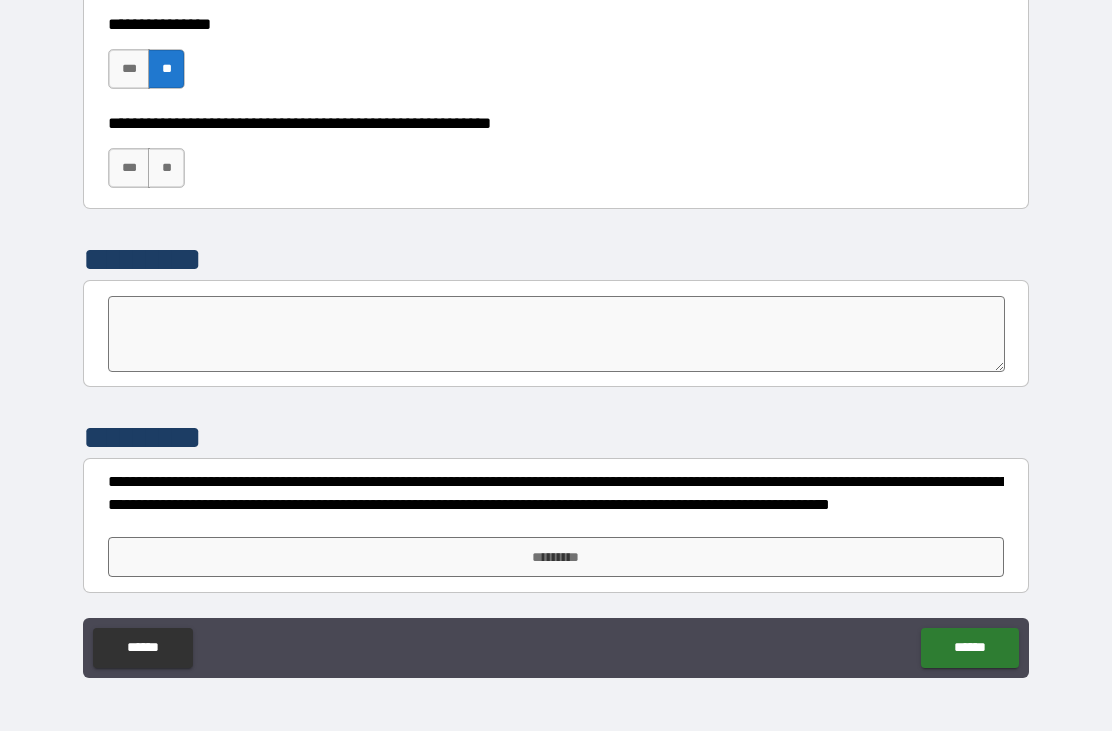 scroll, scrollTop: 6544, scrollLeft: 0, axis: vertical 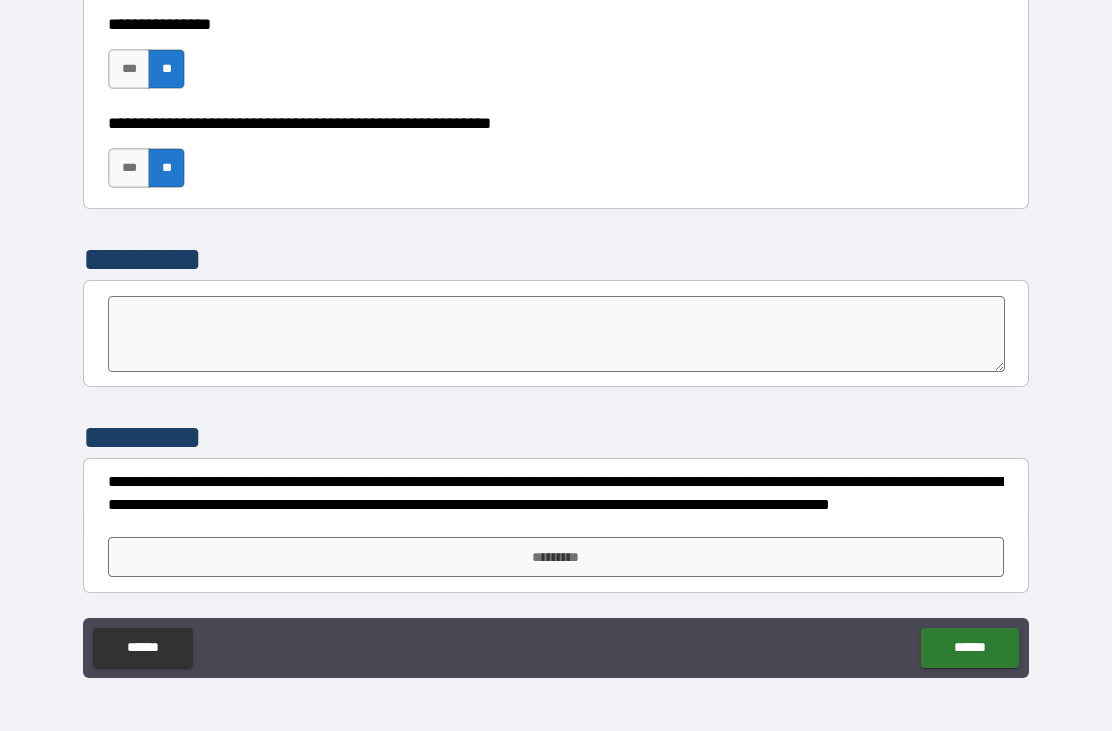 click on "*********" at bounding box center (556, 557) 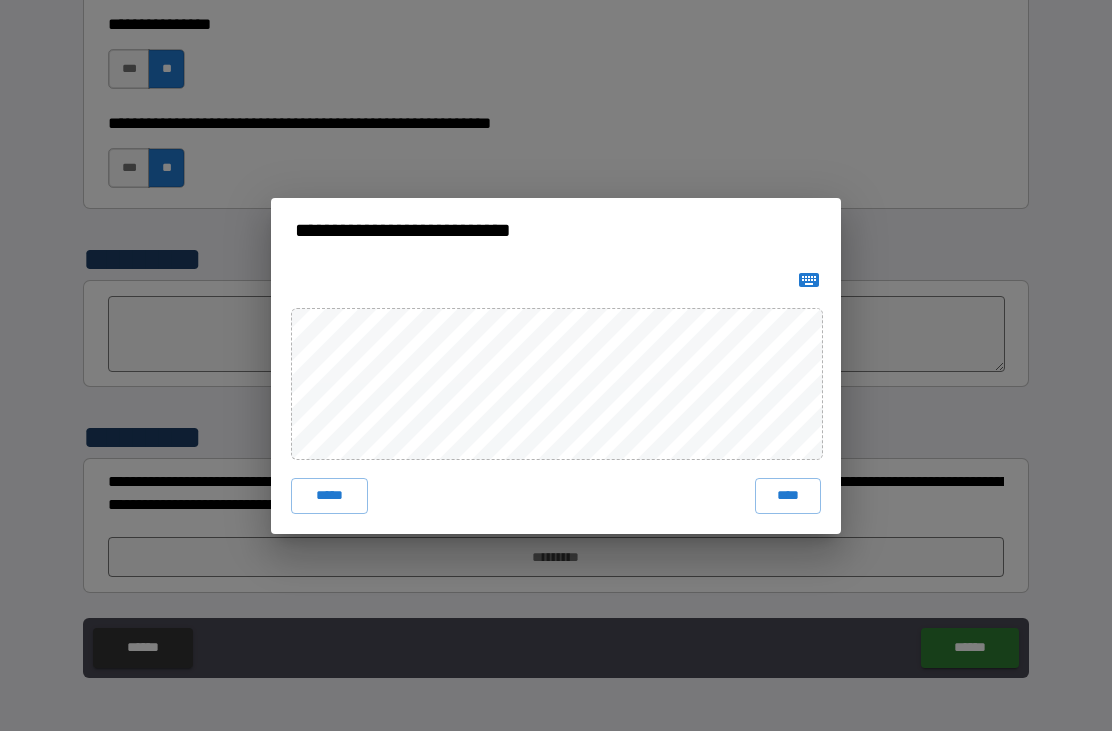 click on "**********" at bounding box center (556, 365) 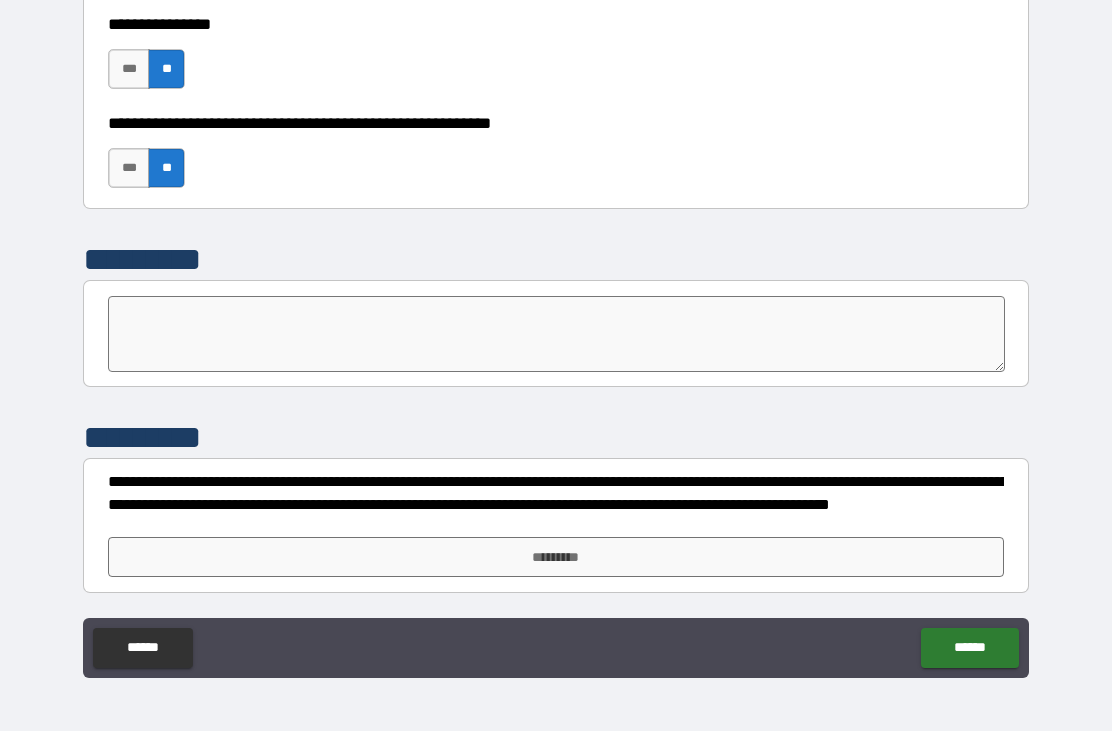 click on "*********" at bounding box center [556, 557] 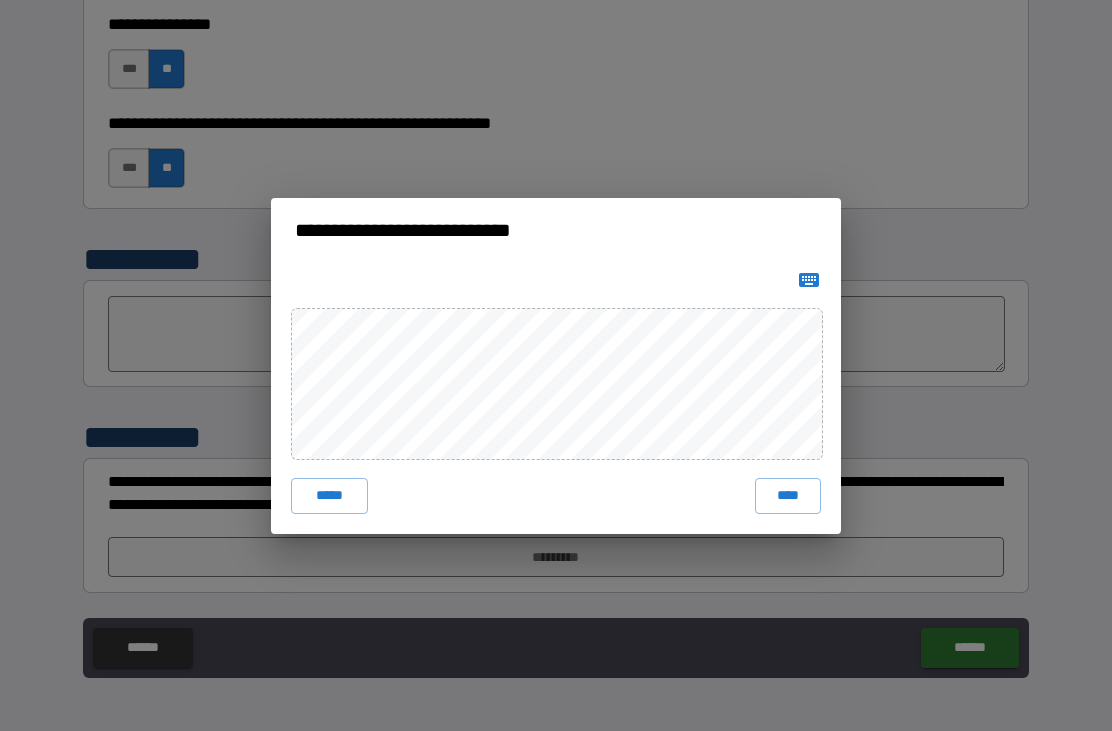 click on "*****" at bounding box center [329, 496] 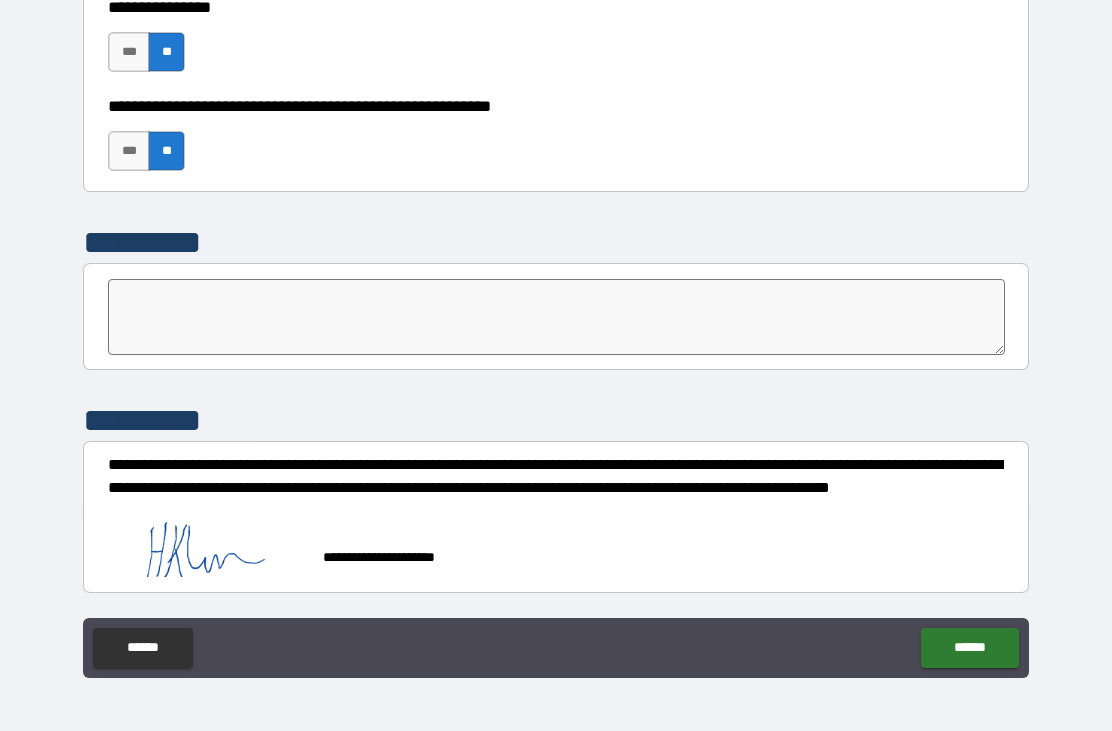 scroll, scrollTop: 6562, scrollLeft: 0, axis: vertical 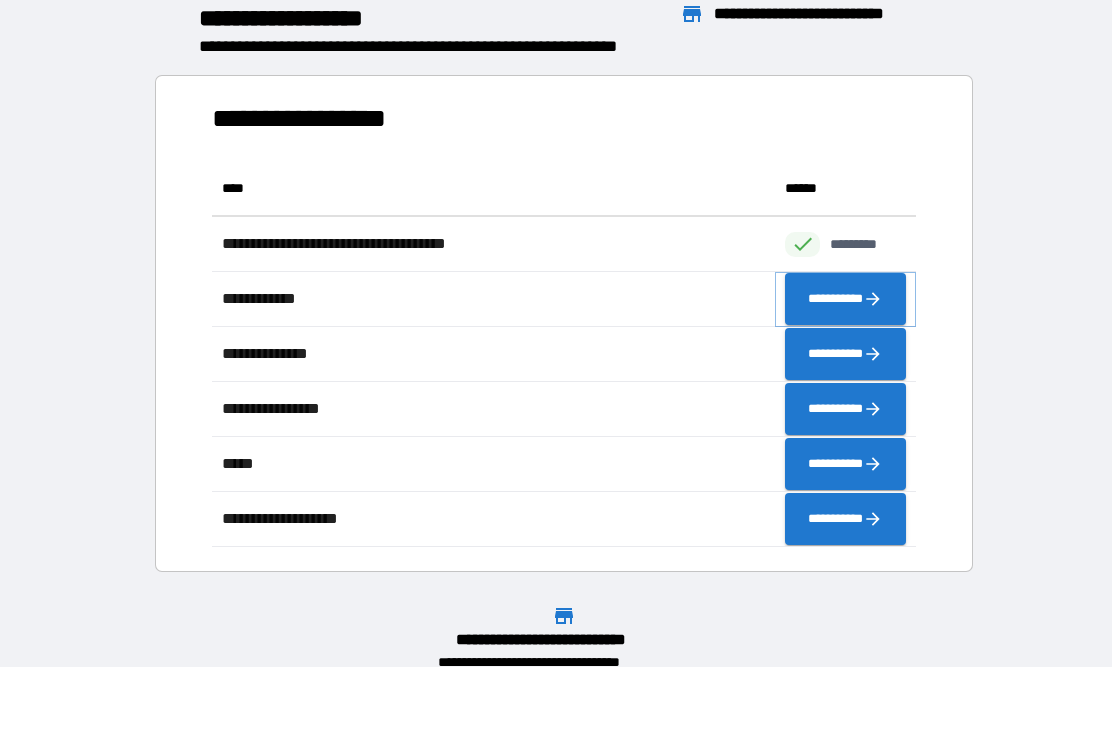 click on "**********" at bounding box center (845, 299) 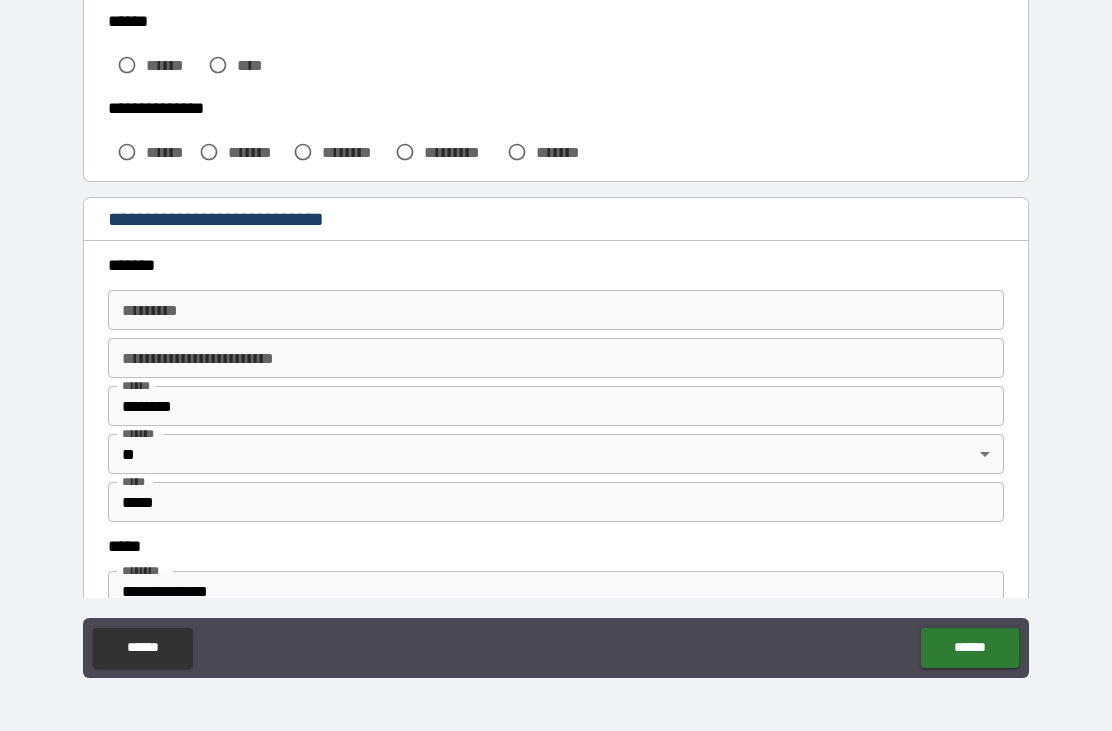 scroll, scrollTop: 483, scrollLeft: 0, axis: vertical 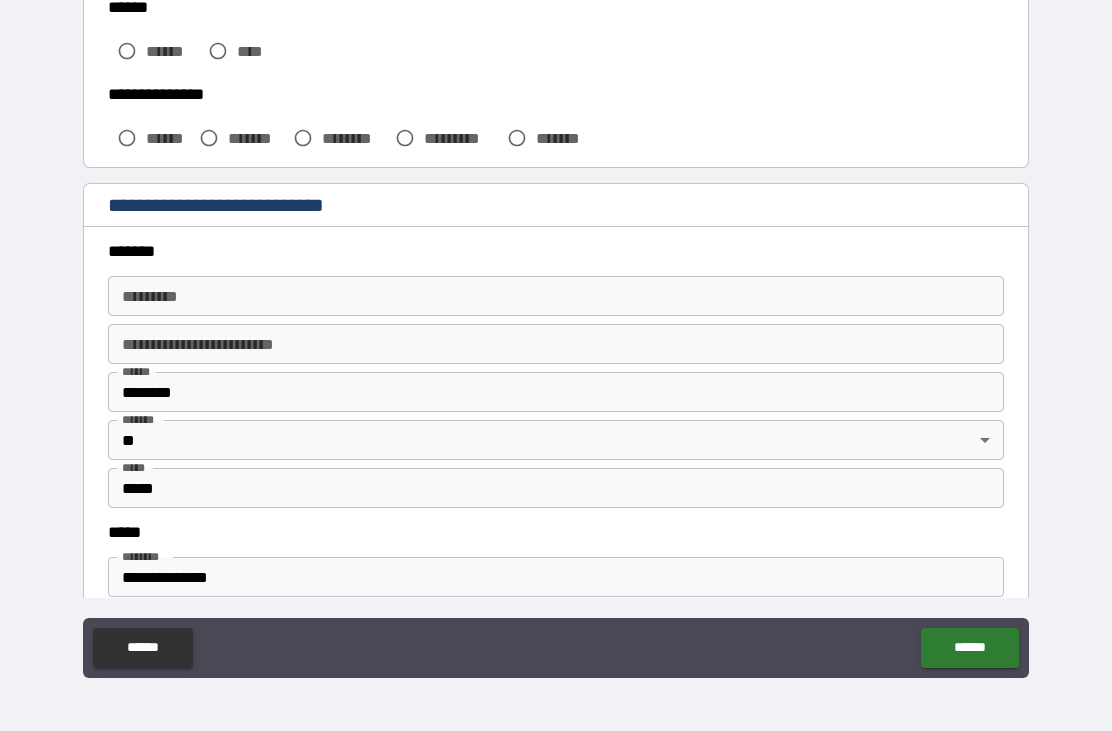 click on "*******   *" at bounding box center (556, 296) 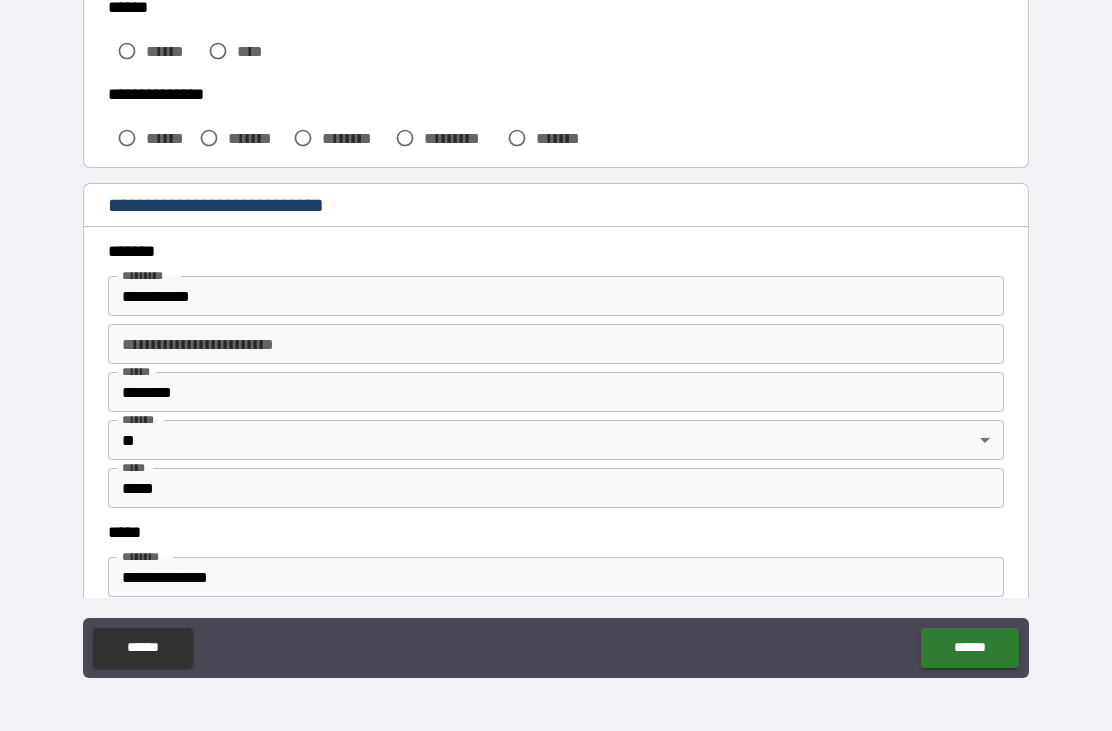 type on "**********" 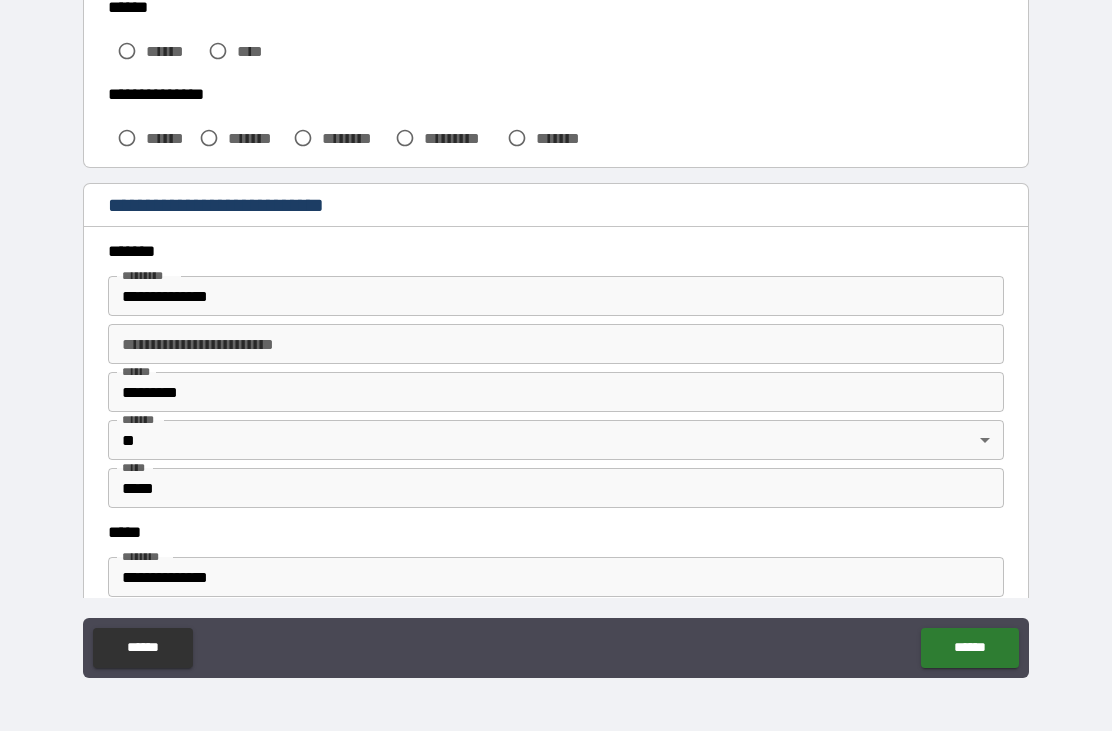 click on "*********" at bounding box center [556, 392] 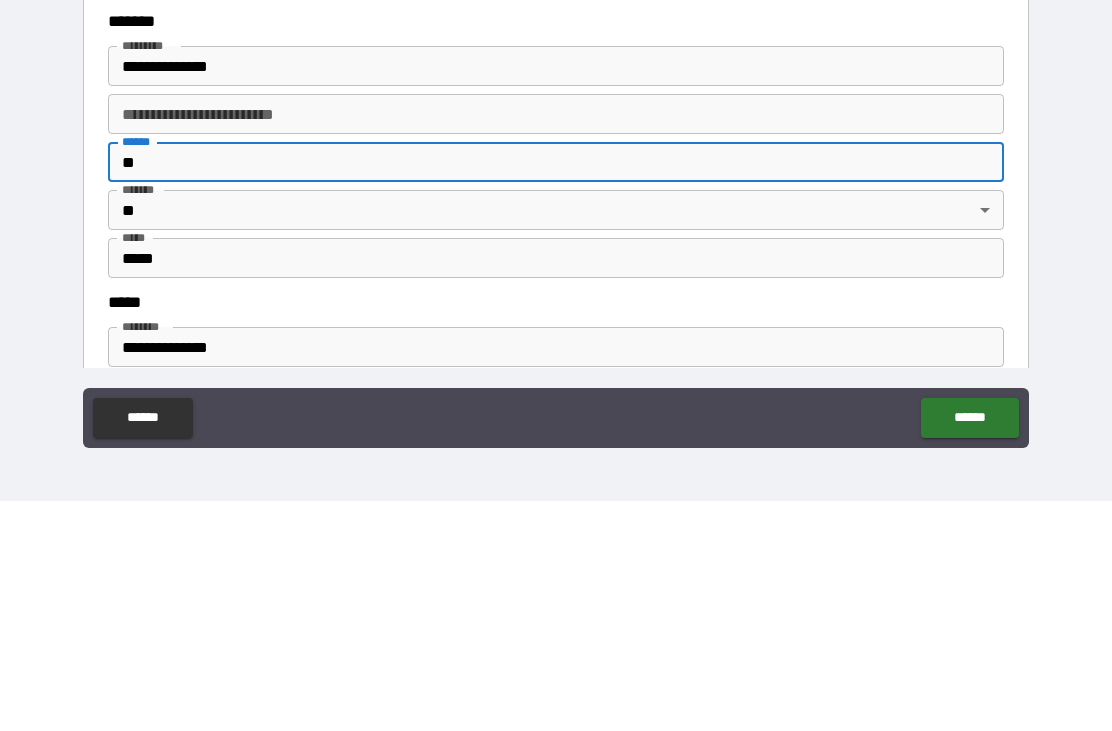 type on "*" 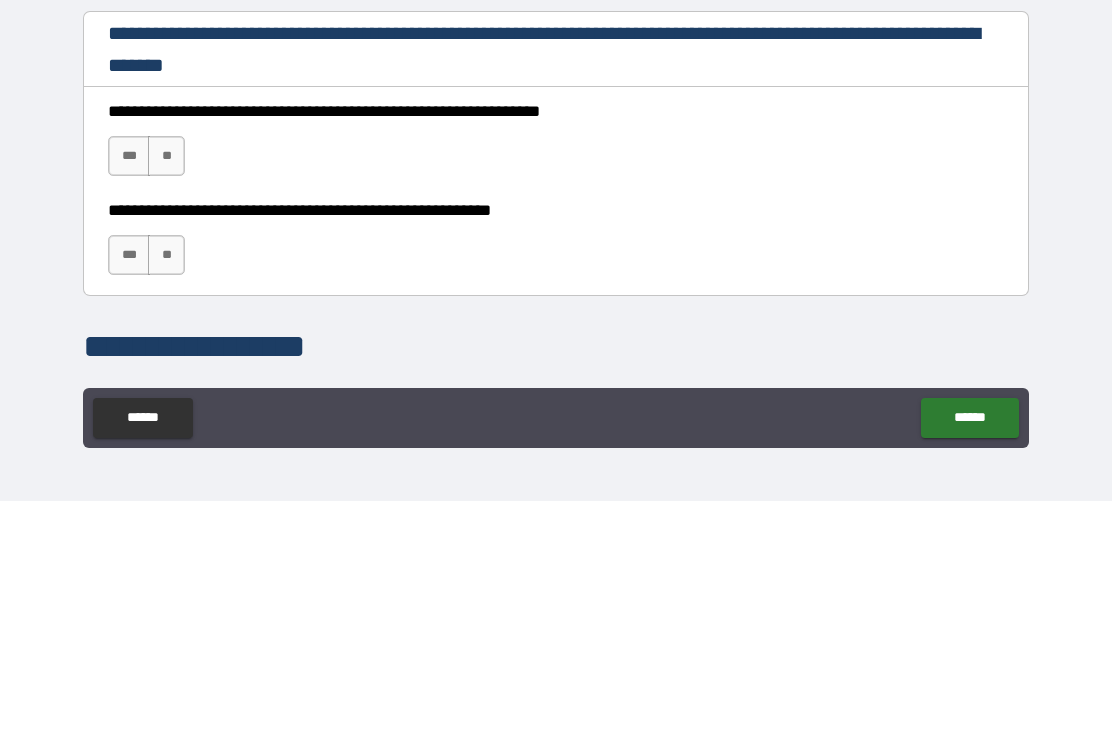 scroll, scrollTop: 1055, scrollLeft: 0, axis: vertical 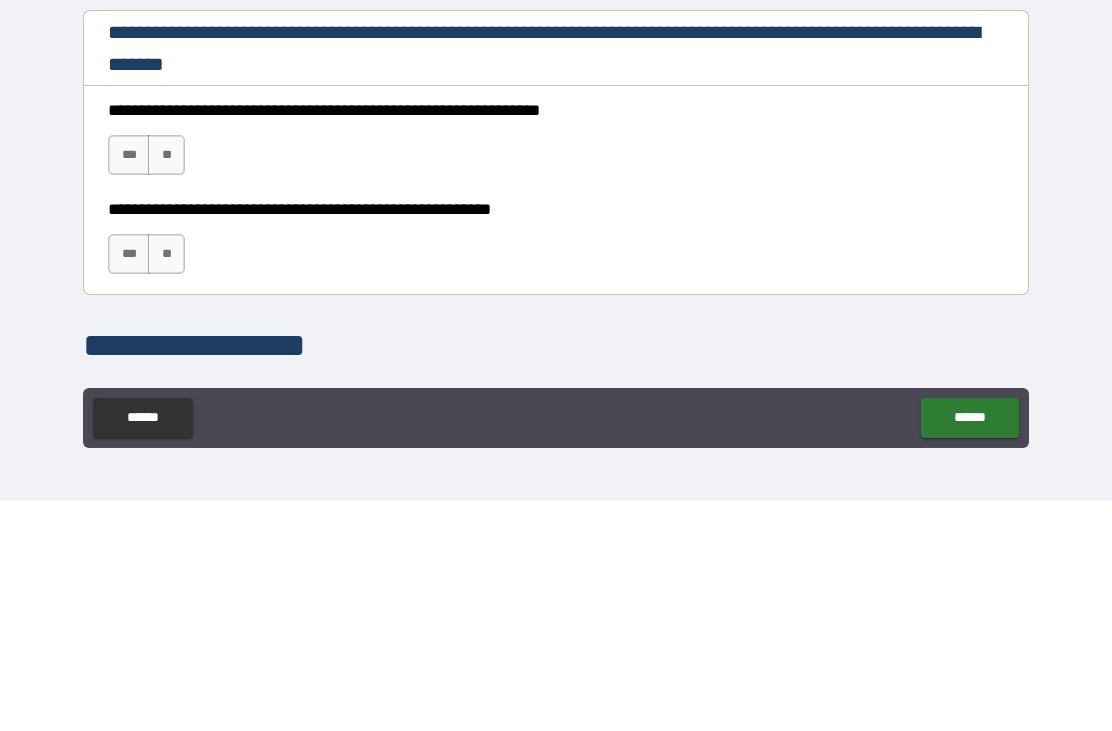 type on "******" 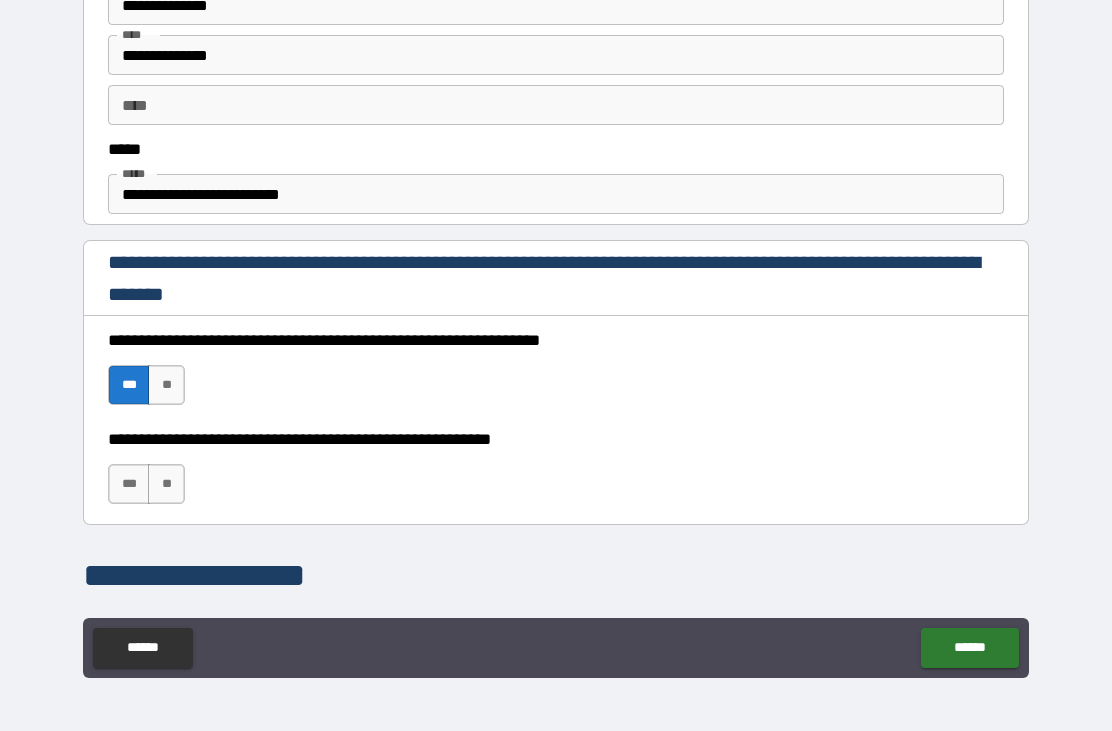 click on "***" at bounding box center (129, 484) 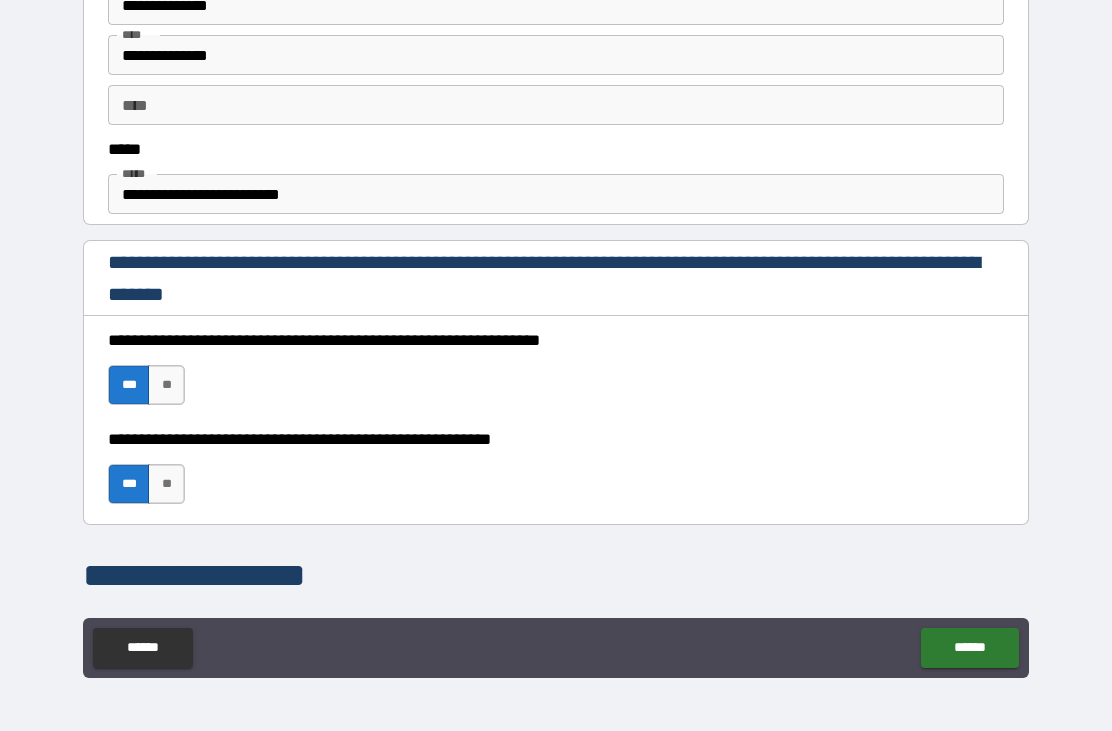 click on "******" at bounding box center [969, 648] 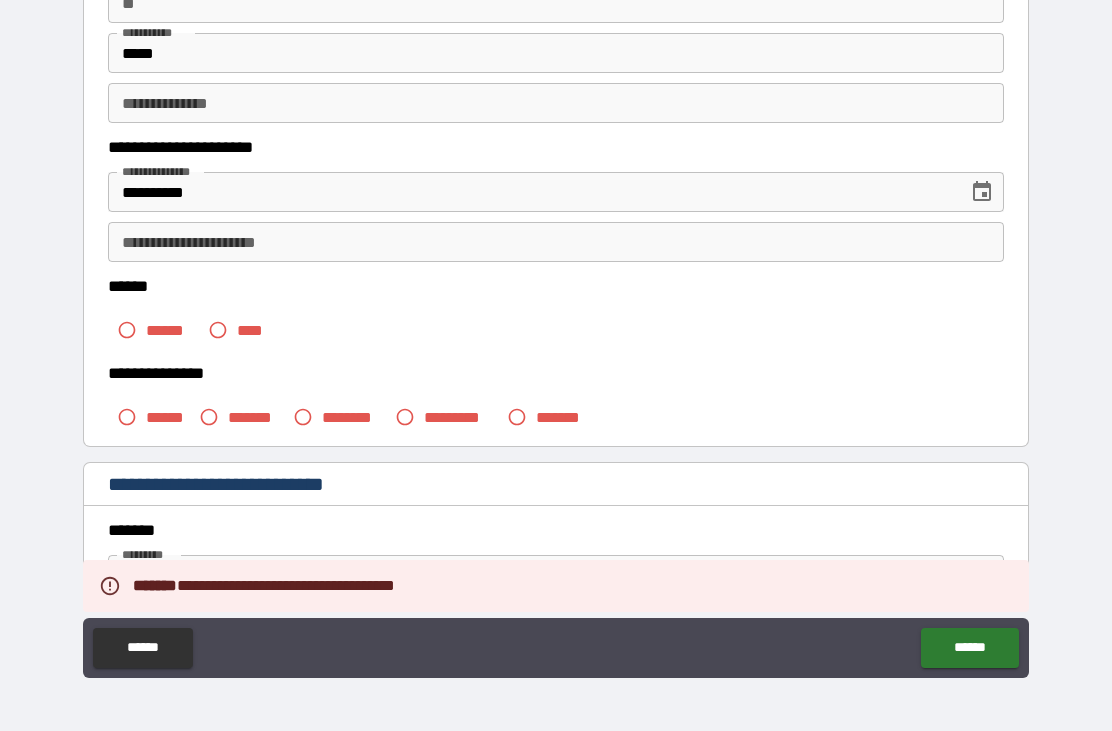 scroll, scrollTop: 203, scrollLeft: 0, axis: vertical 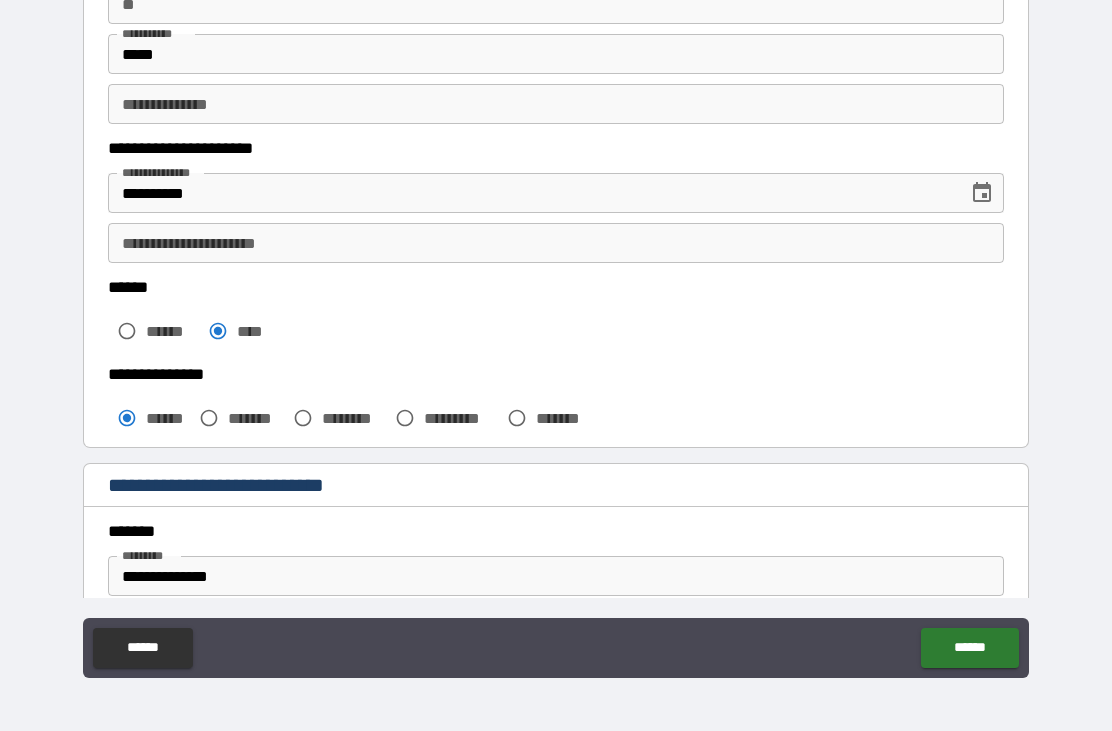 click on "******" at bounding box center (969, 648) 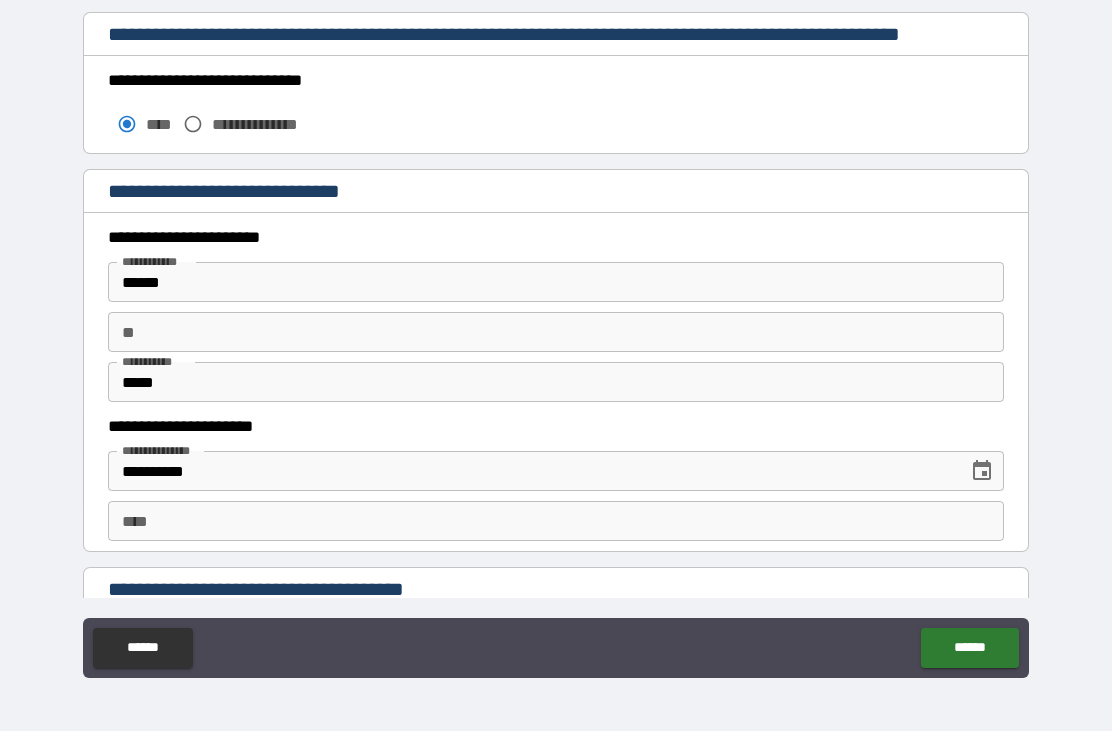scroll, scrollTop: 1659, scrollLeft: 0, axis: vertical 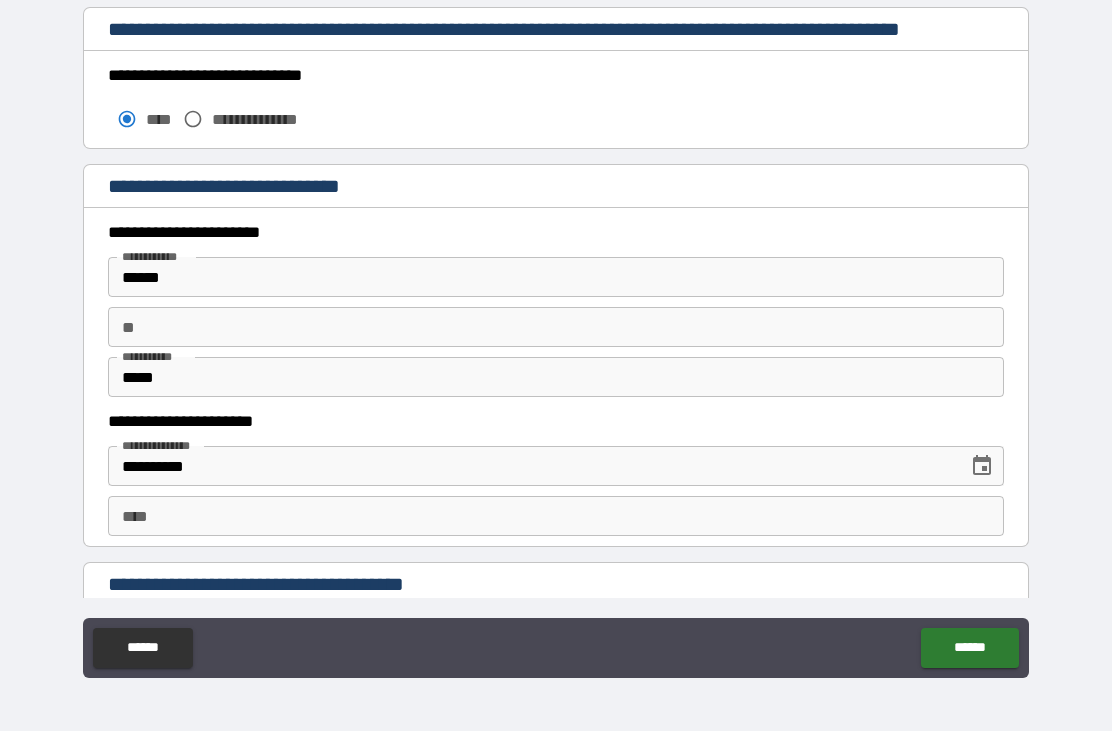 click on "******" at bounding box center (556, 277) 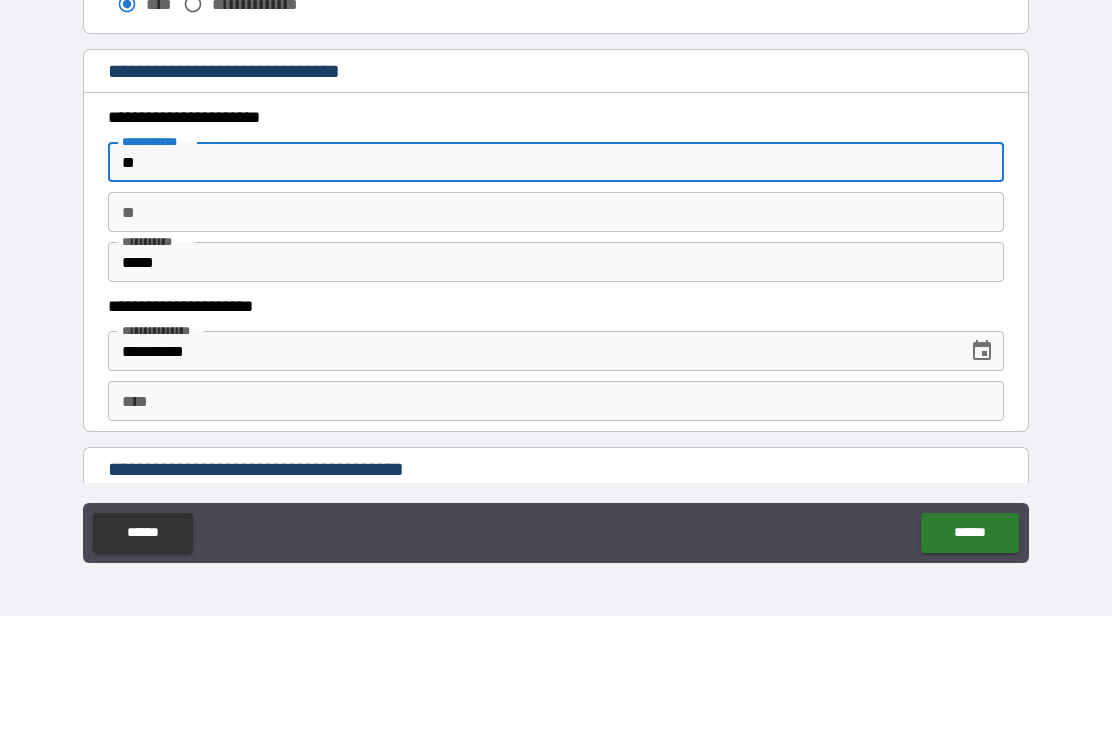 type on "*" 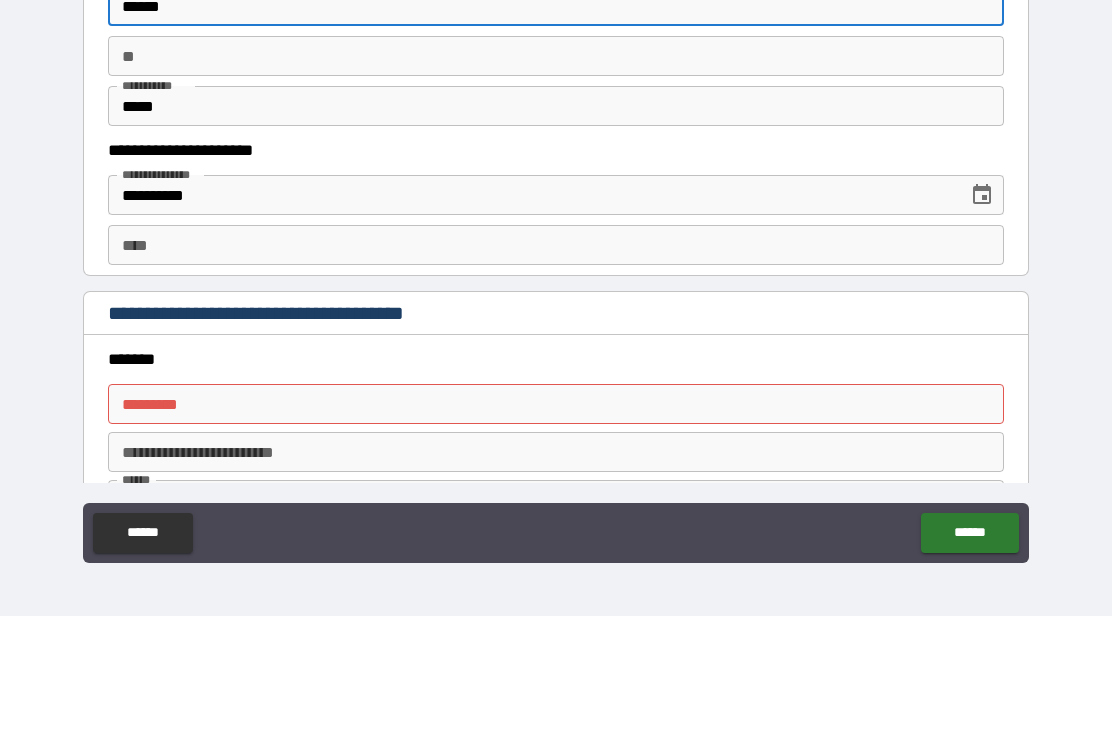 scroll, scrollTop: 1826, scrollLeft: 0, axis: vertical 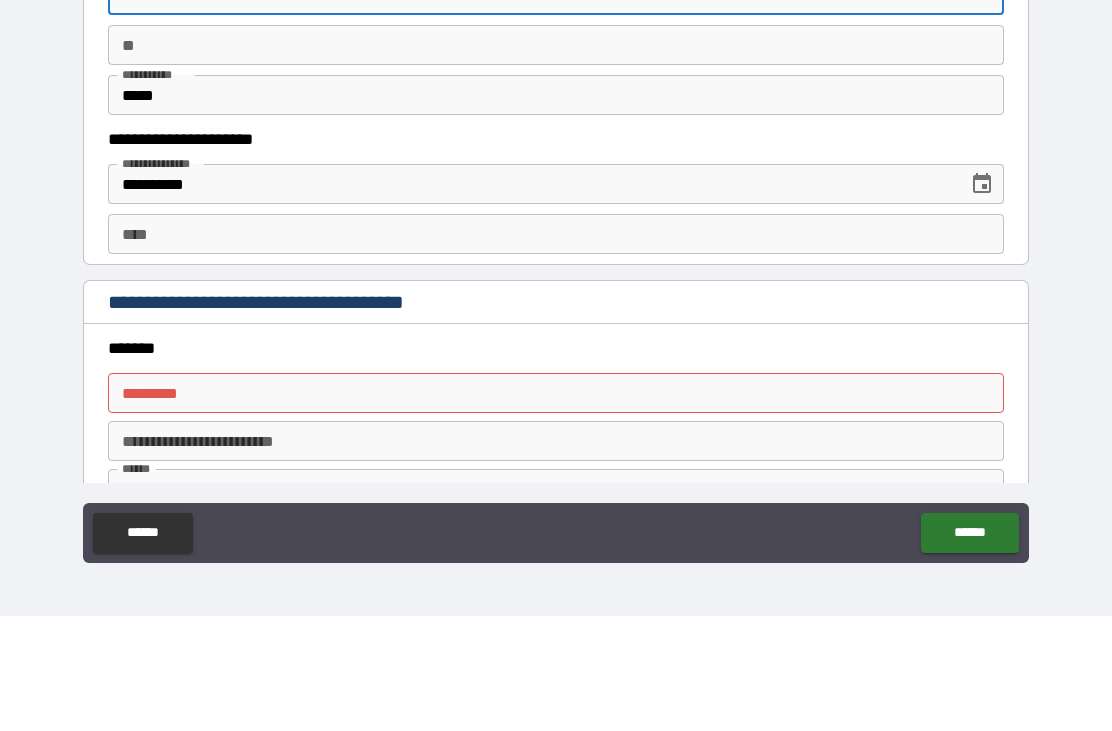 type on "******" 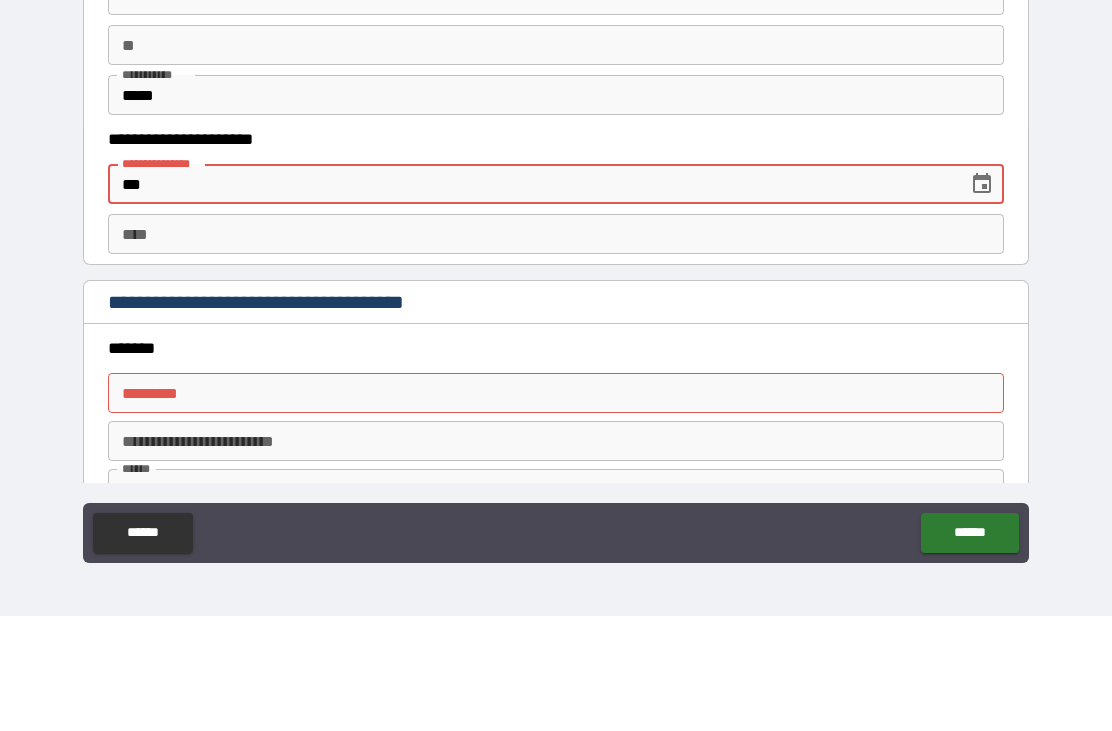 type on "*" 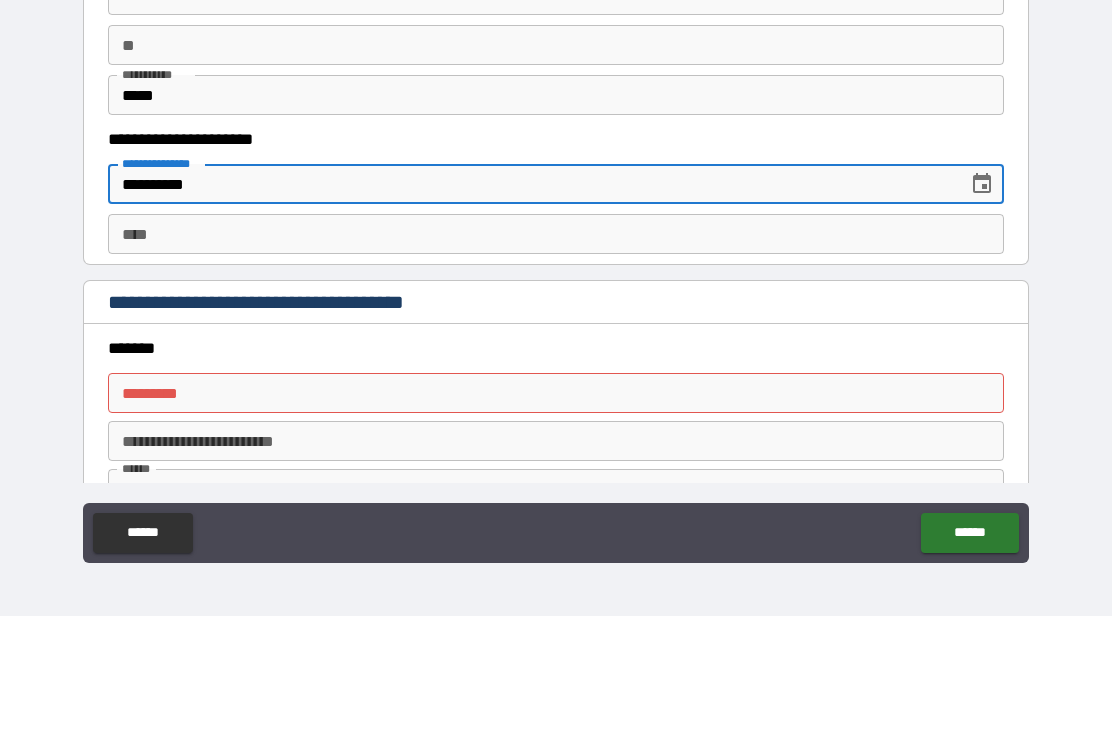 type on "**********" 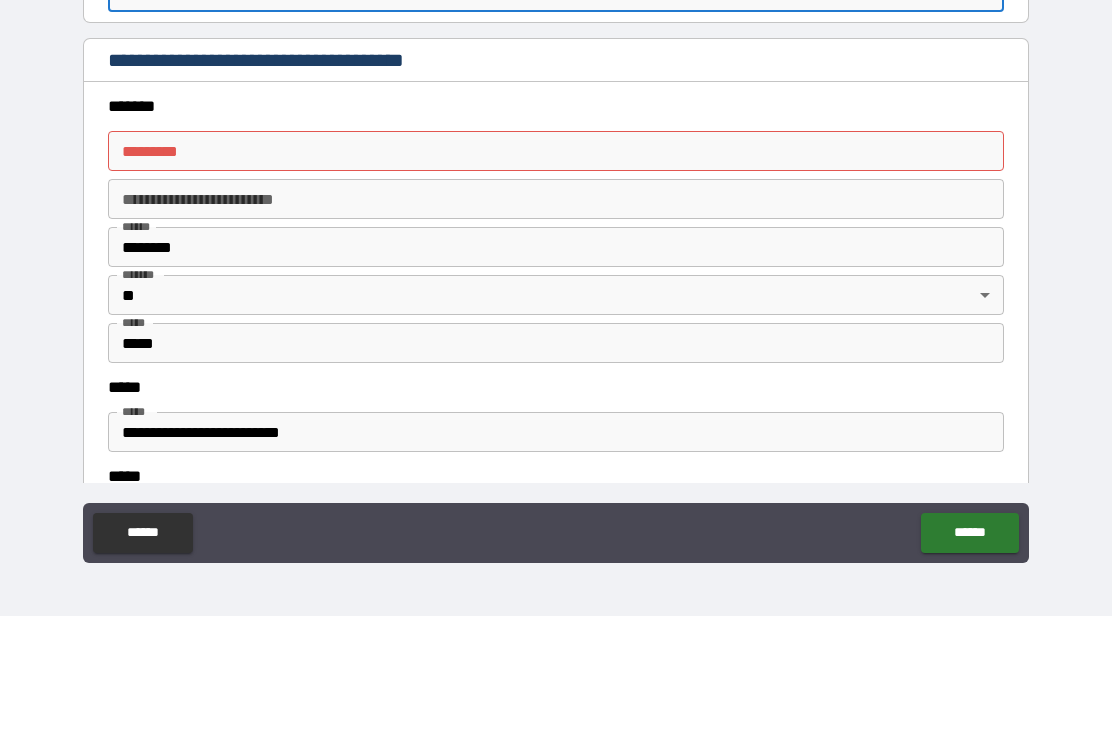 scroll, scrollTop: 2071, scrollLeft: 0, axis: vertical 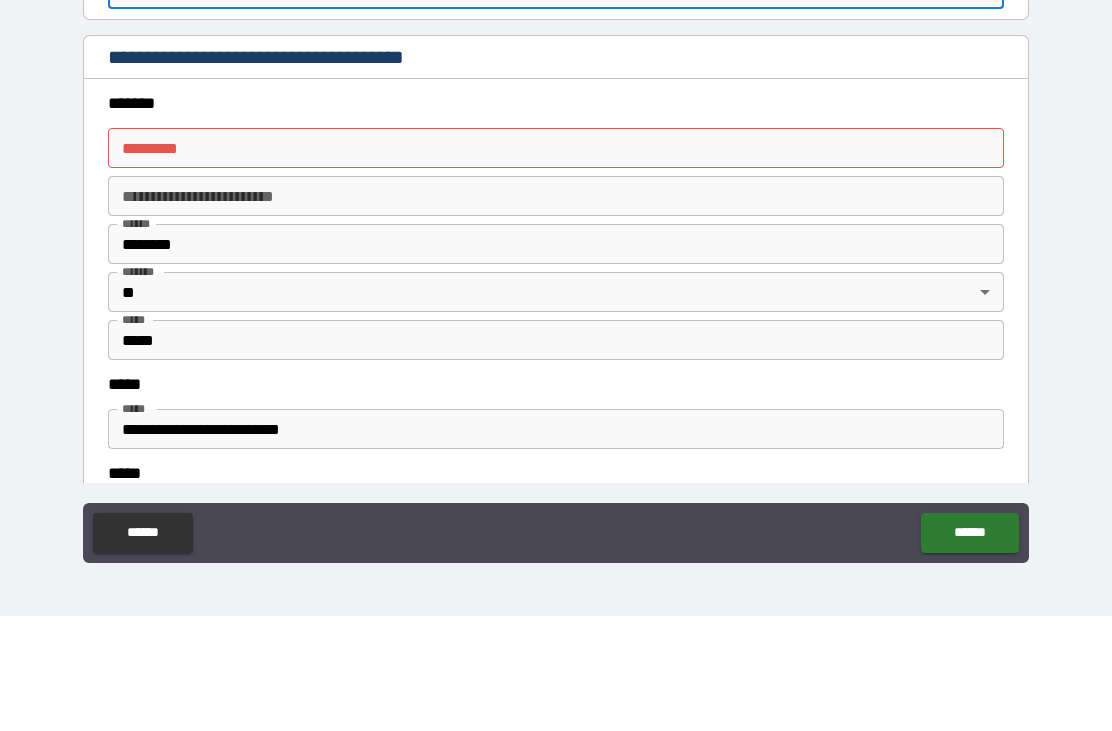 type on "**********" 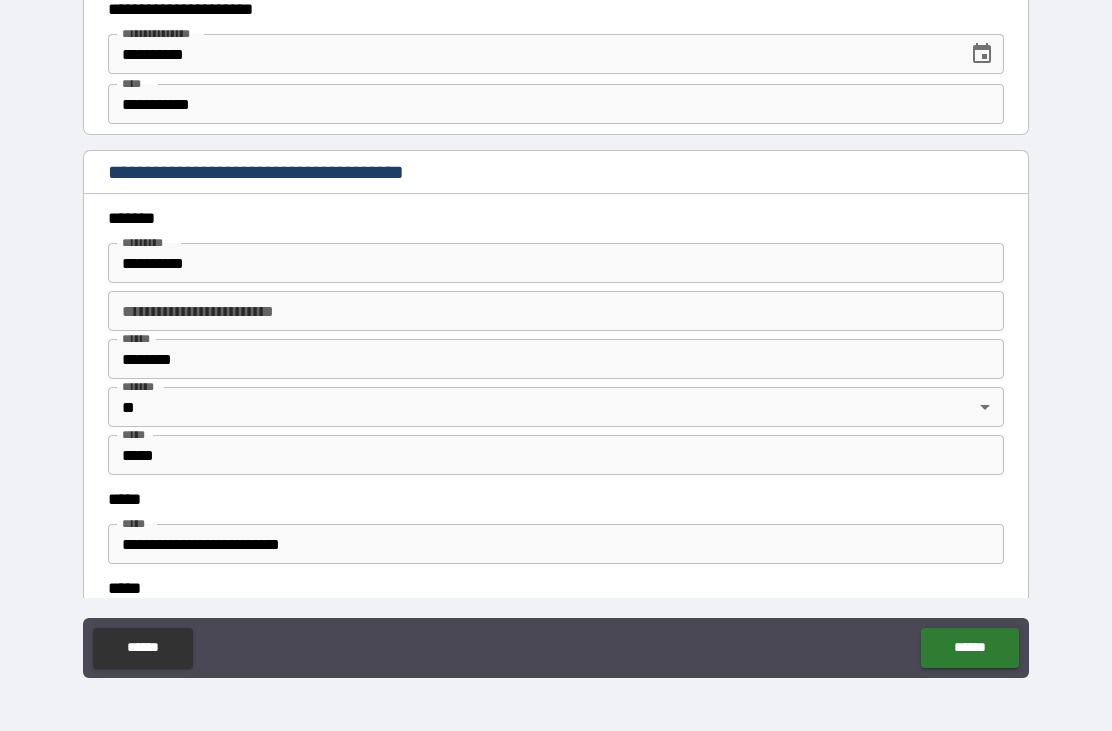 type on "**********" 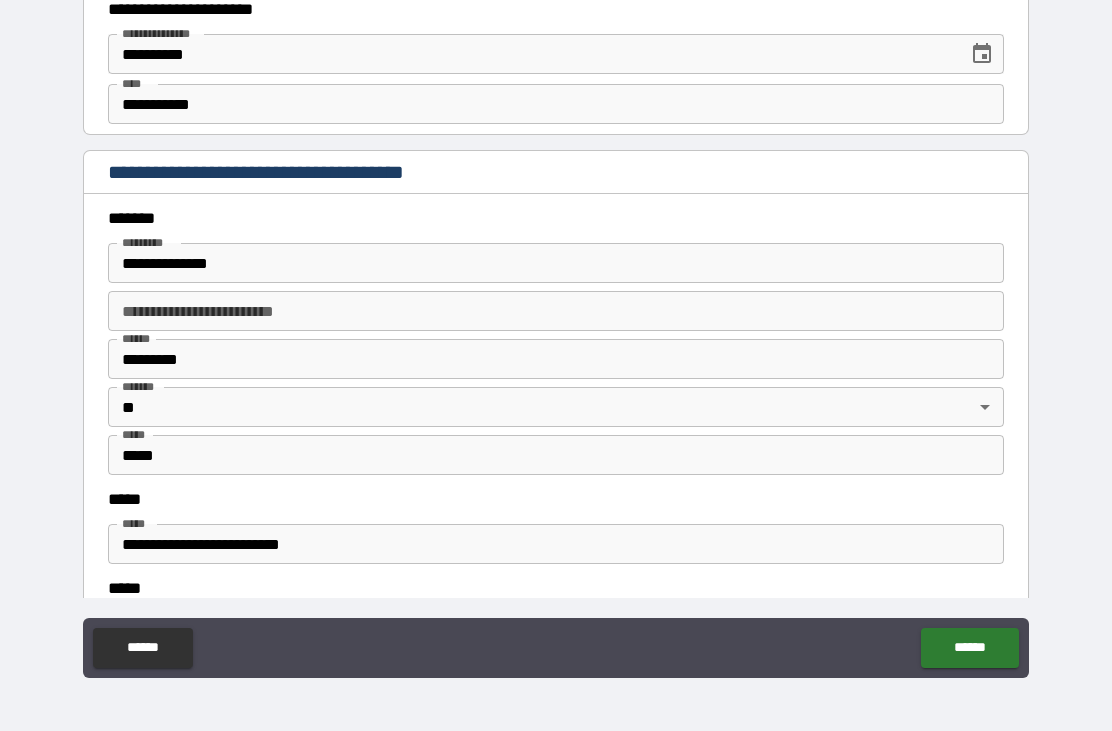 click on "*********" at bounding box center (556, 359) 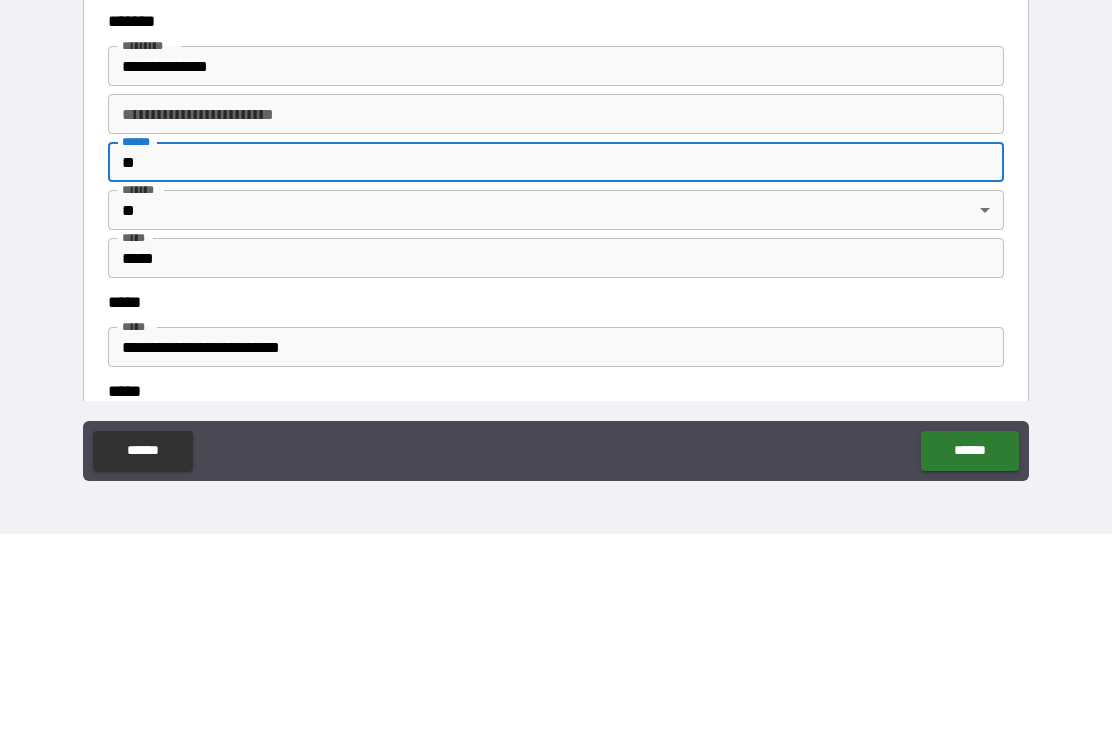 type on "*" 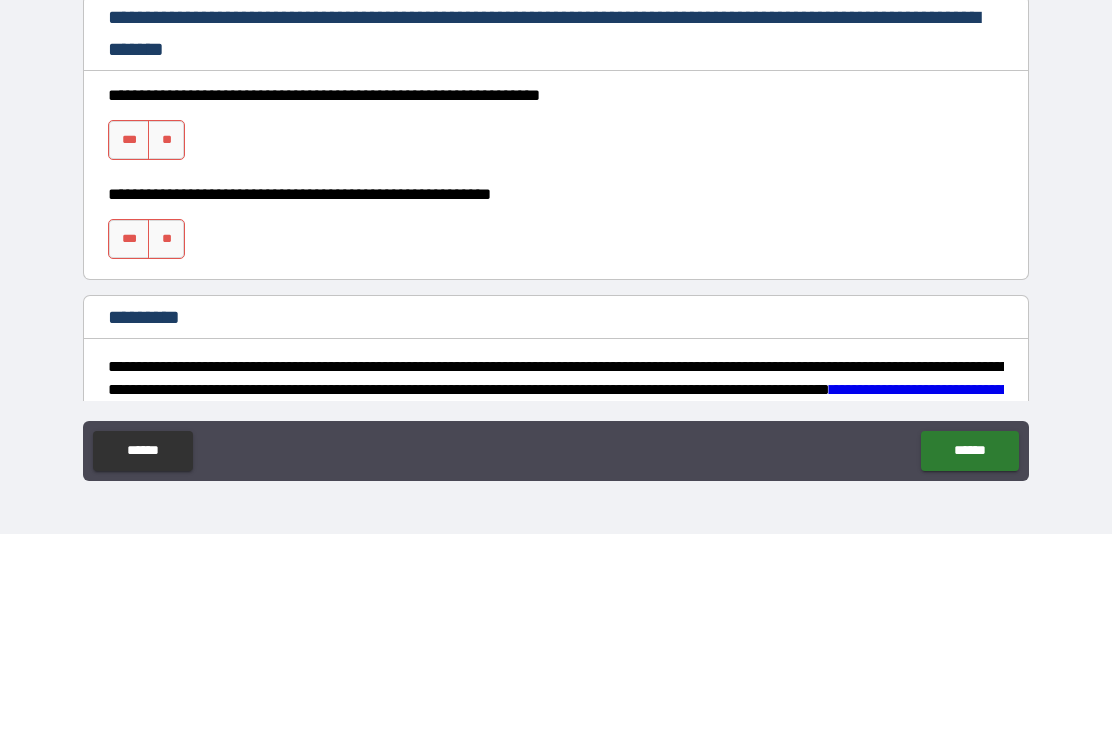 scroll, scrollTop: 2660, scrollLeft: 0, axis: vertical 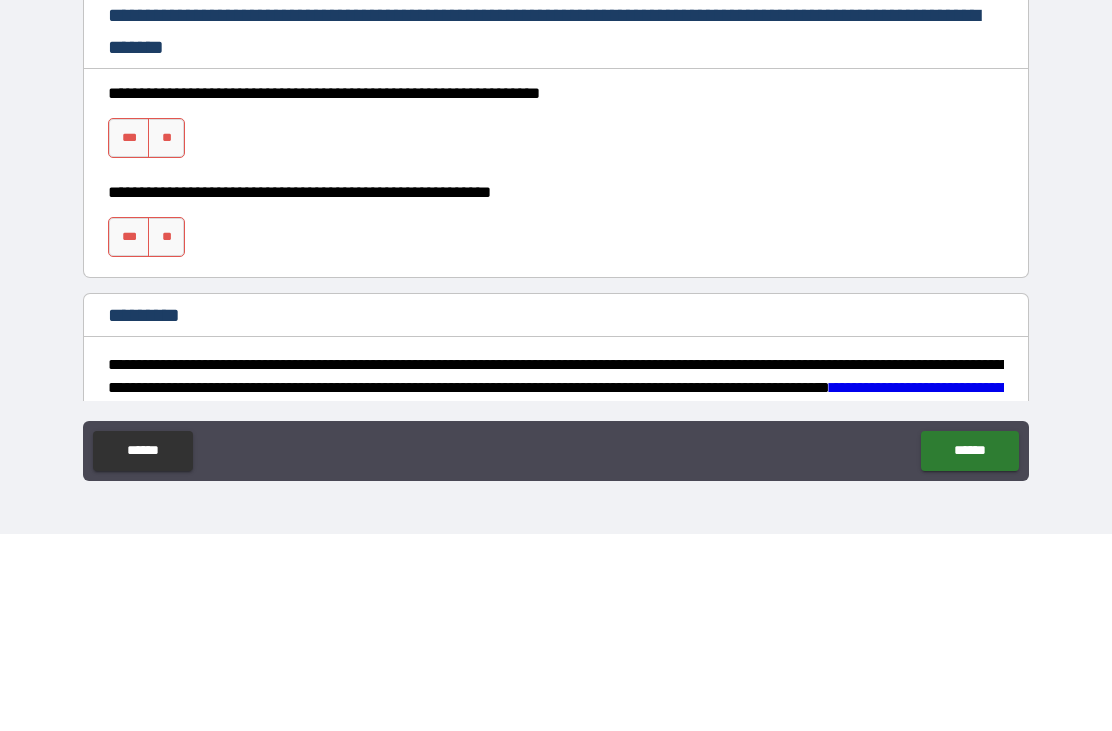 type on "******" 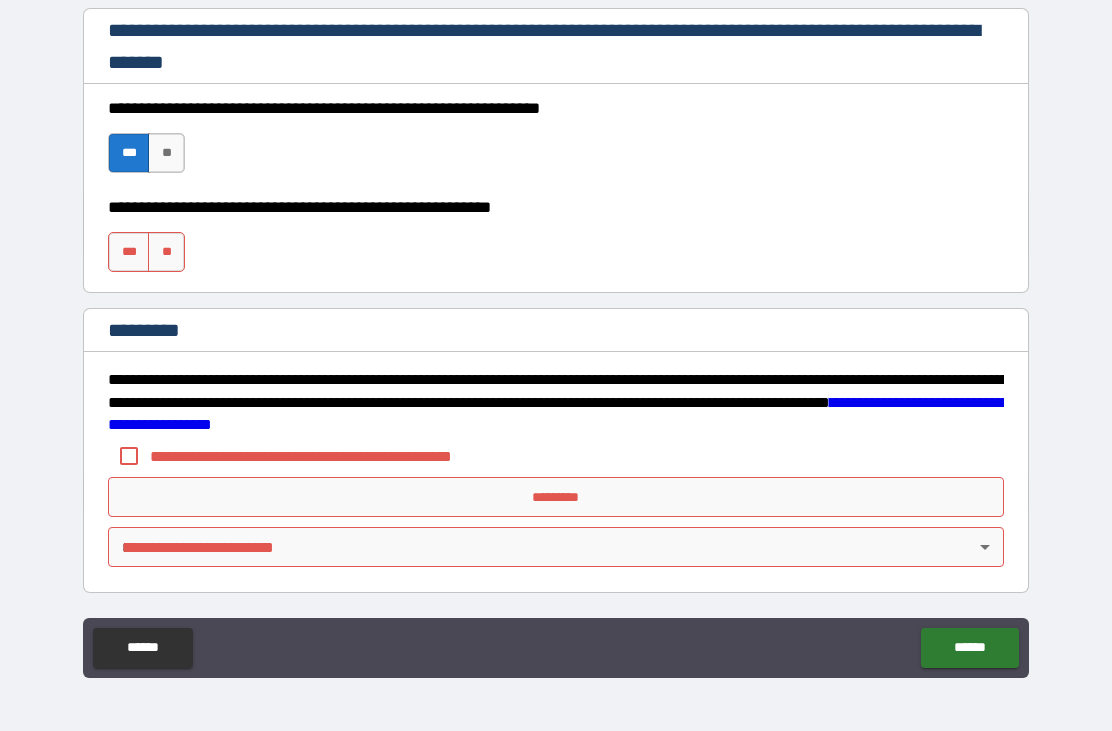 scroll, scrollTop: 2842, scrollLeft: 0, axis: vertical 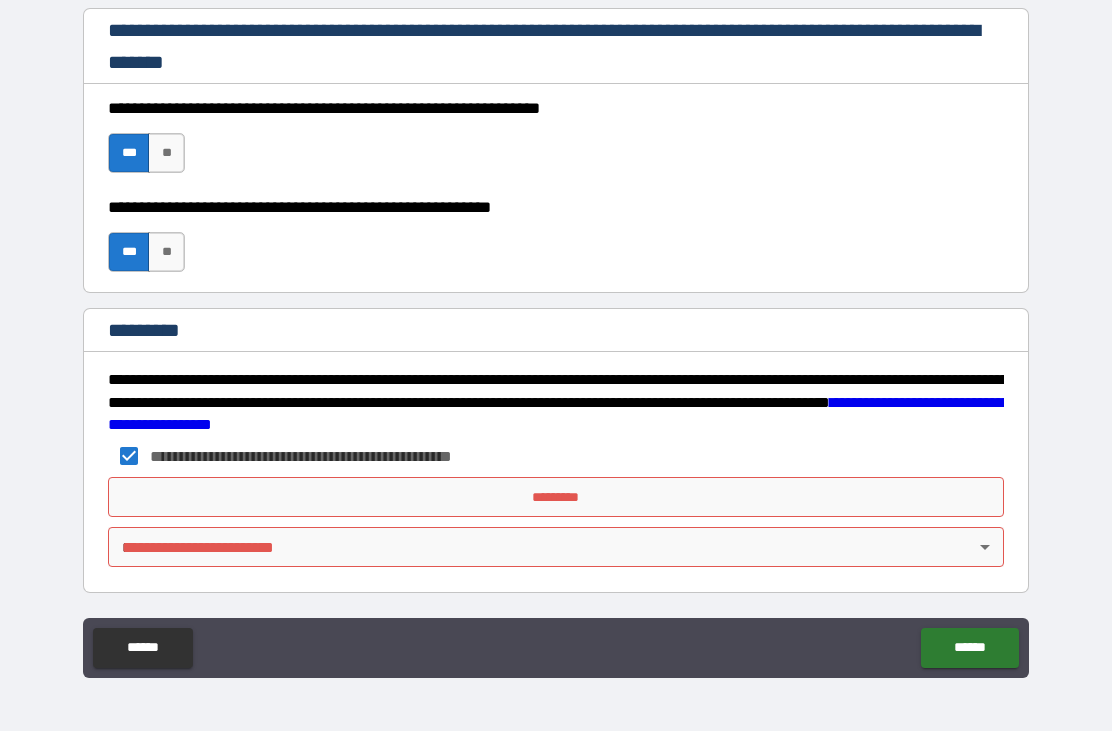 click on "*********" at bounding box center (556, 497) 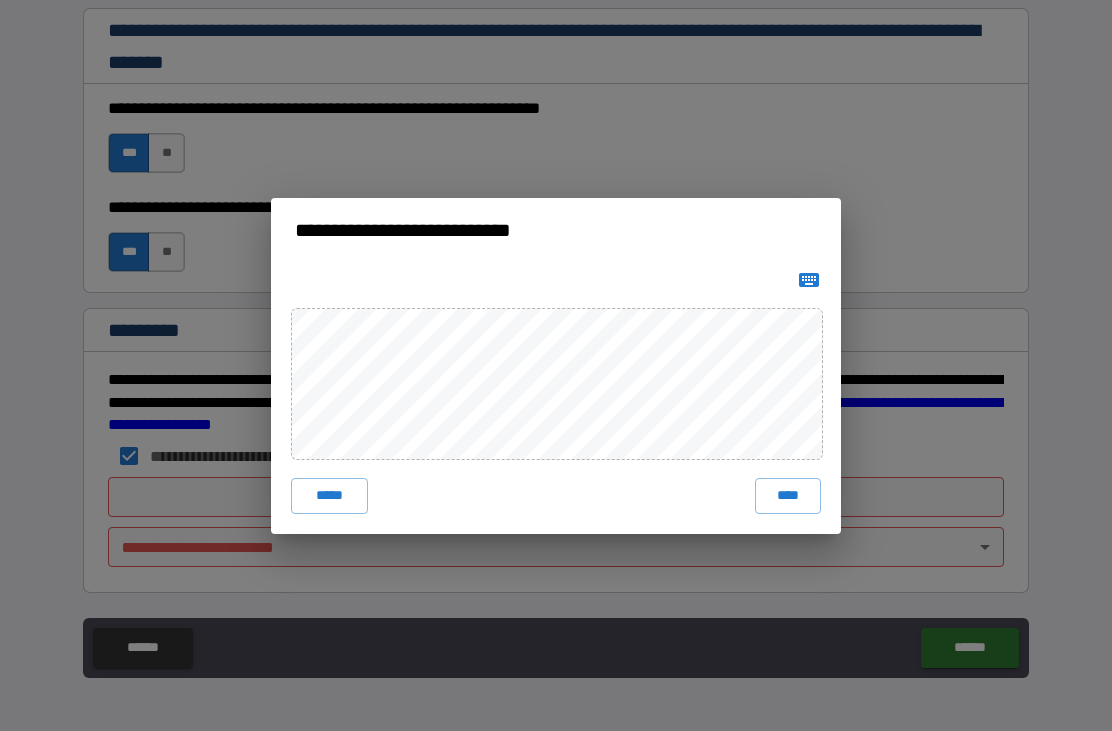 click on "****" at bounding box center (788, 496) 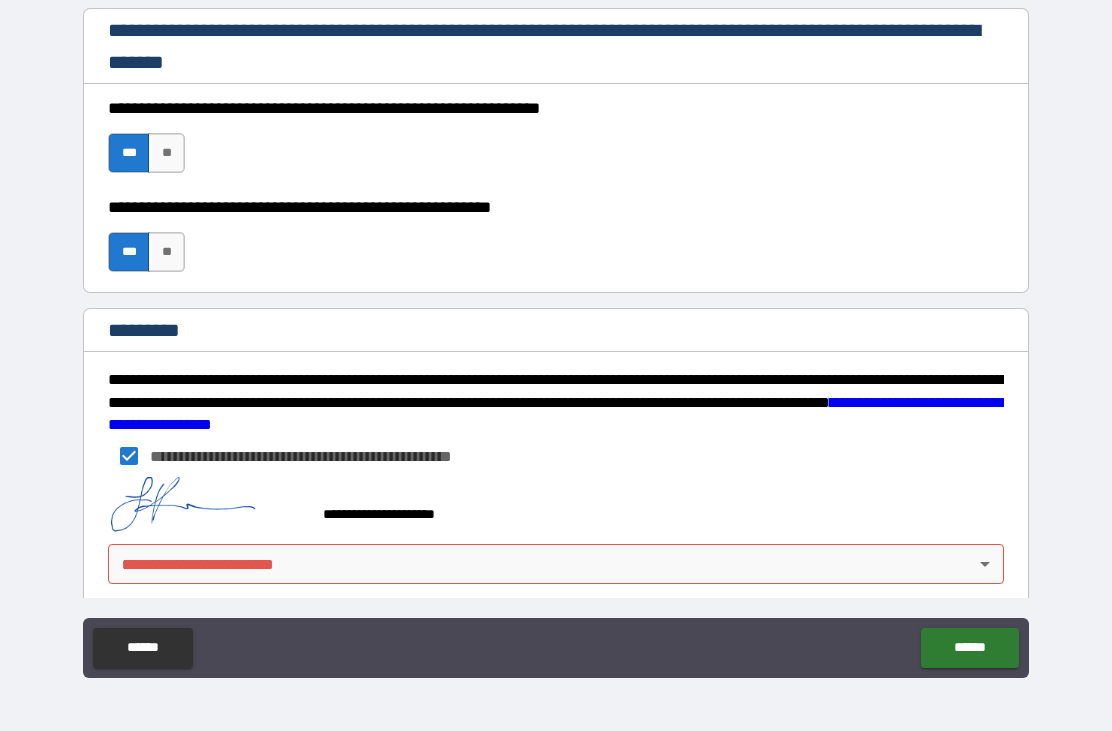 scroll, scrollTop: 2832, scrollLeft: 0, axis: vertical 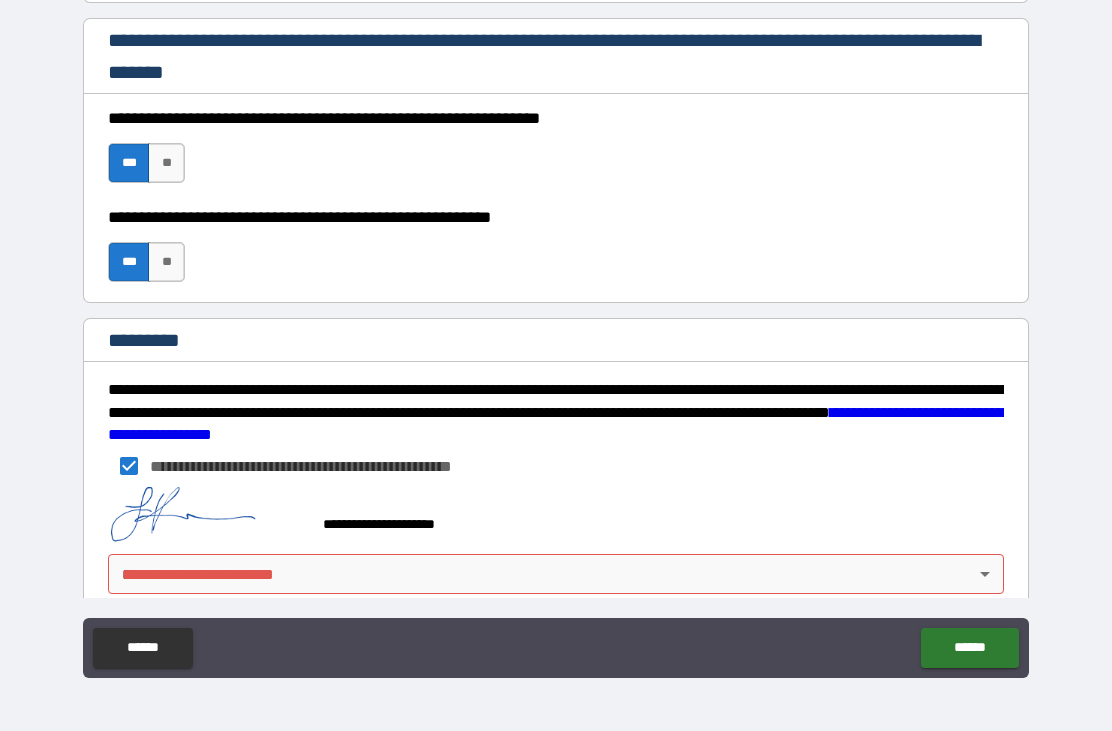 click on "**********" at bounding box center [556, 333] 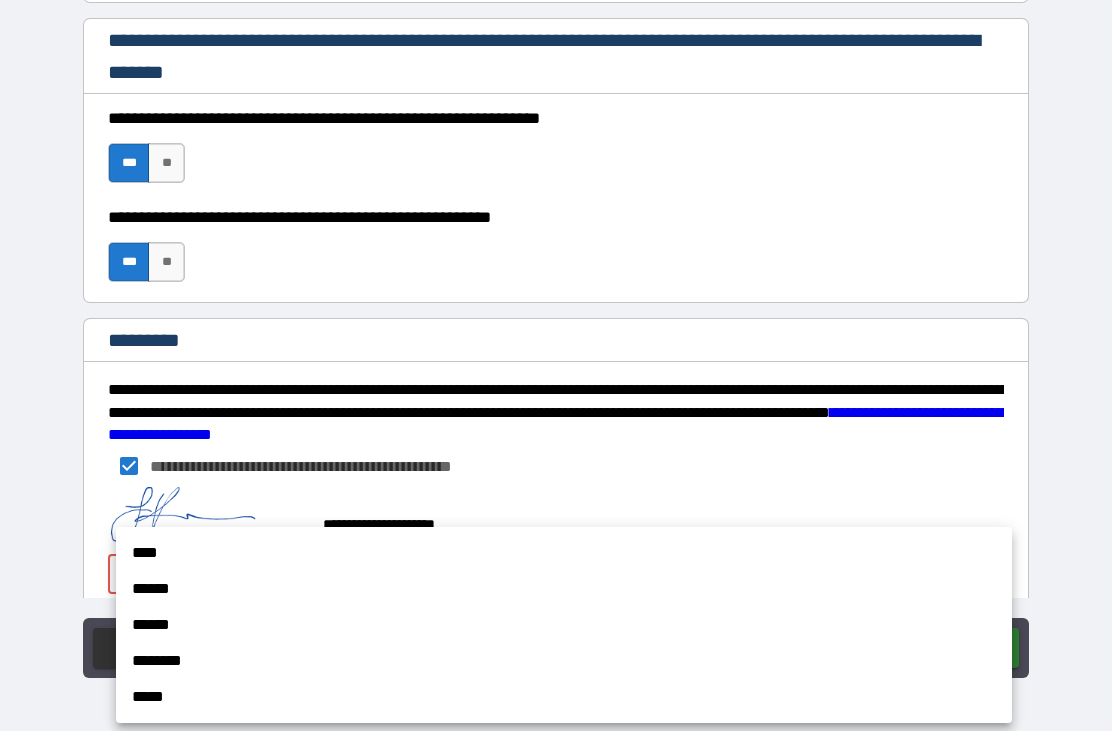 click on "******" at bounding box center (564, 589) 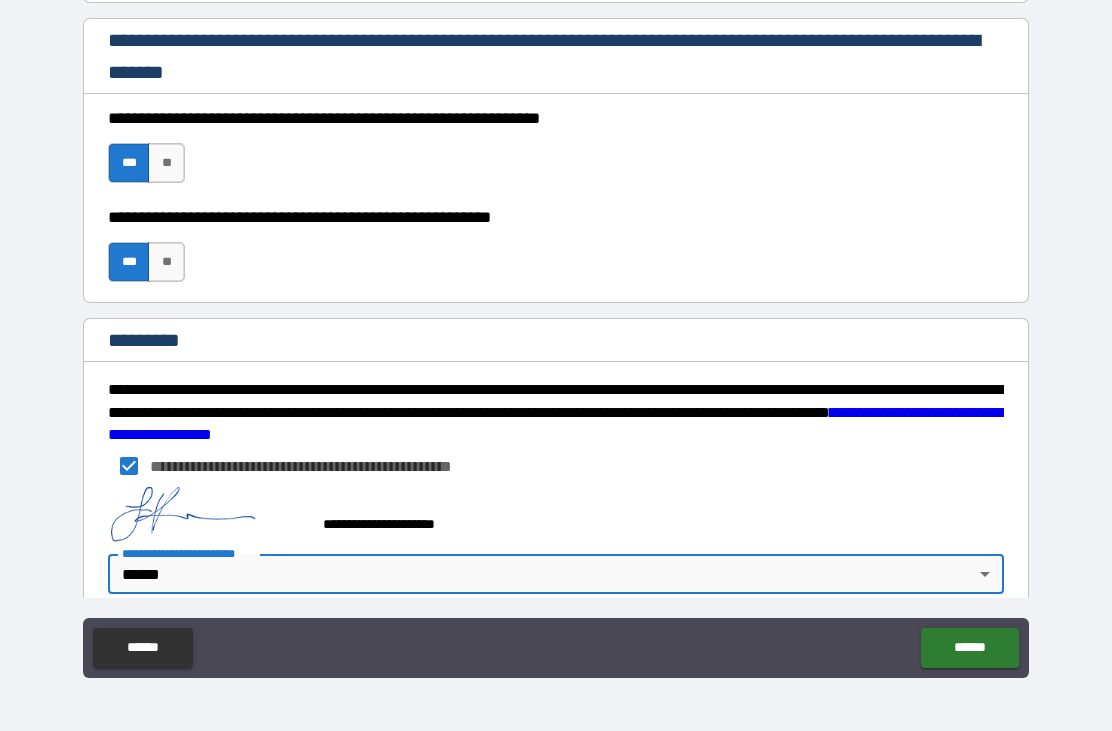 type on "*" 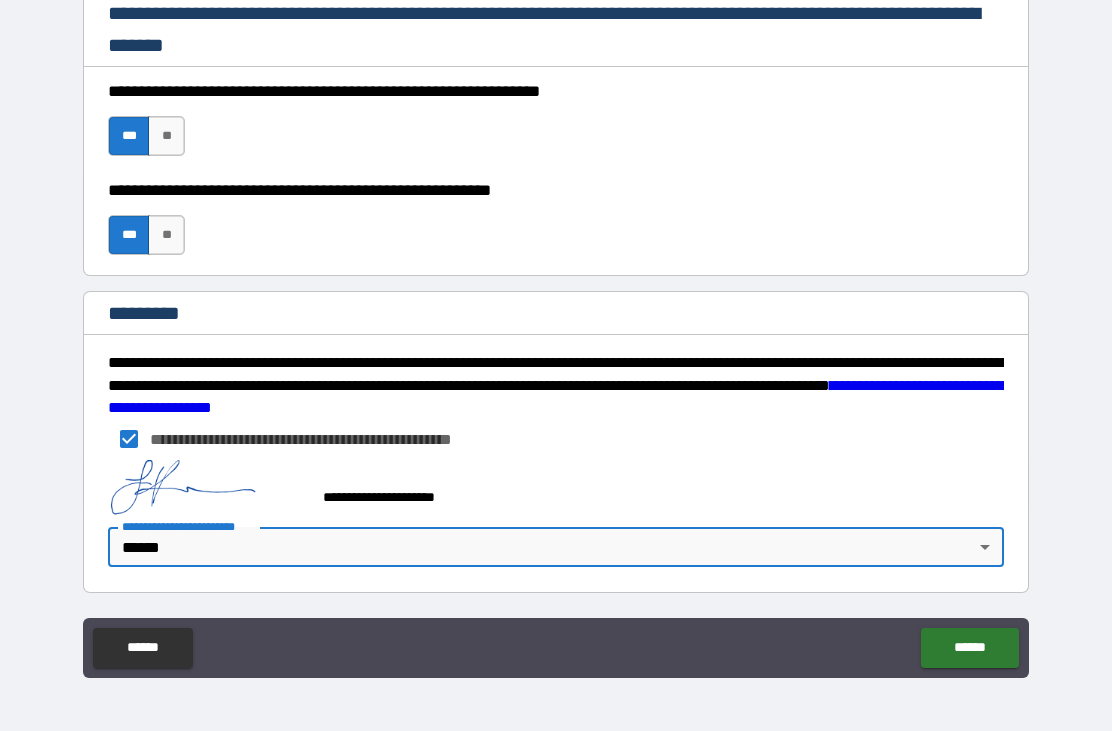 scroll, scrollTop: 2861, scrollLeft: 0, axis: vertical 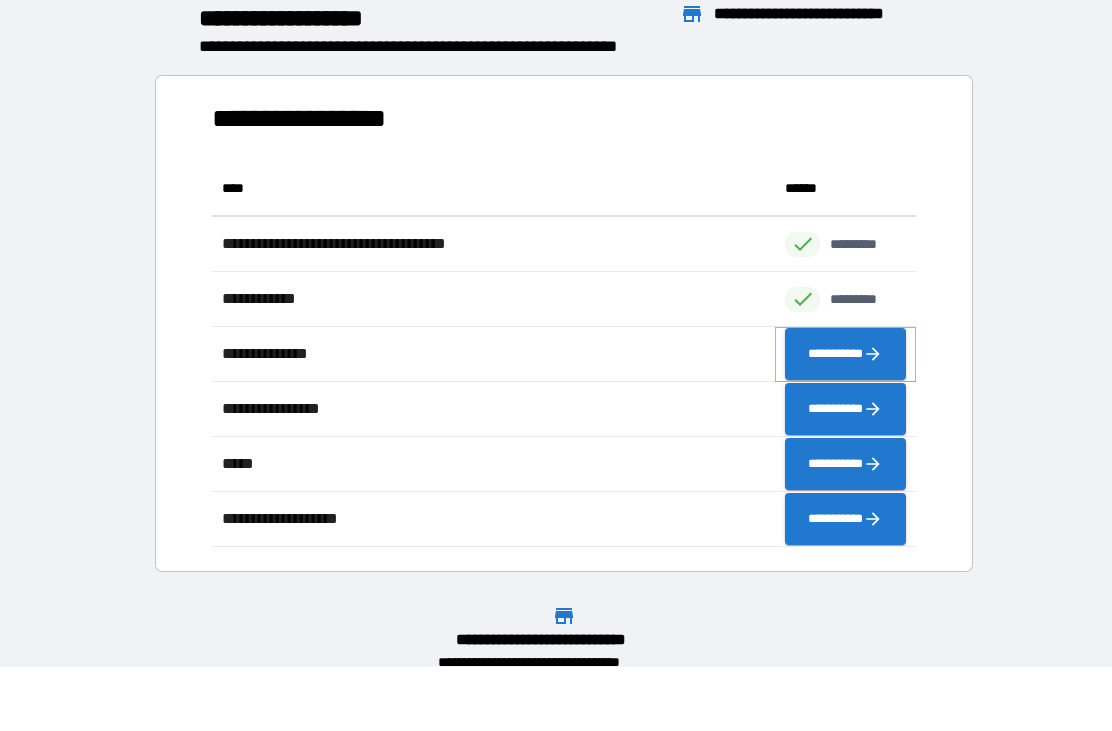 click on "**********" at bounding box center [845, 354] 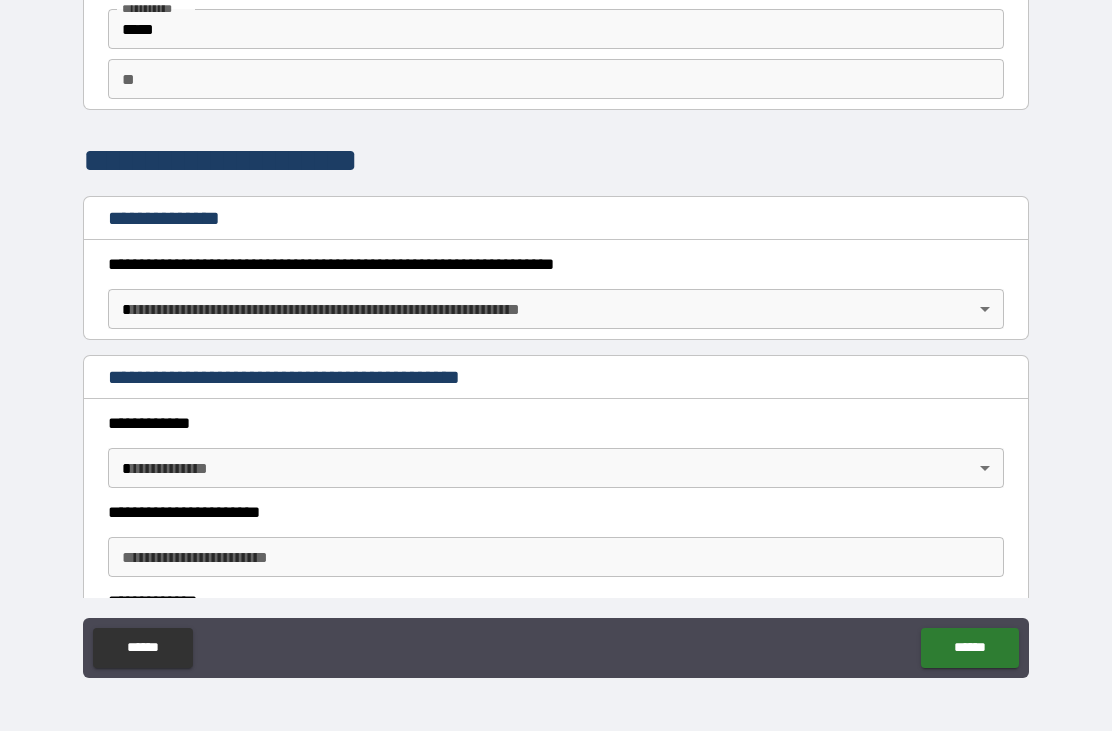 scroll, scrollTop: 123, scrollLeft: 0, axis: vertical 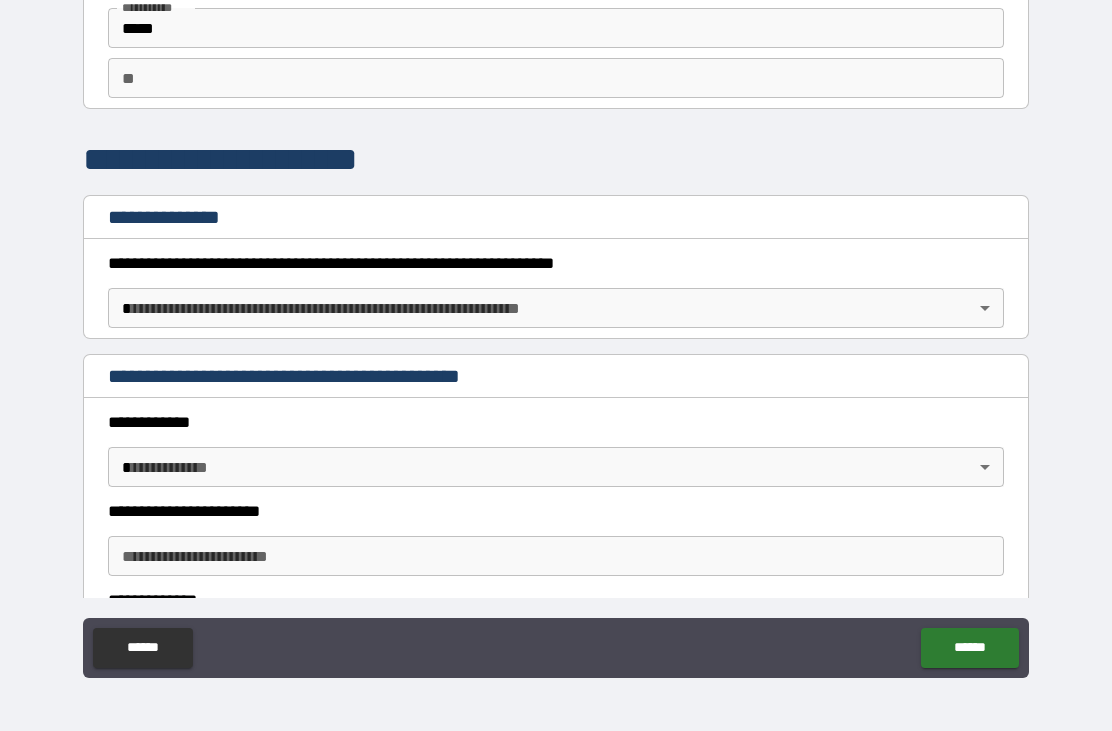 click on "**********" at bounding box center [556, 333] 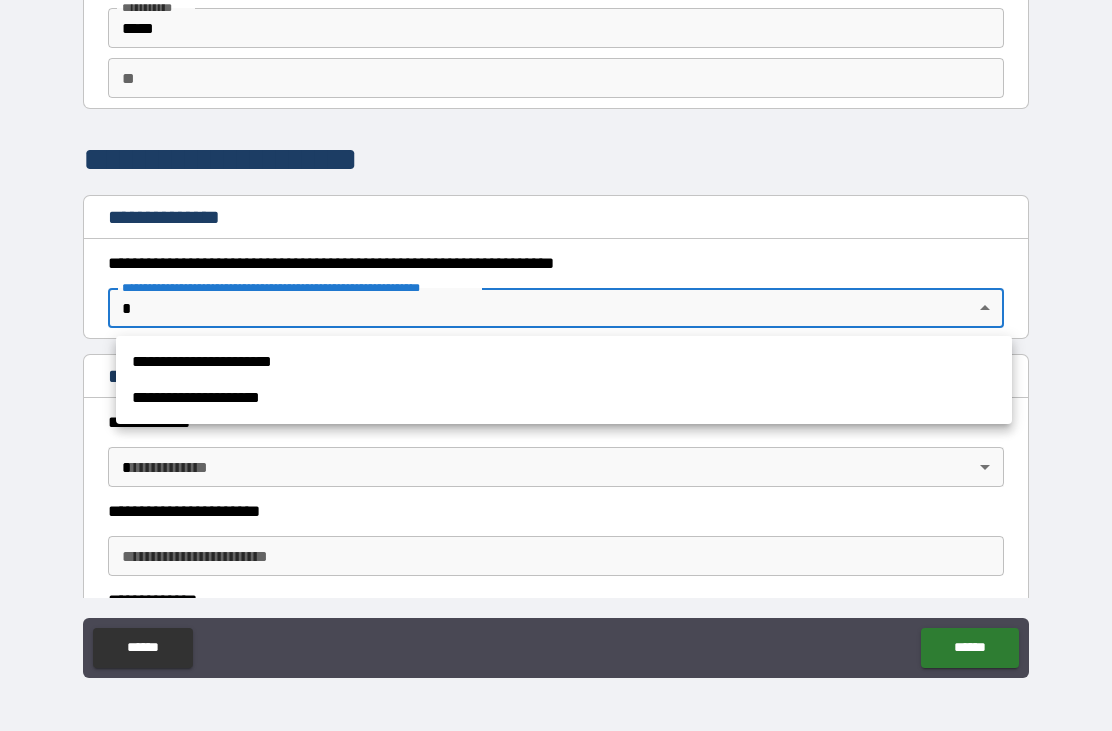 click on "**********" at bounding box center (564, 362) 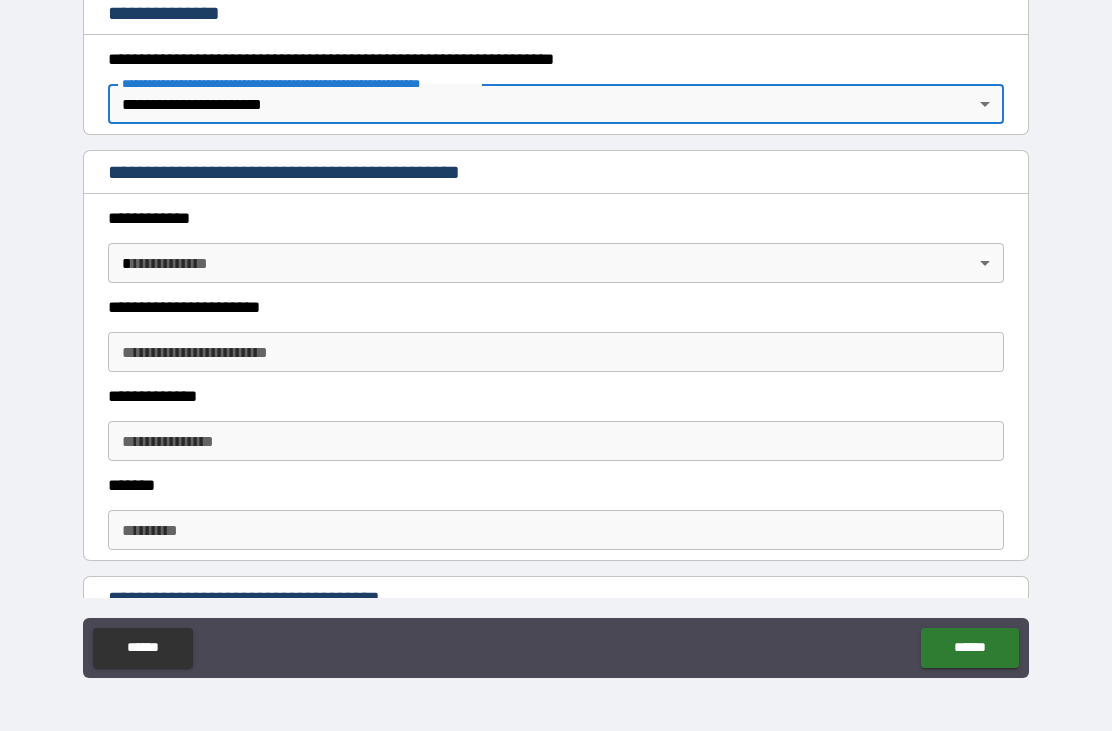 scroll, scrollTop: 328, scrollLeft: 0, axis: vertical 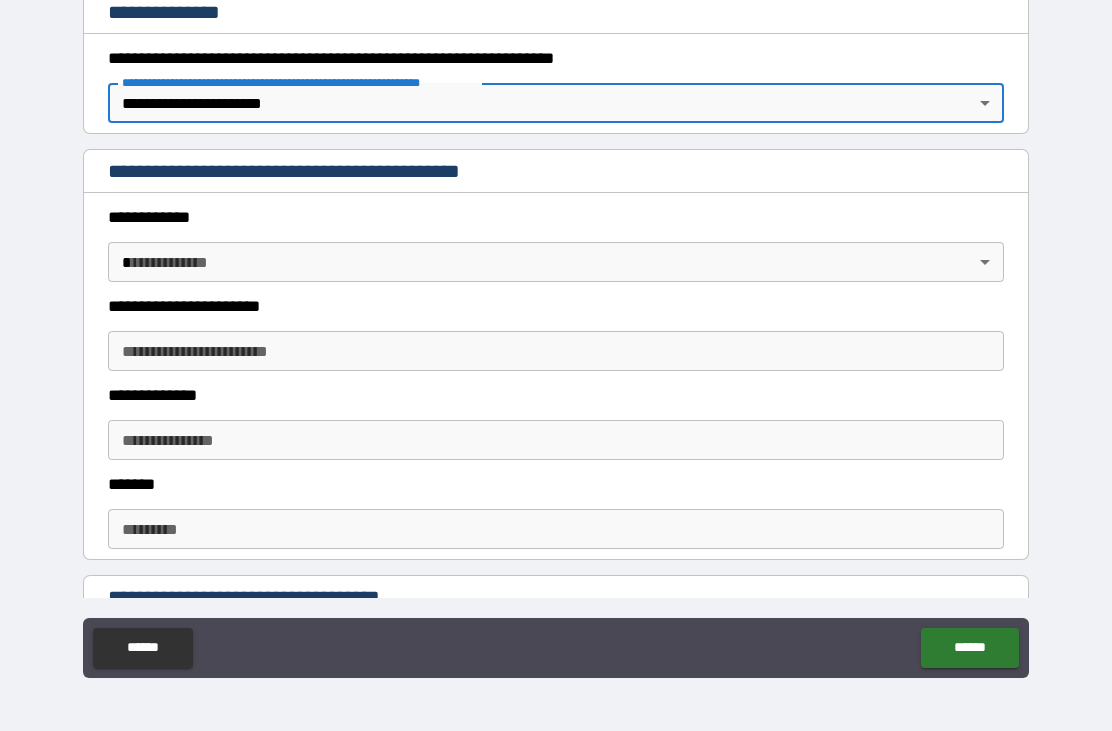 click on "**********" at bounding box center (556, 333) 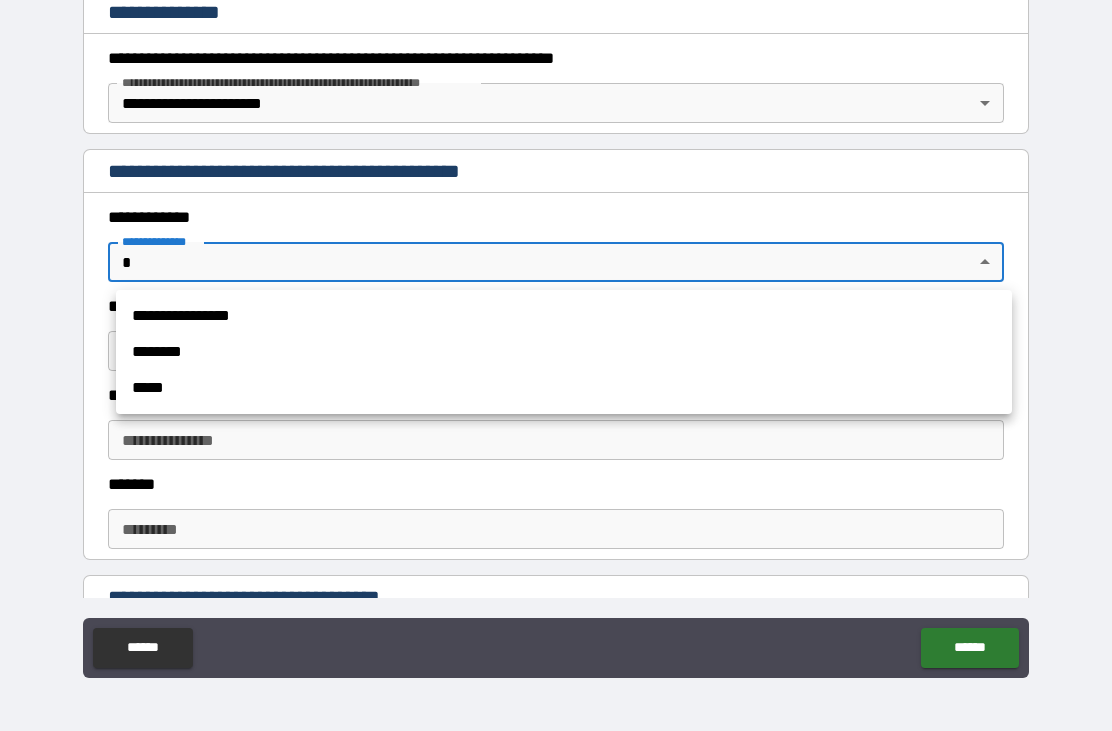 click on "**********" at bounding box center (564, 316) 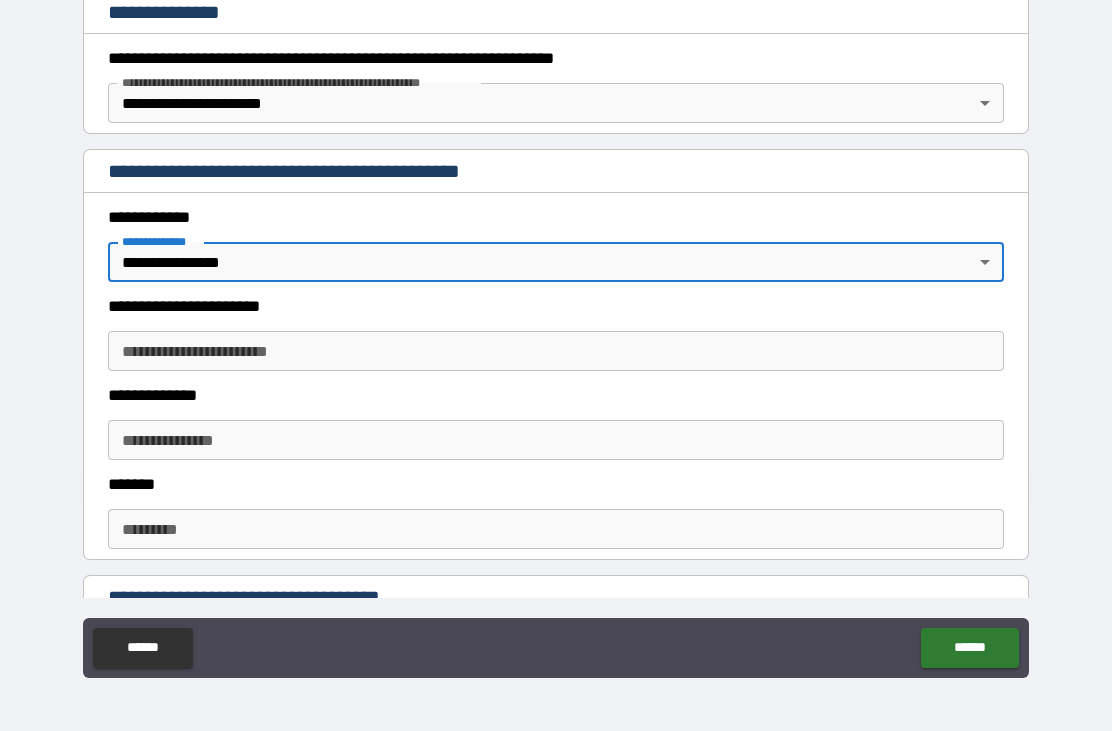 click on "**********" at bounding box center (556, 351) 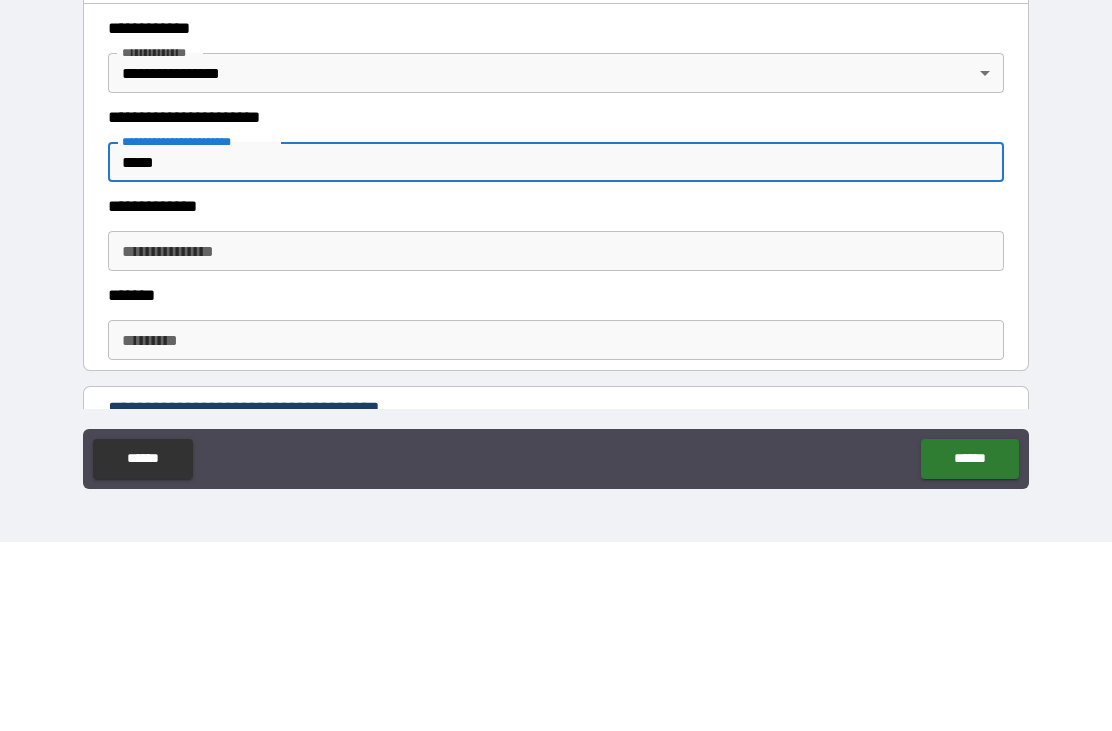 type on "*****" 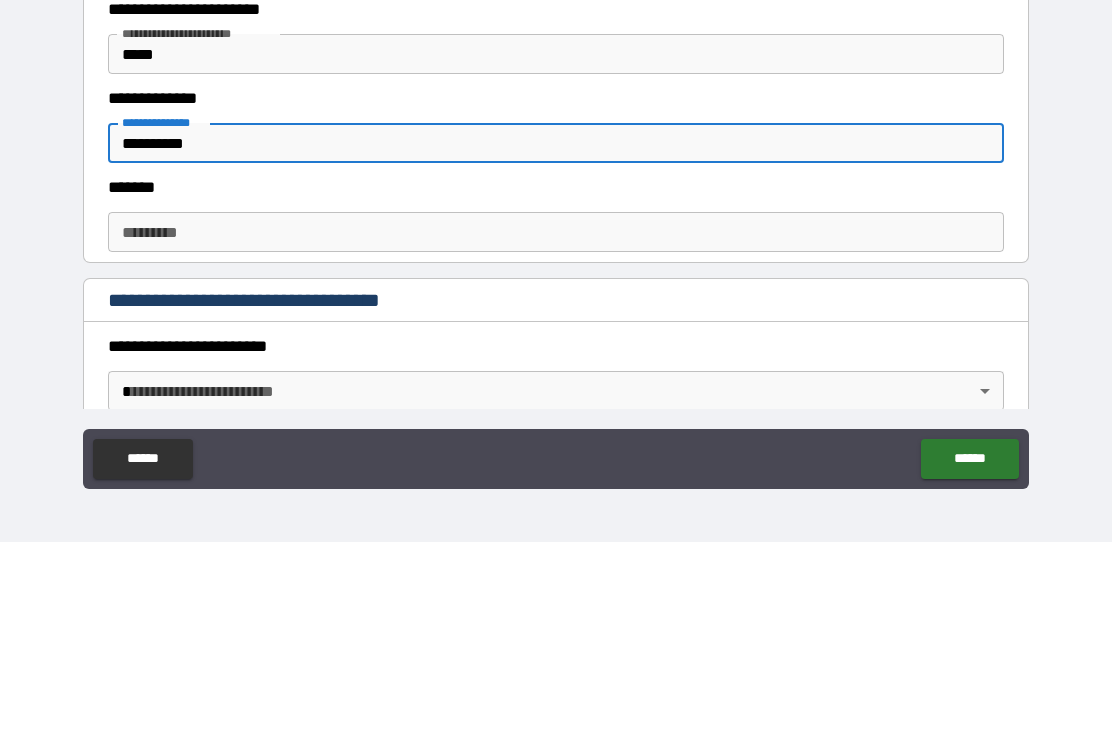 scroll, scrollTop: 440, scrollLeft: 0, axis: vertical 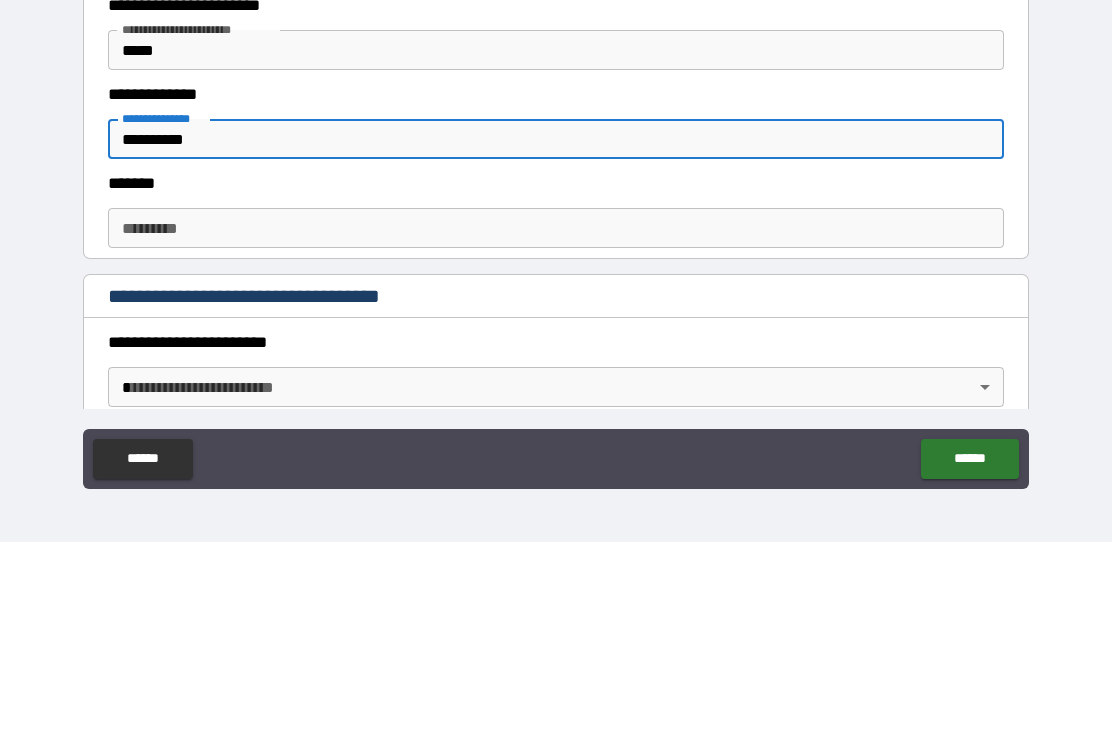 type on "**********" 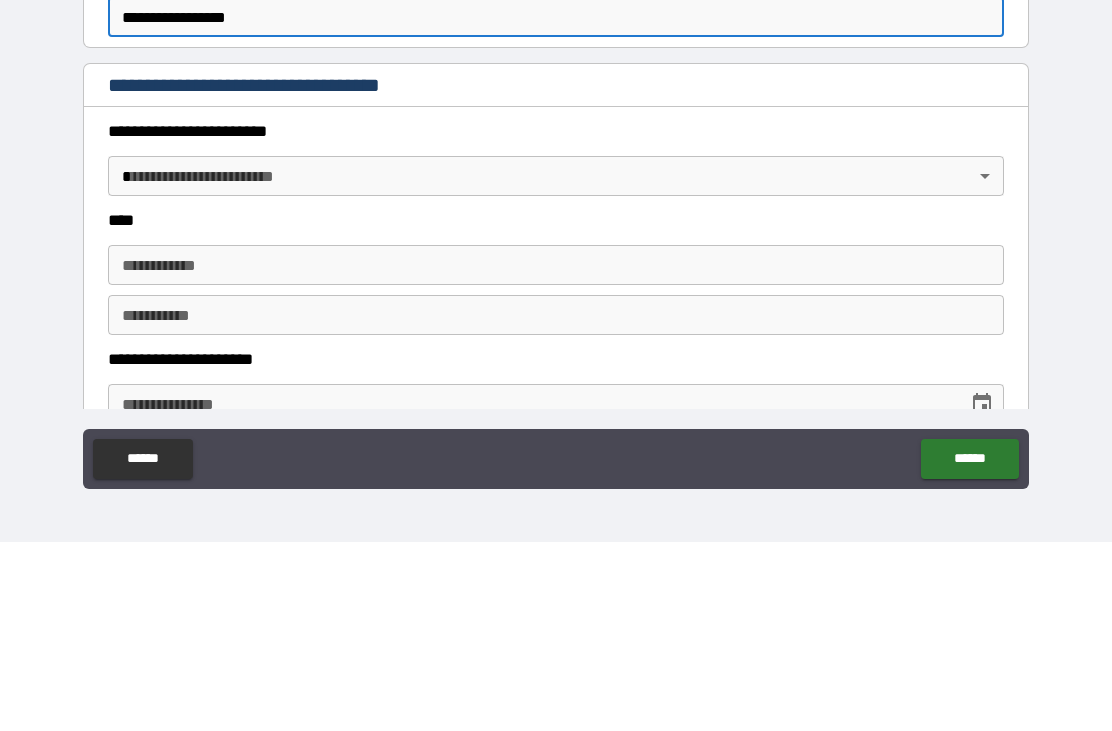 scroll, scrollTop: 655, scrollLeft: 0, axis: vertical 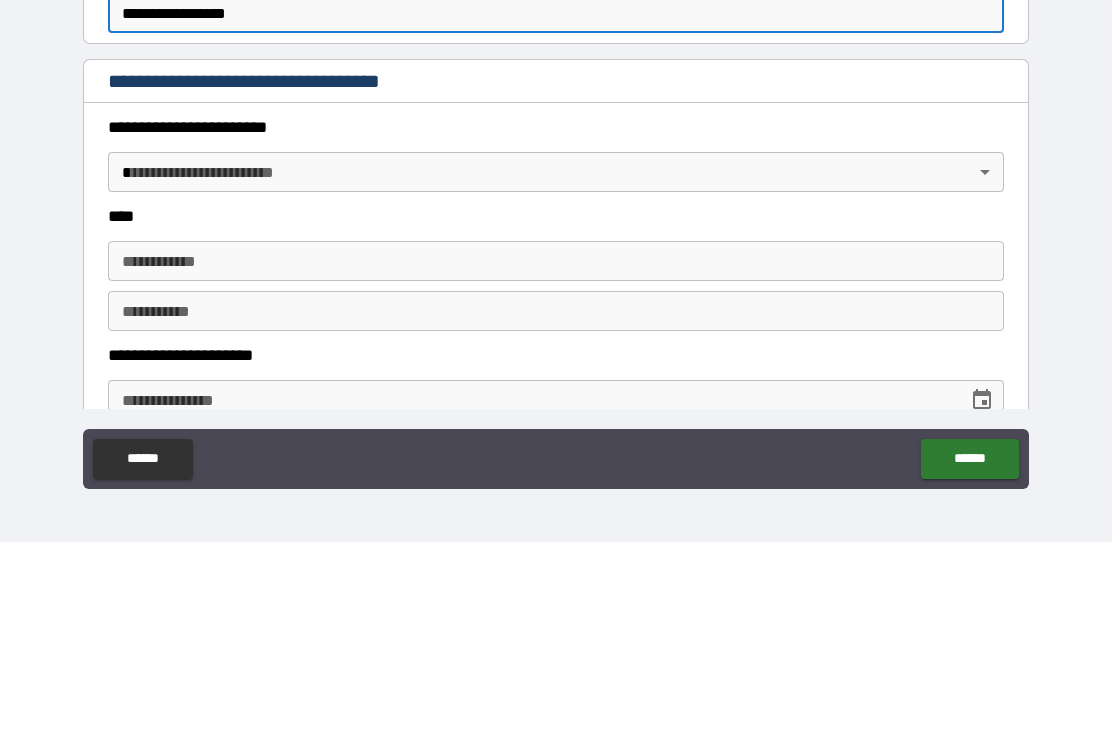 type on "**********" 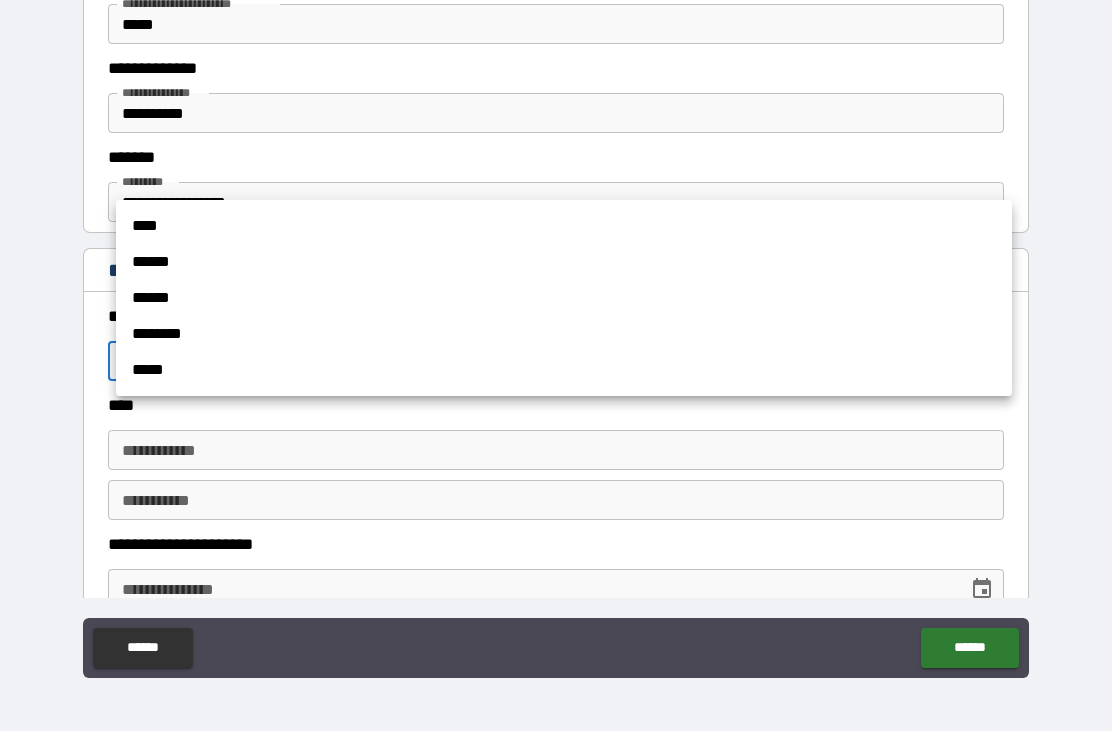 click on "******" at bounding box center (564, 262) 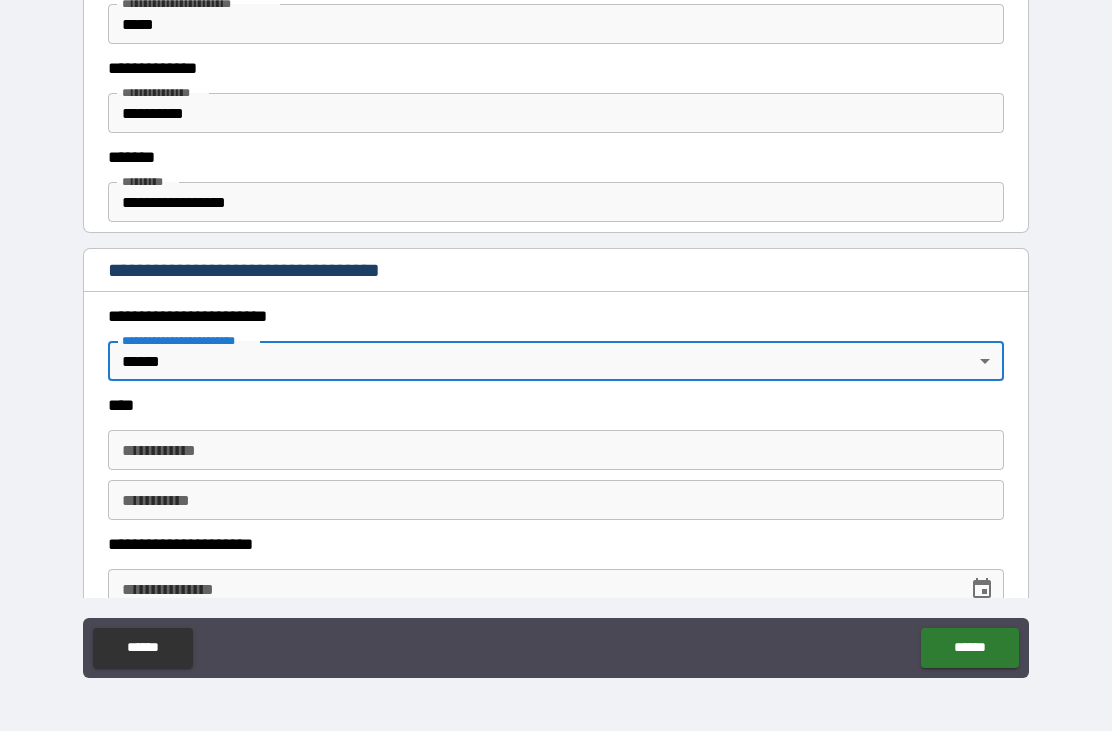 click on "**********" at bounding box center (556, 450) 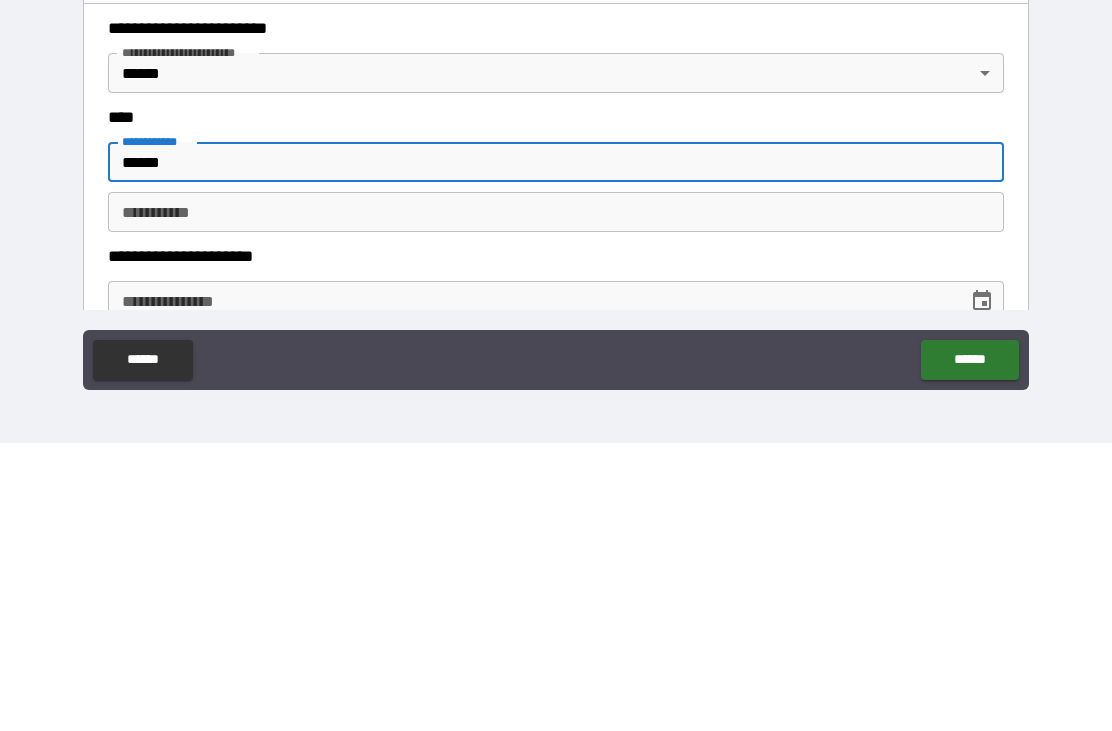 type on "******" 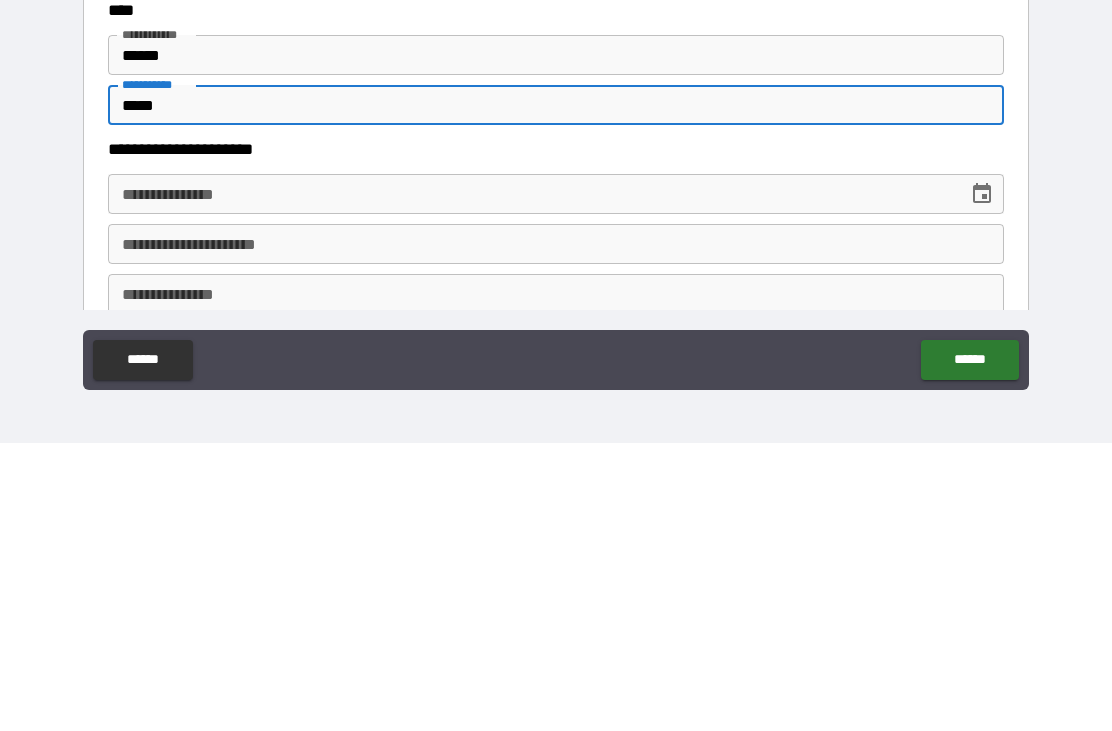 scroll, scrollTop: 771, scrollLeft: 0, axis: vertical 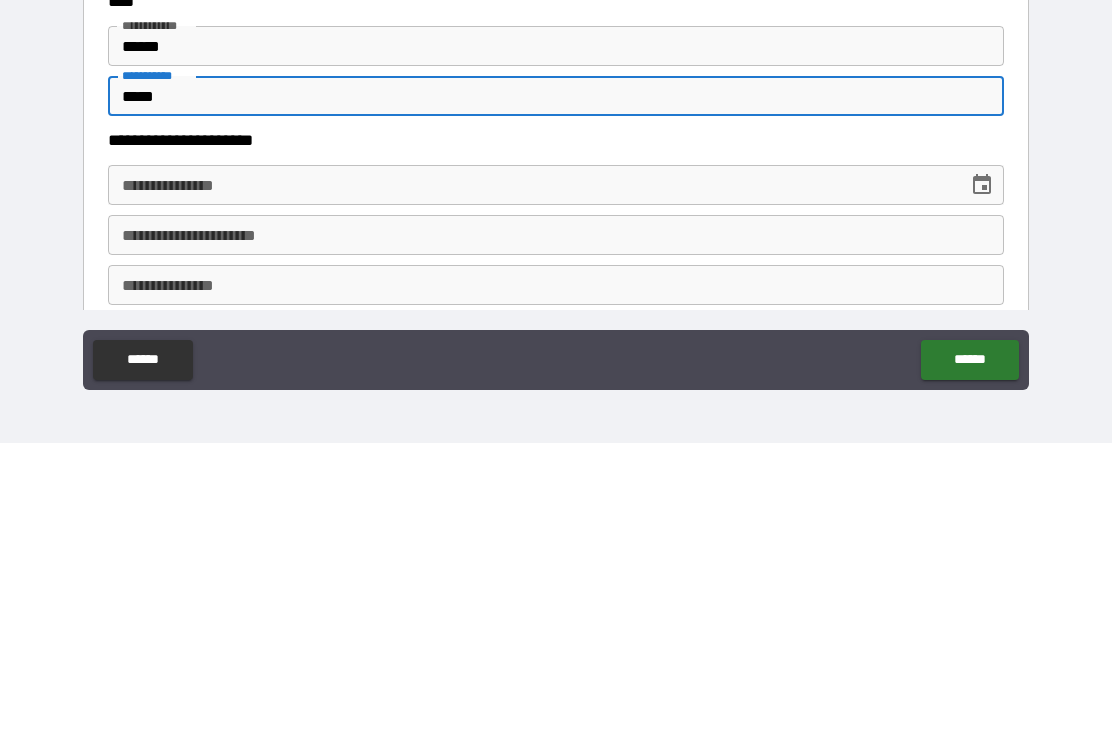 type on "*****" 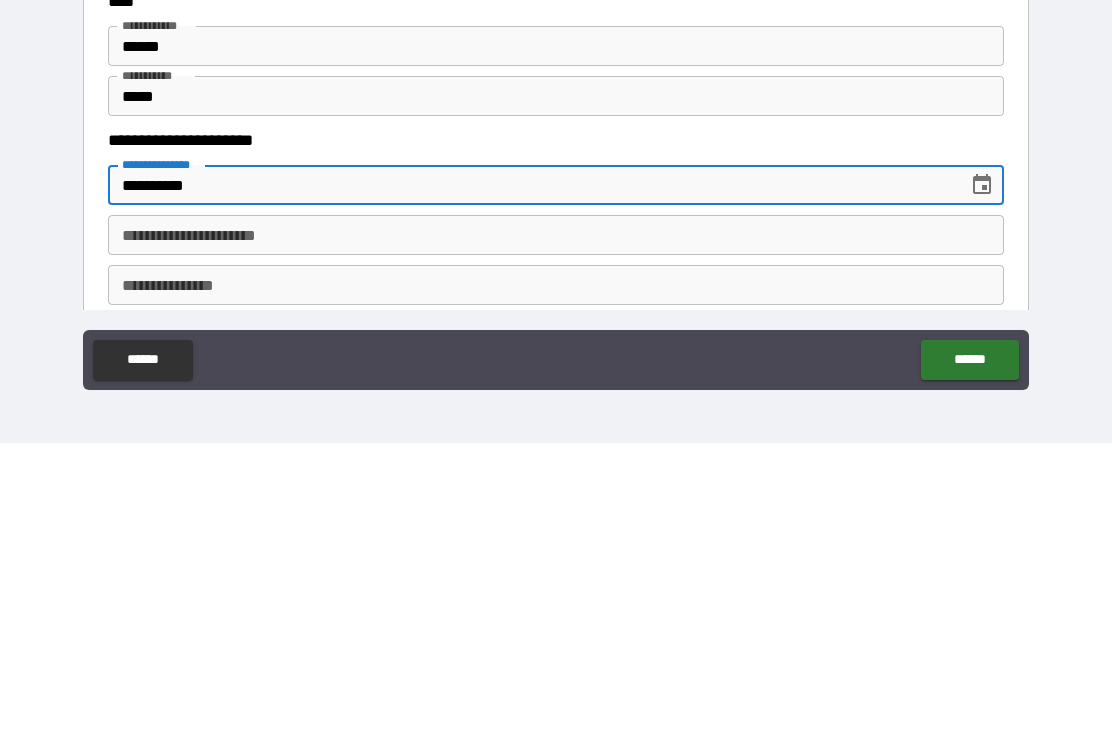 type on "**********" 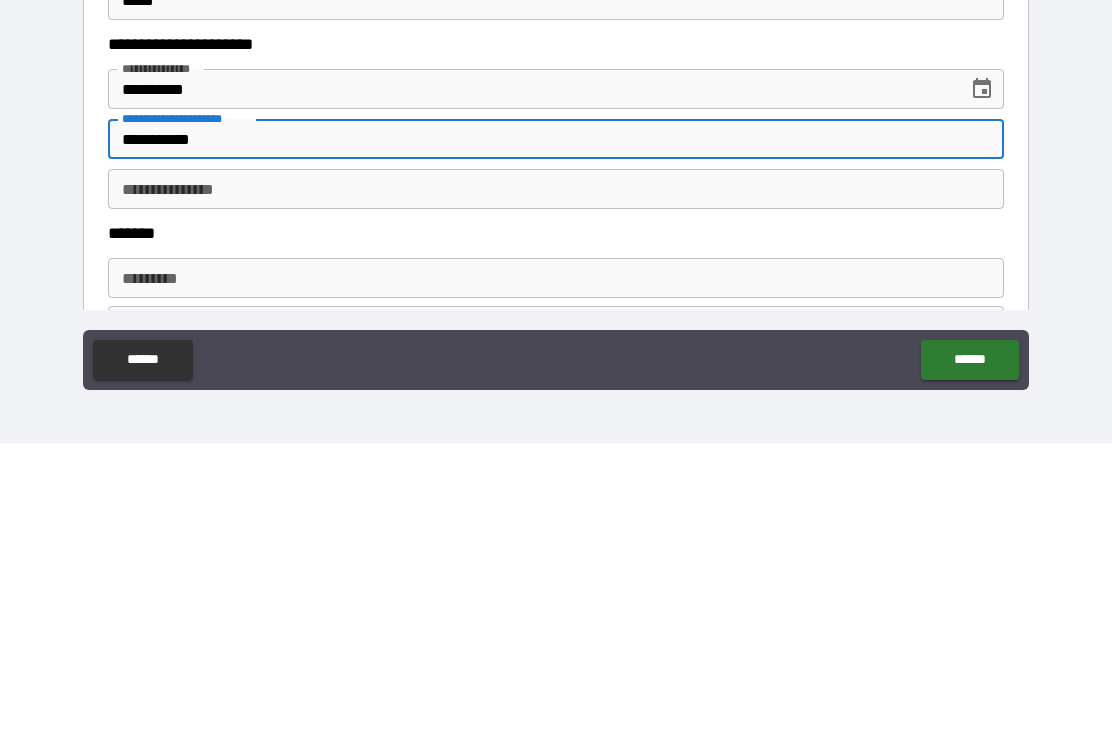 scroll, scrollTop: 879, scrollLeft: 0, axis: vertical 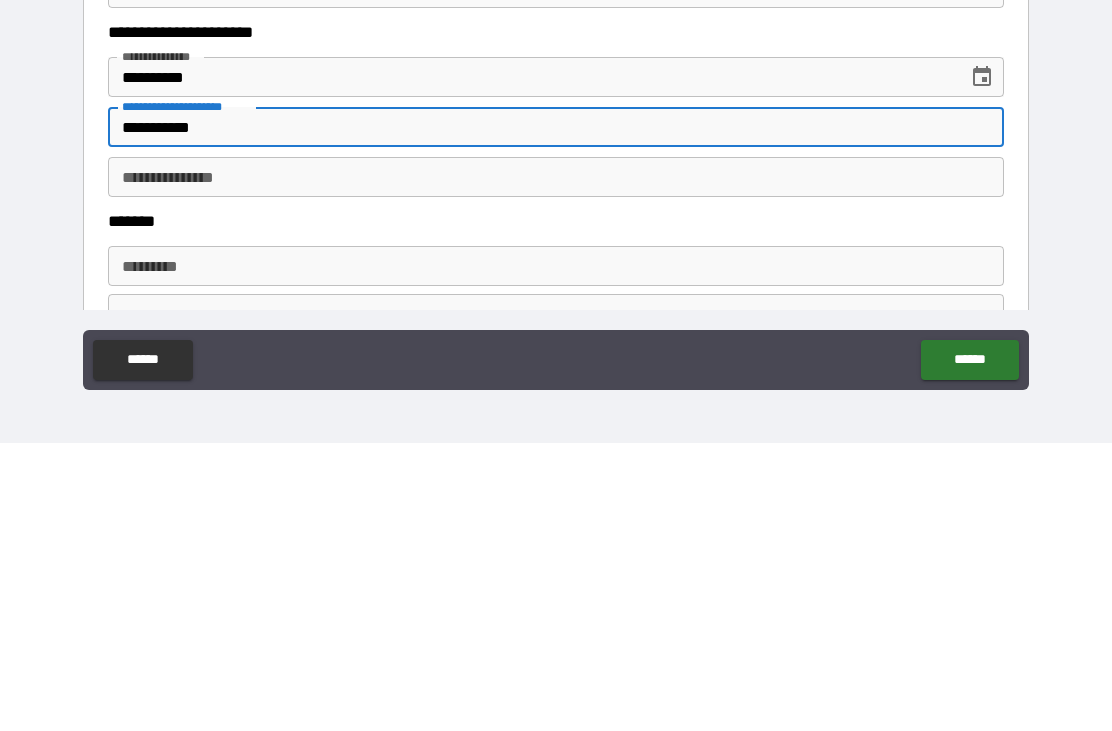type on "**********" 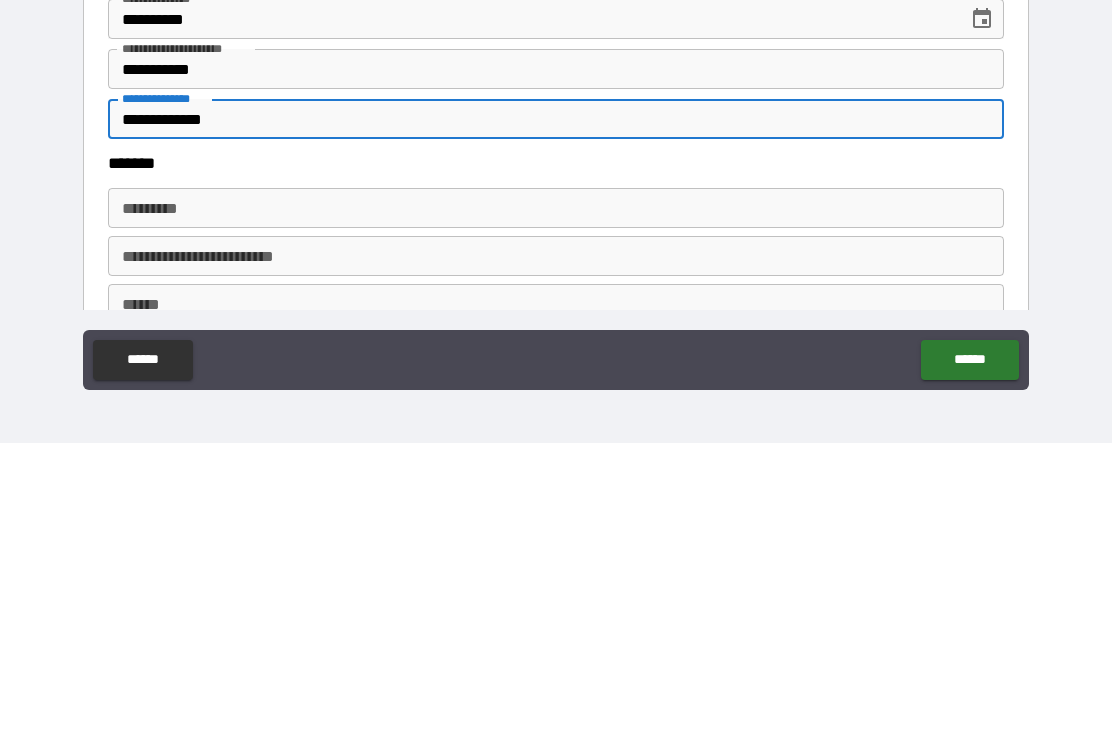 scroll, scrollTop: 982, scrollLeft: 0, axis: vertical 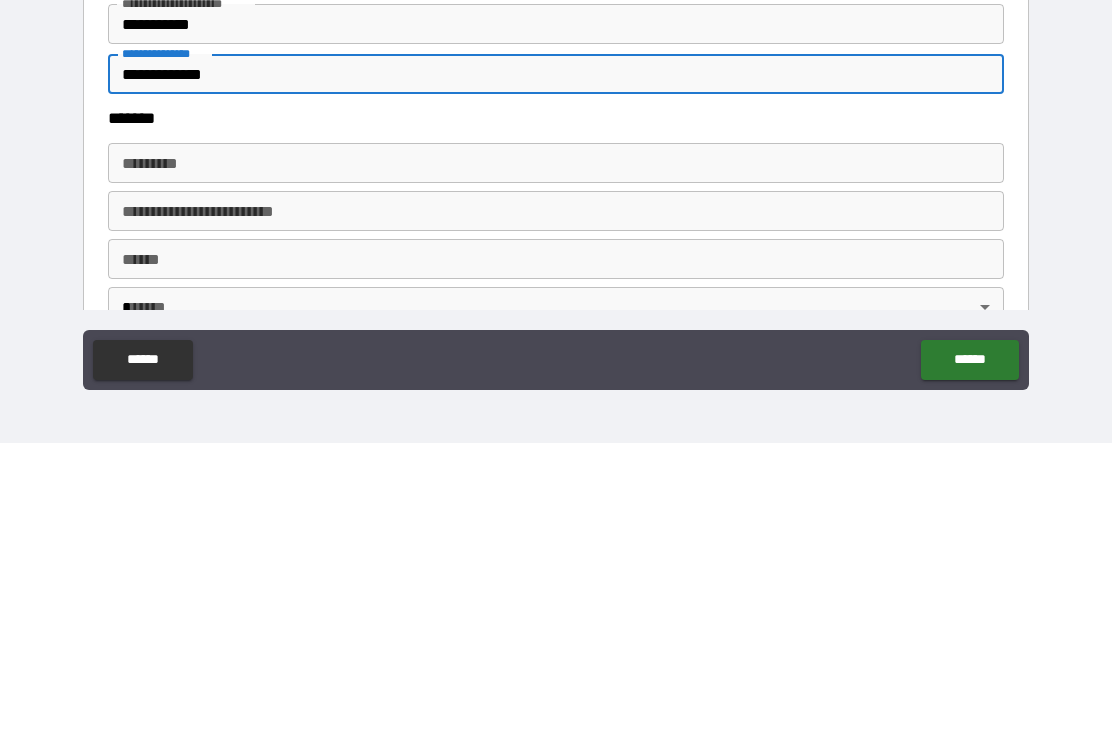 type on "**********" 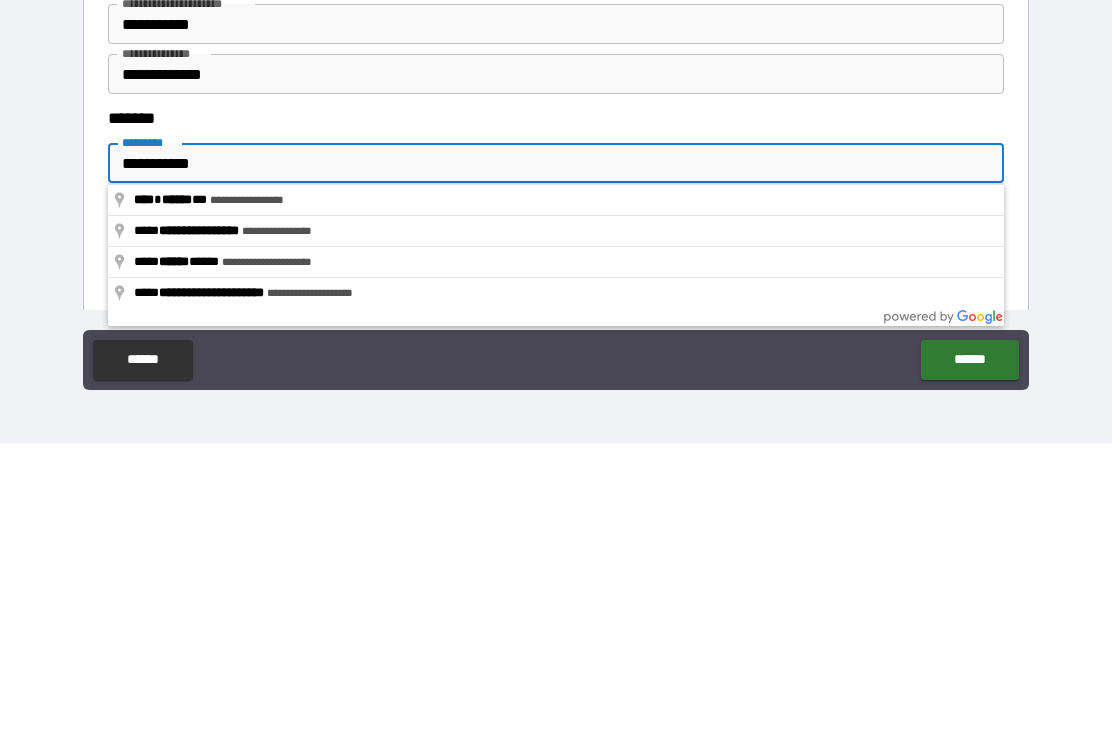 type on "**********" 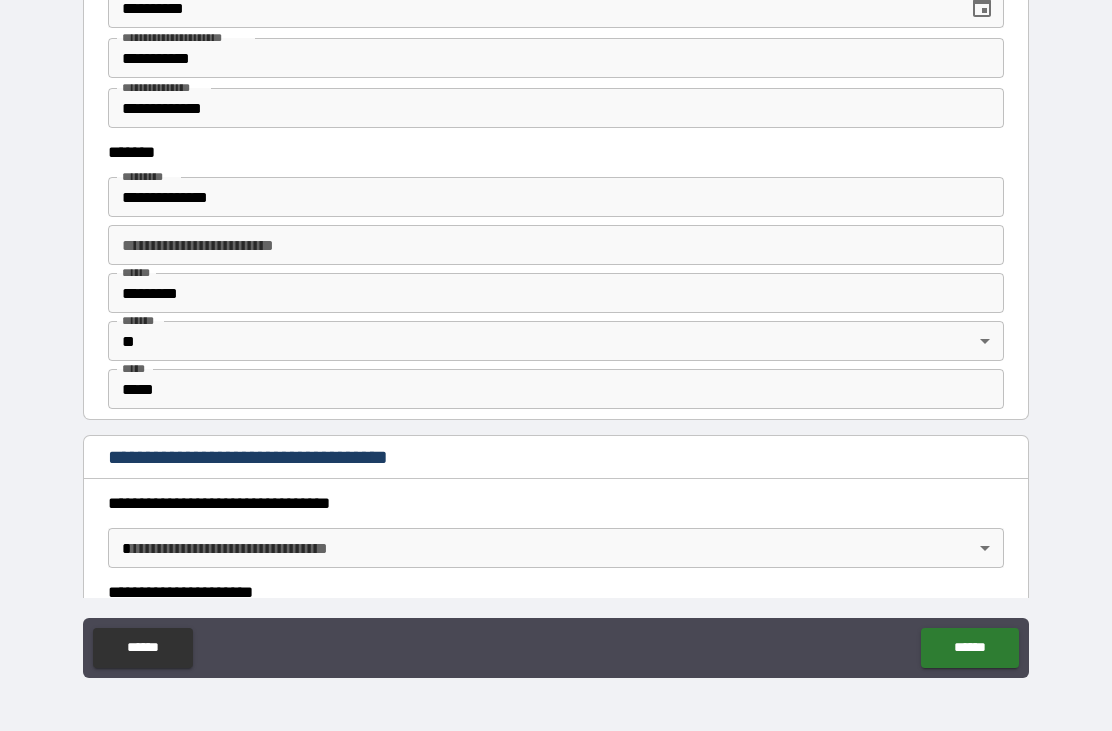 scroll, scrollTop: 1245, scrollLeft: 0, axis: vertical 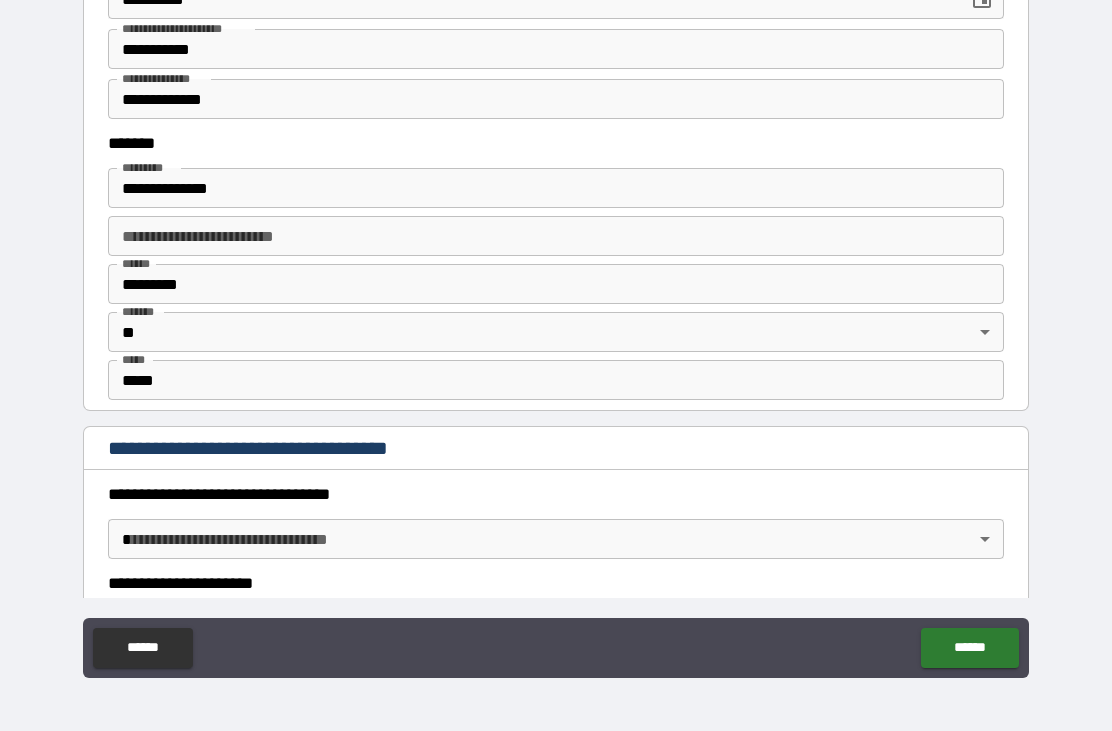 click on "*********" at bounding box center [556, 284] 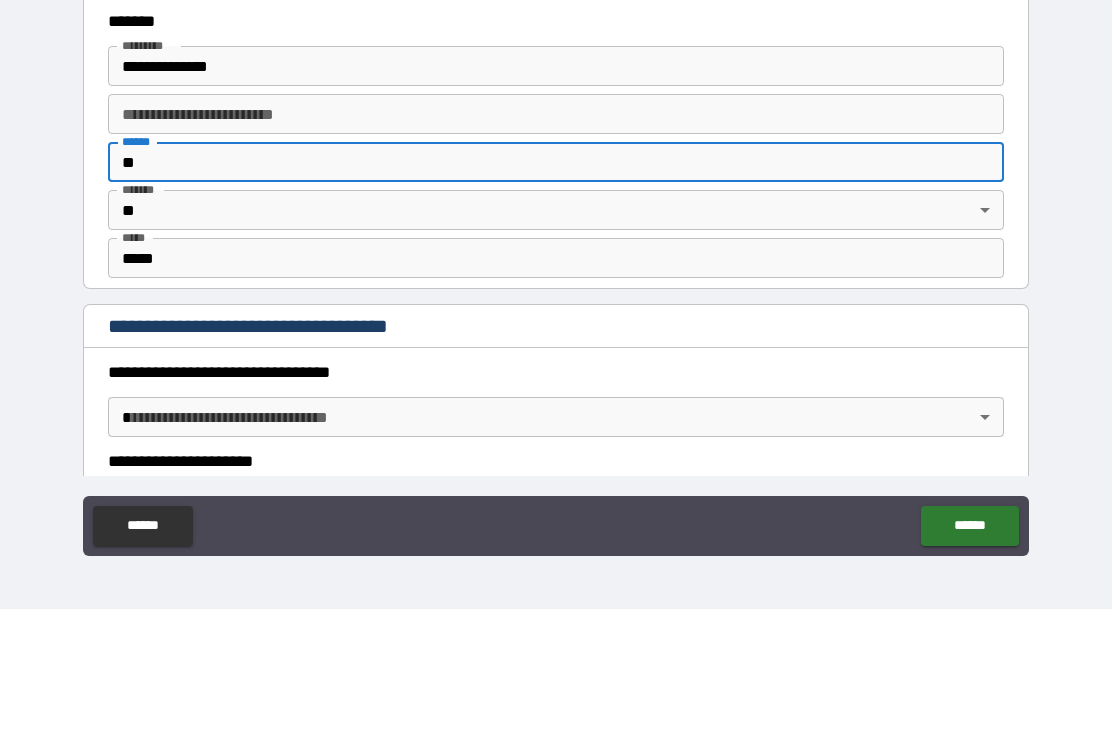 type on "*" 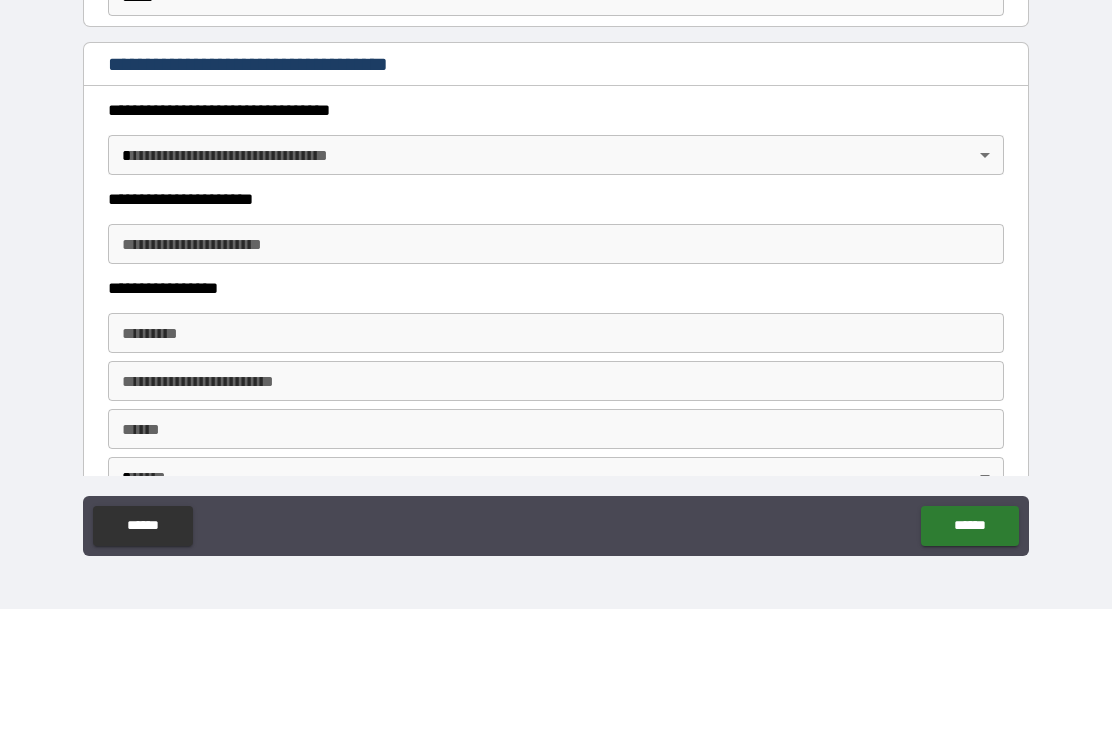 scroll, scrollTop: 1512, scrollLeft: 0, axis: vertical 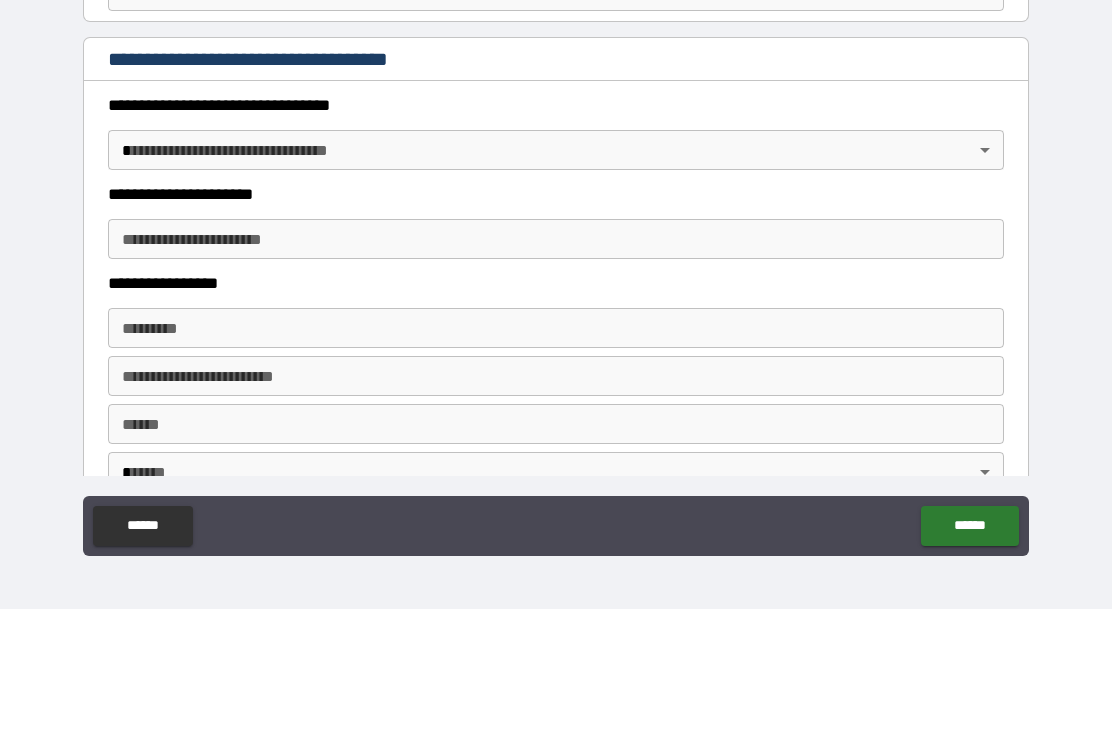 type on "******" 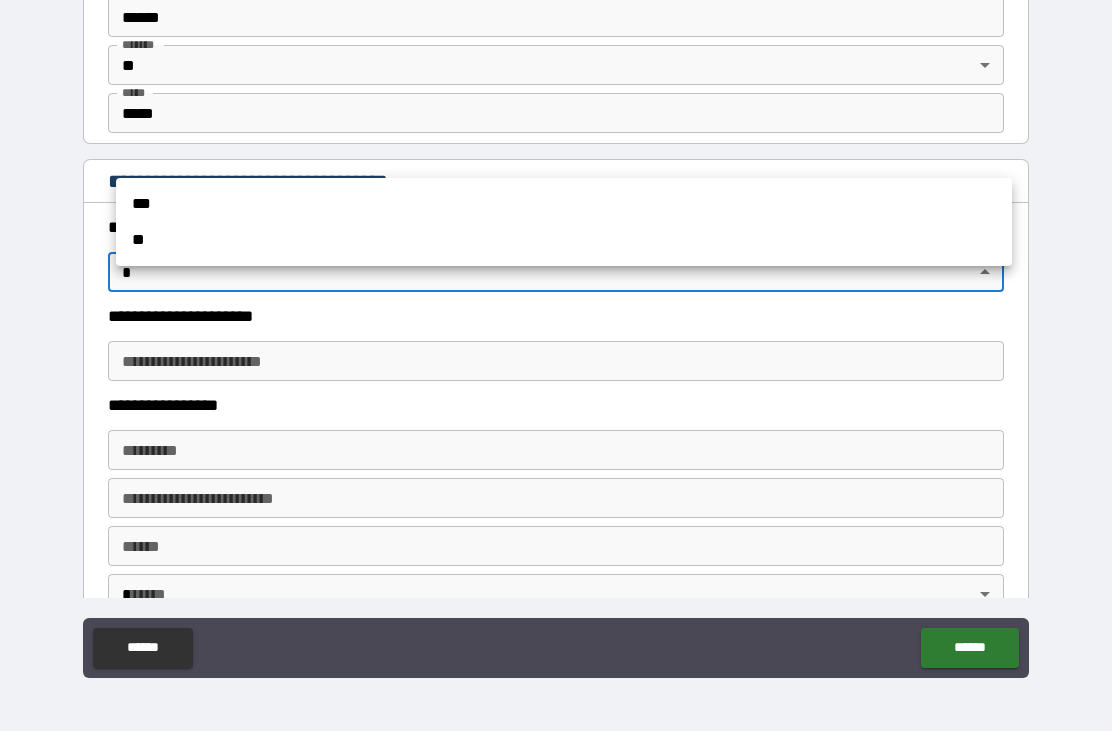 click on "***" at bounding box center (564, 204) 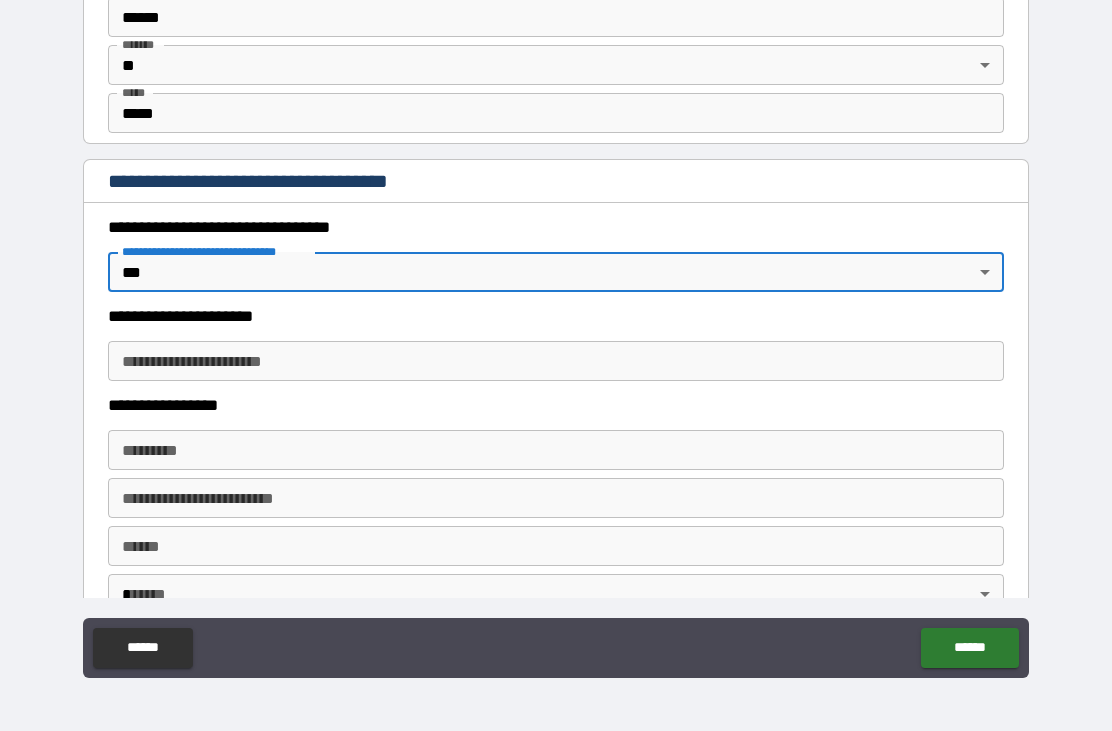 type on "*" 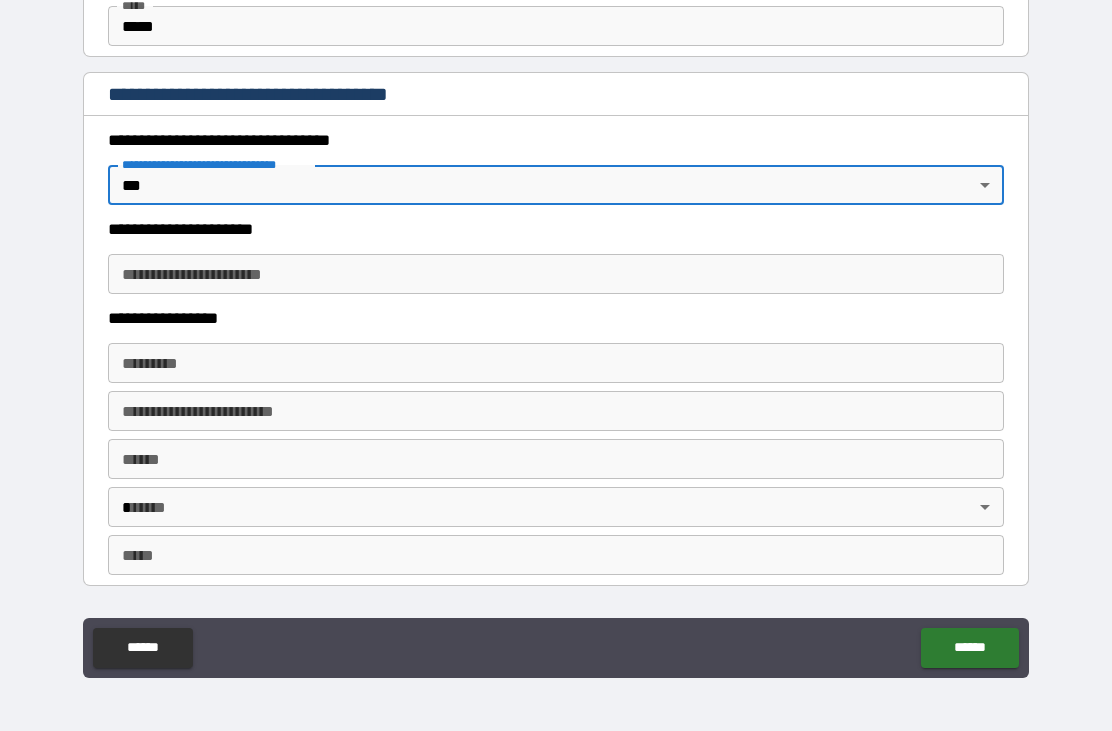 scroll, scrollTop: 1669, scrollLeft: 0, axis: vertical 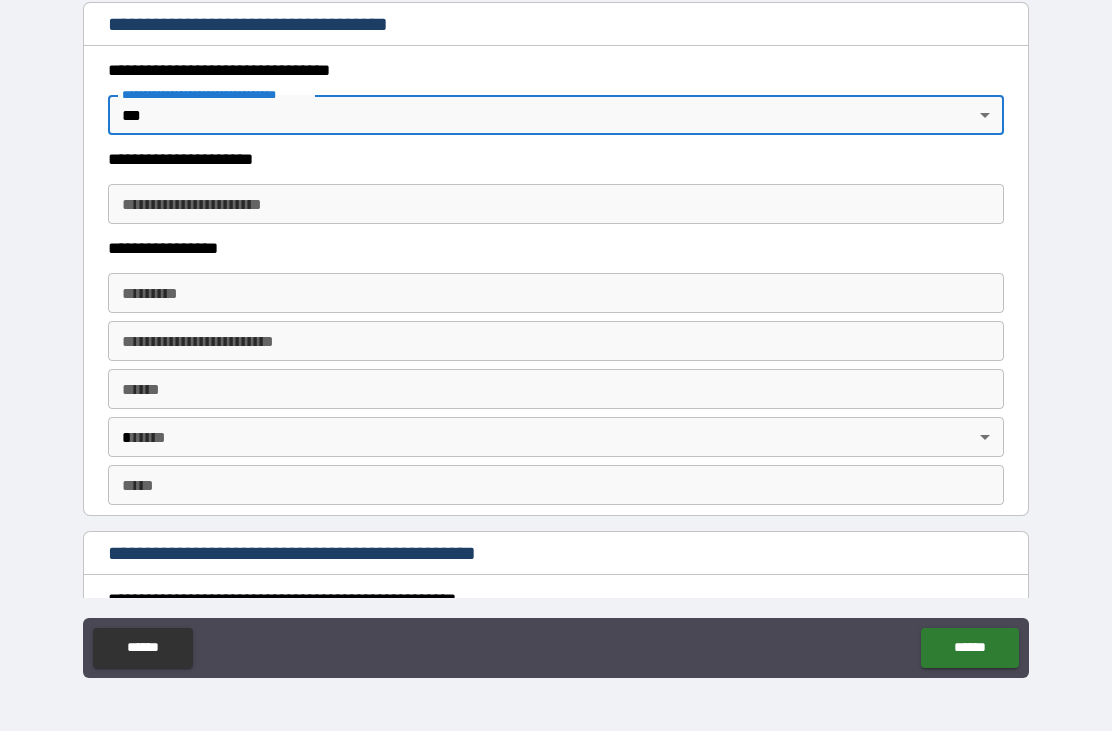 click on "*******   *" at bounding box center (556, 293) 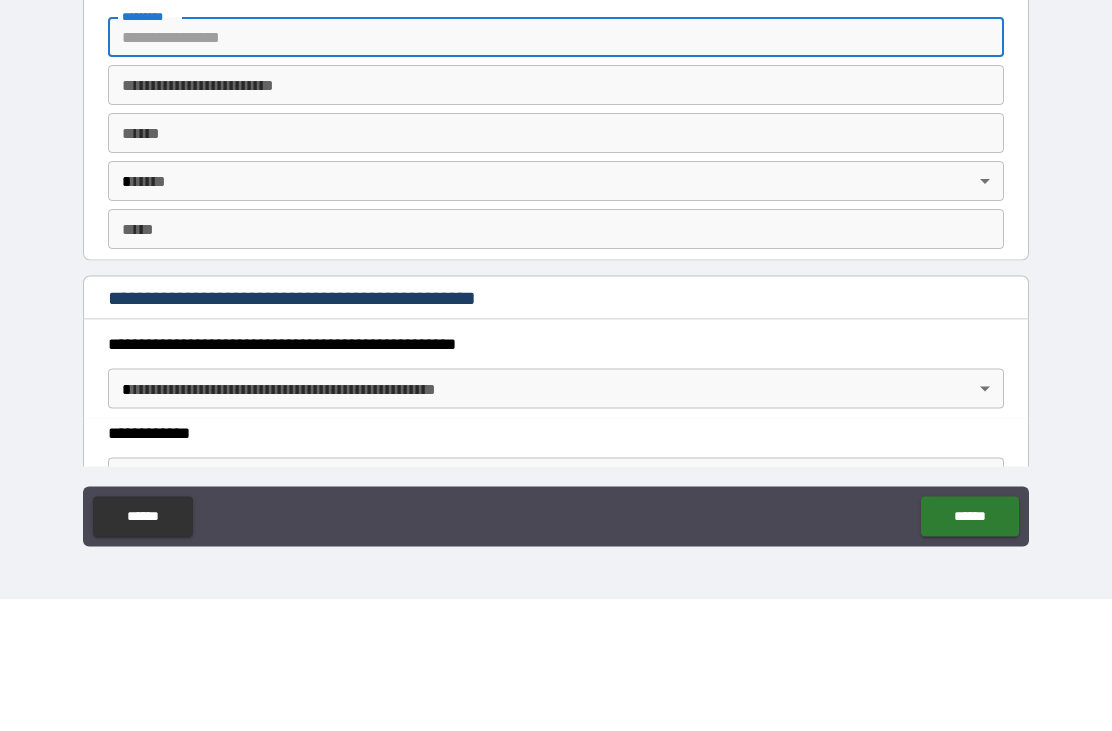 scroll, scrollTop: 1774, scrollLeft: 0, axis: vertical 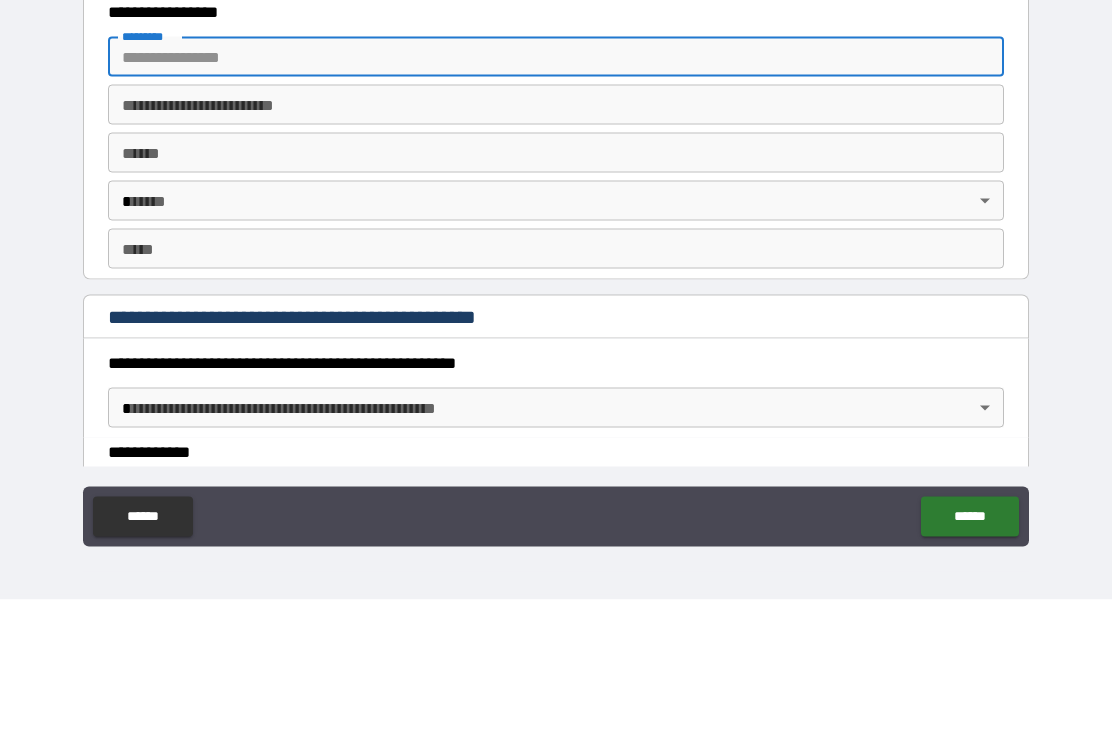 click on "****   *" at bounding box center [556, 284] 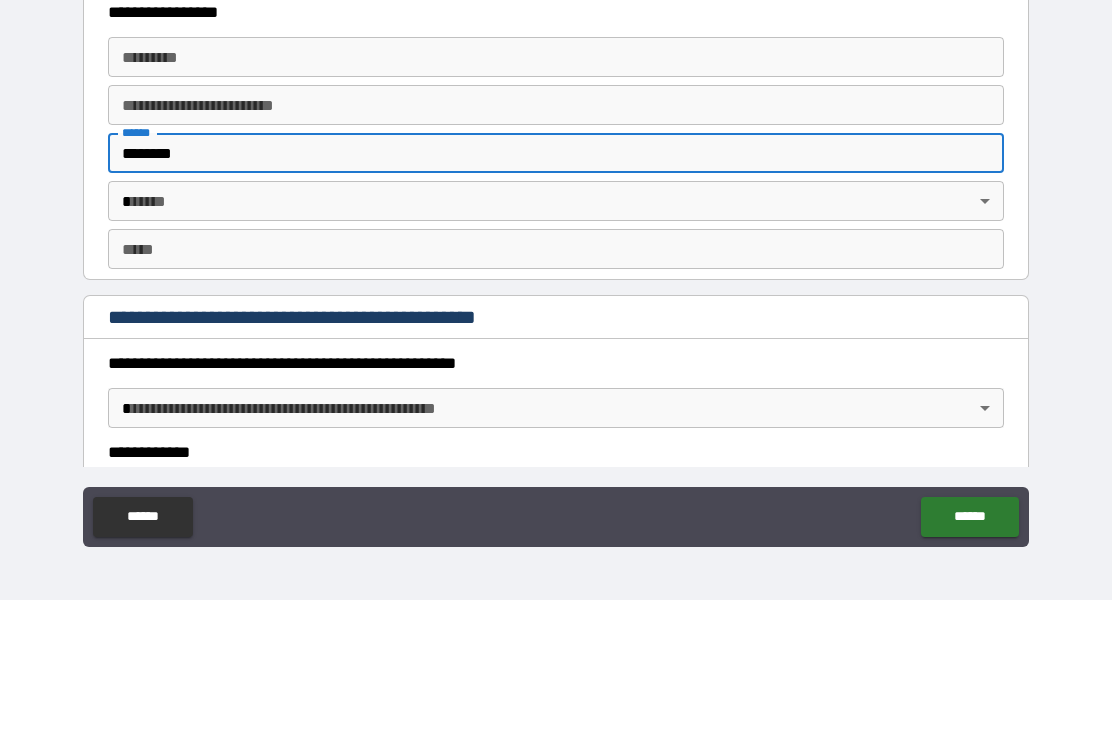 type on "********" 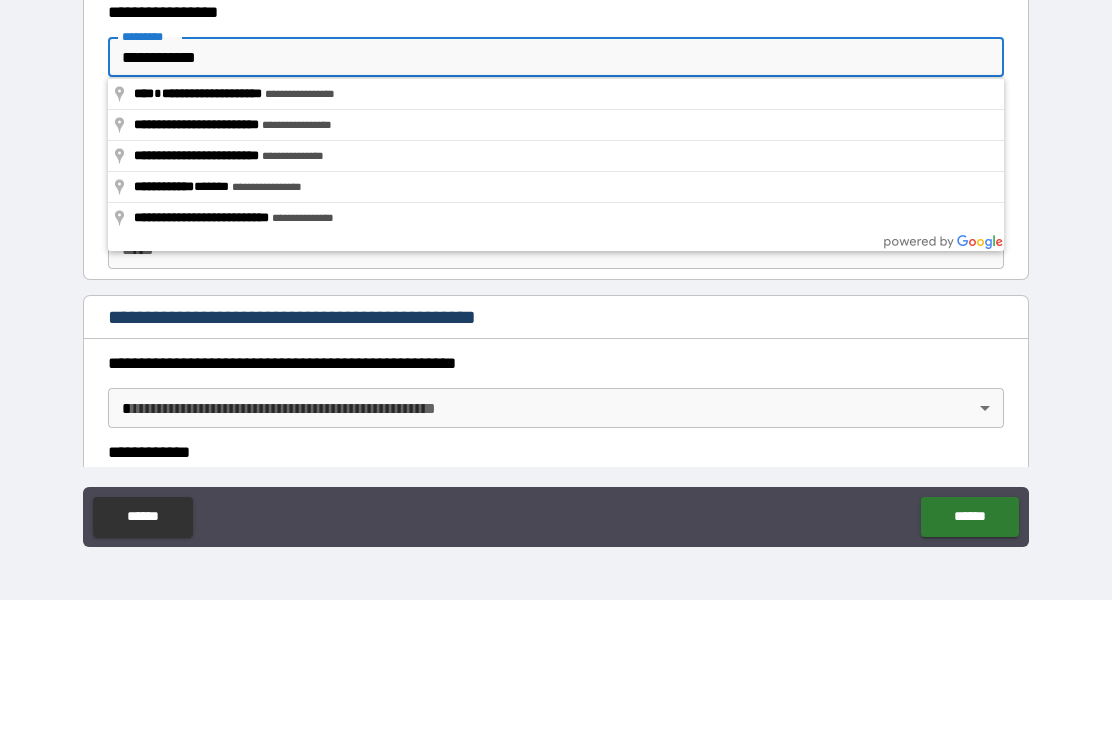 type on "**********" 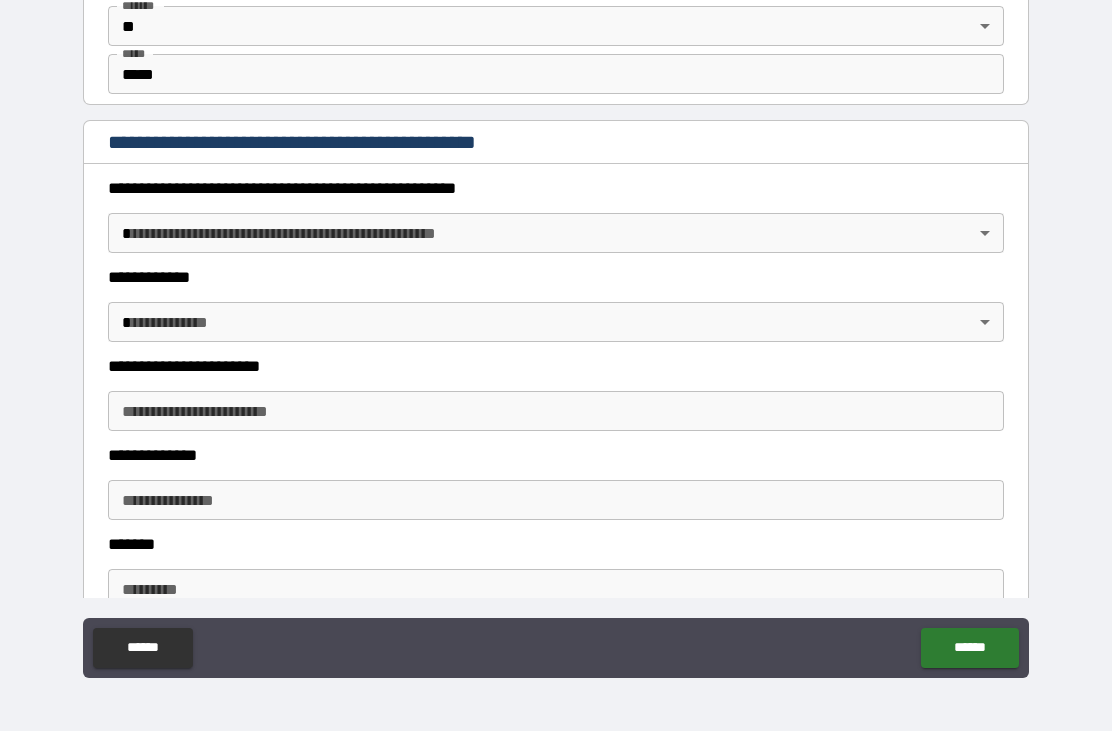 scroll, scrollTop: 2085, scrollLeft: 0, axis: vertical 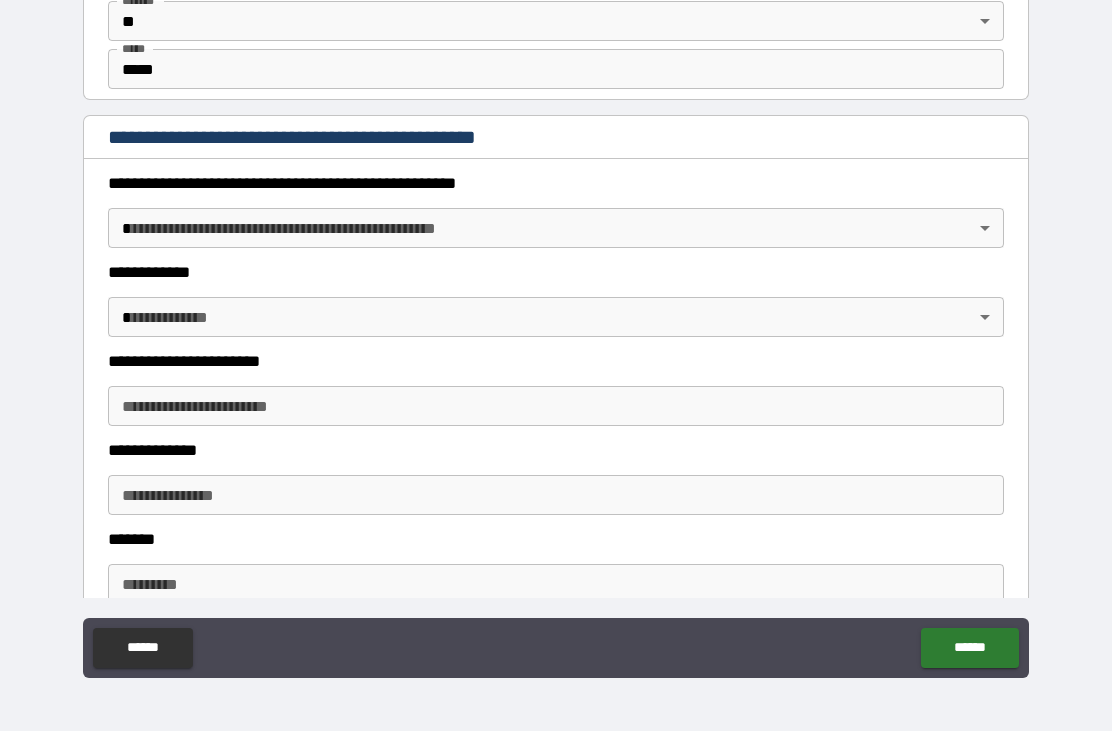 click on "**********" at bounding box center (556, 333) 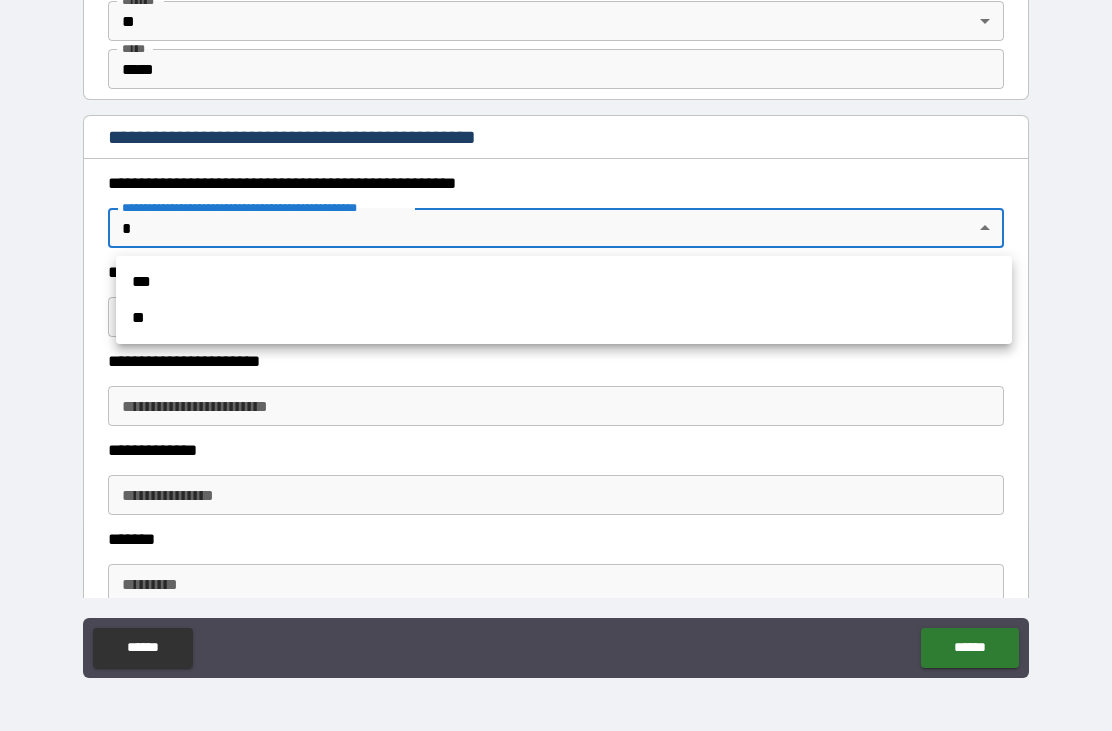 click on "**" at bounding box center (564, 318) 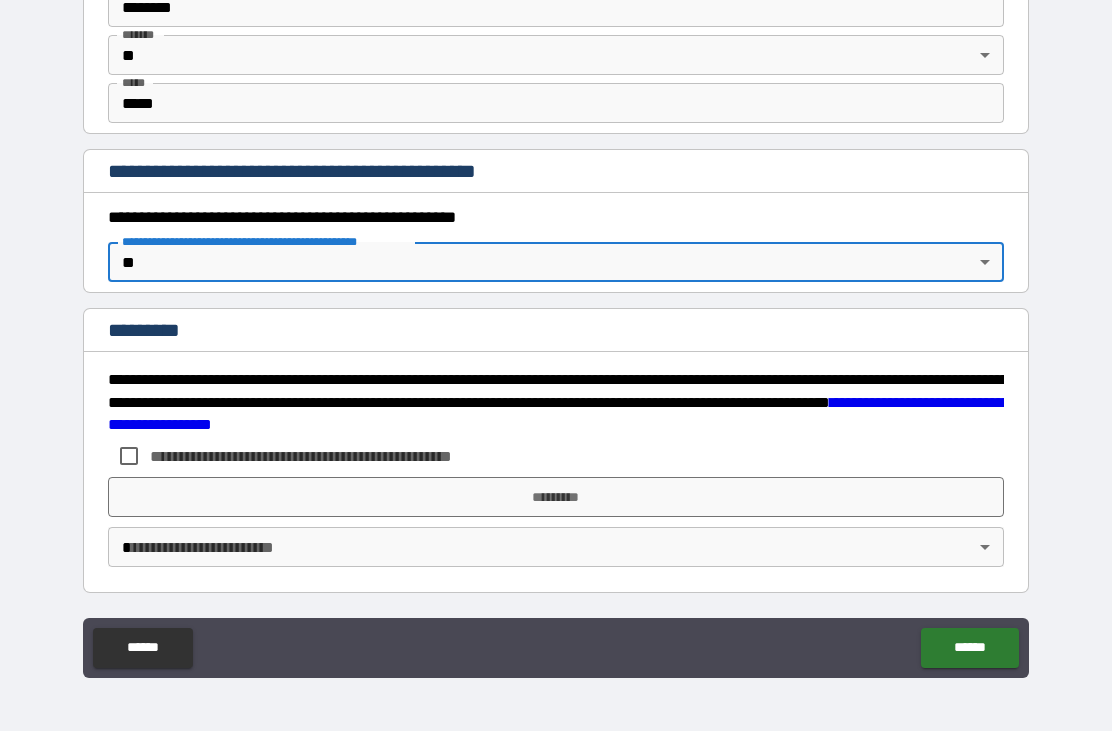 scroll, scrollTop: 2051, scrollLeft: 0, axis: vertical 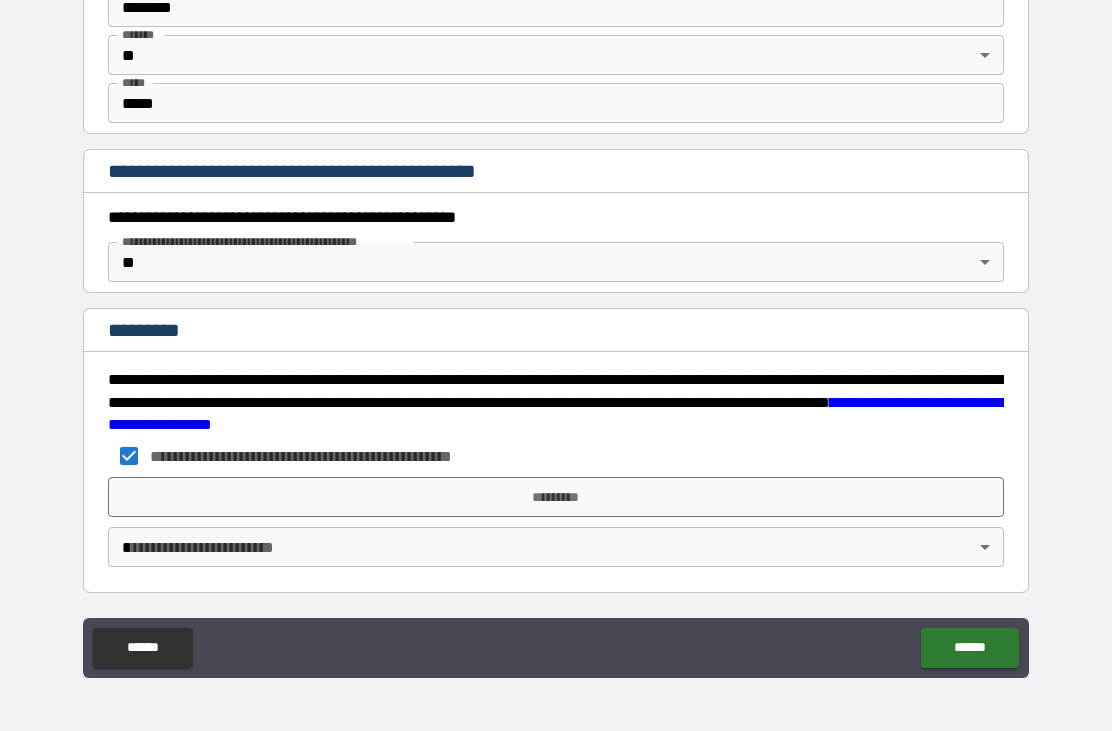 click on "*********" at bounding box center [556, 497] 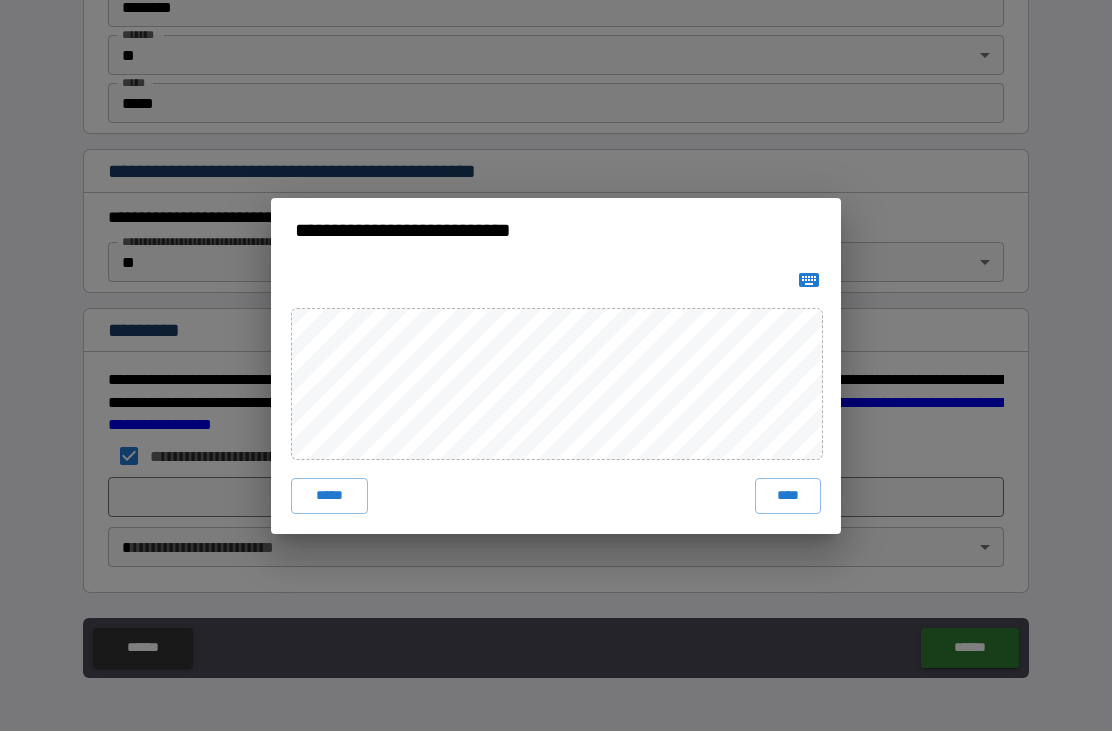 click on "****" at bounding box center [788, 496] 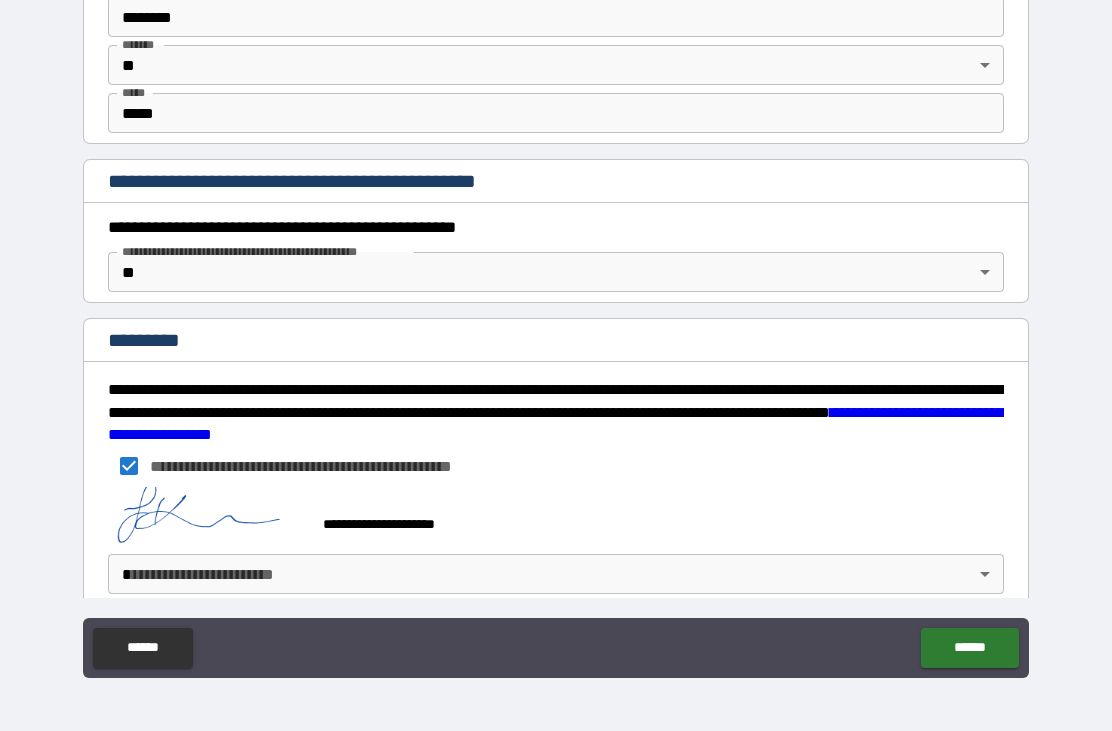 click on "**********" at bounding box center [556, 333] 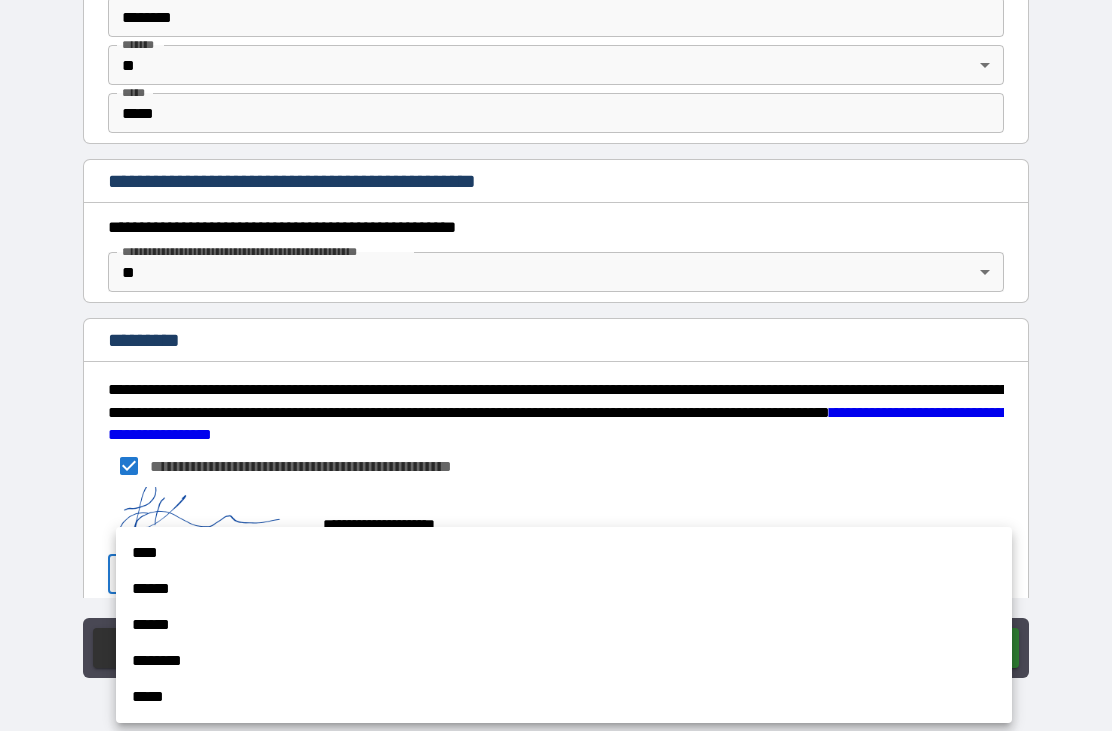 click on "******" at bounding box center (564, 589) 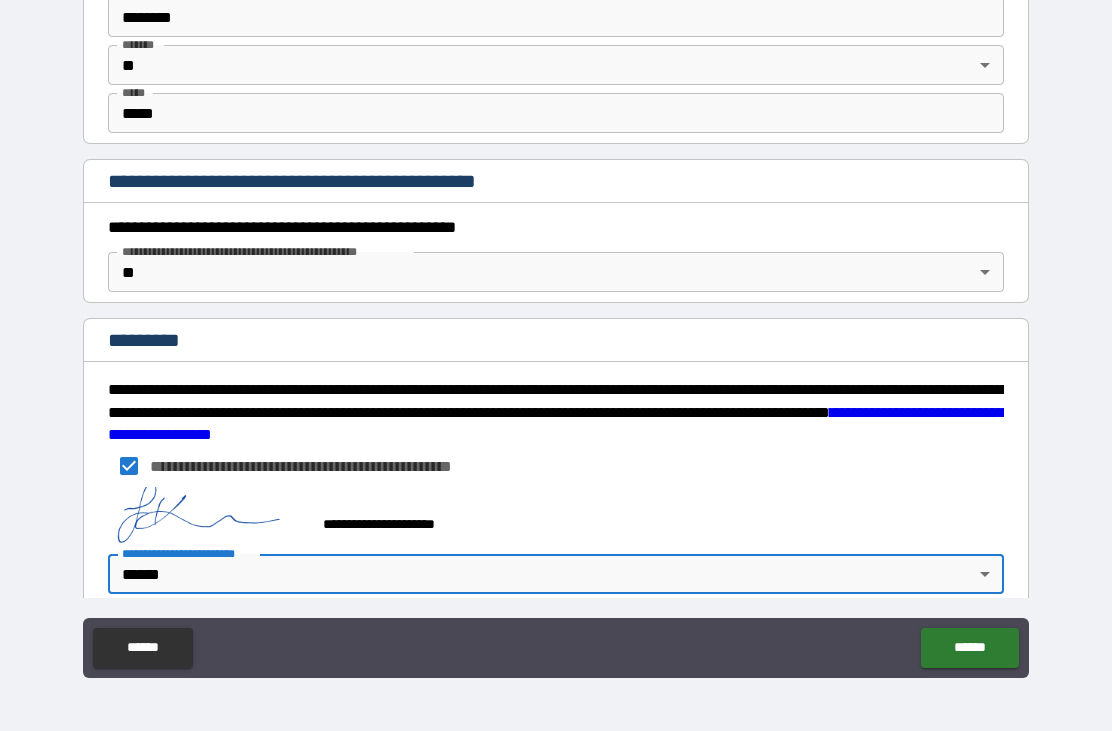 click on "******" at bounding box center [969, 648] 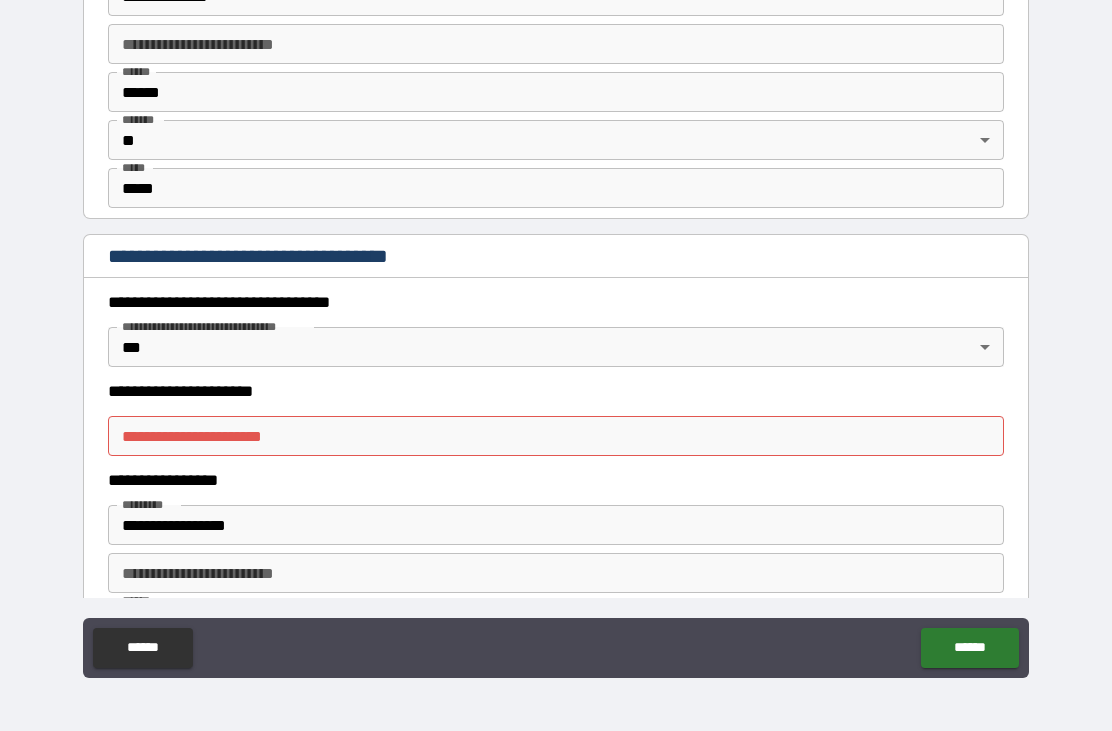 scroll, scrollTop: 1435, scrollLeft: 0, axis: vertical 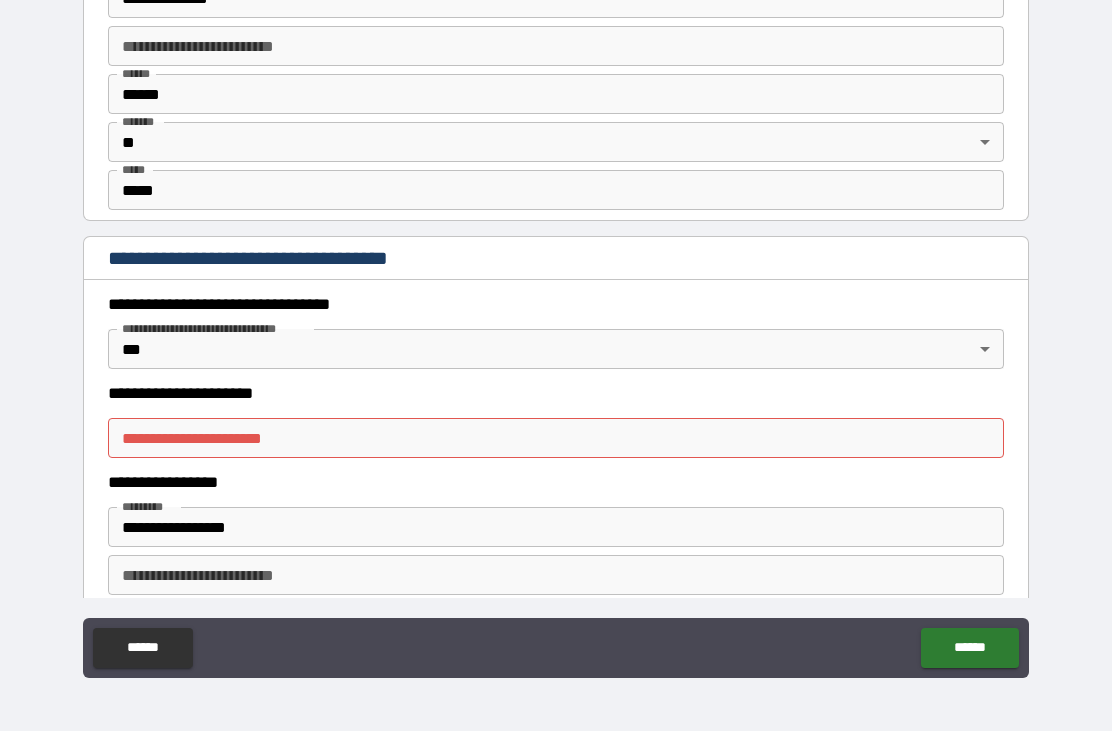 click on "**********" at bounding box center (556, 438) 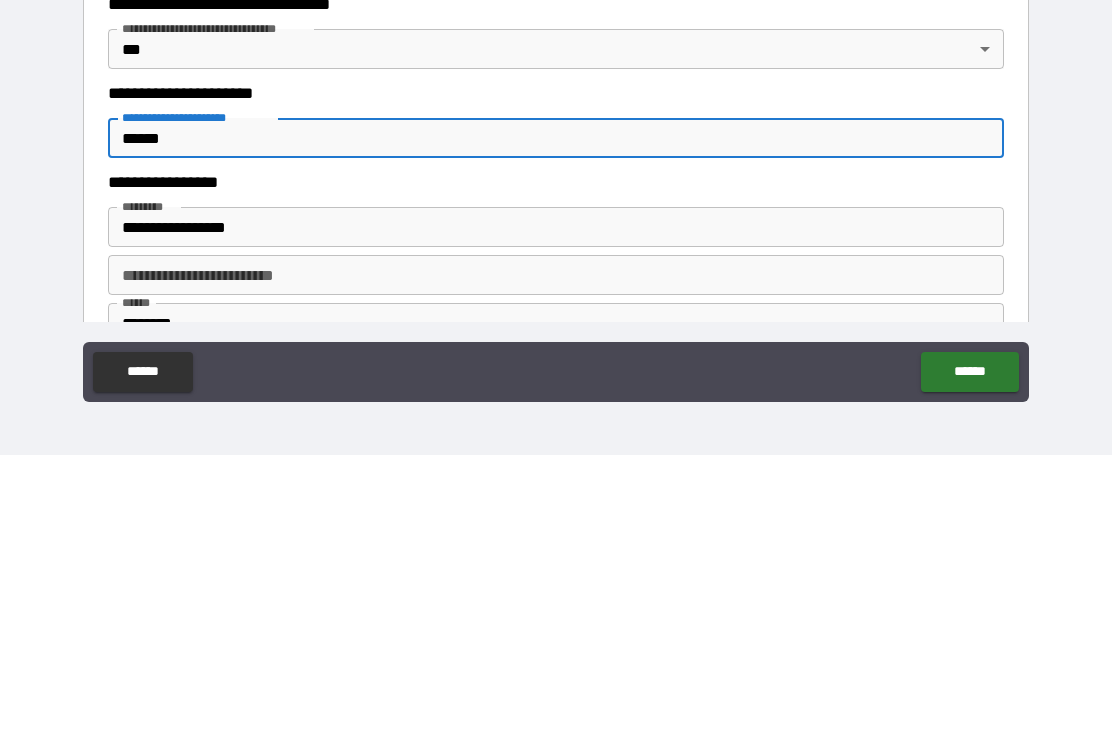 scroll, scrollTop: 1478, scrollLeft: 0, axis: vertical 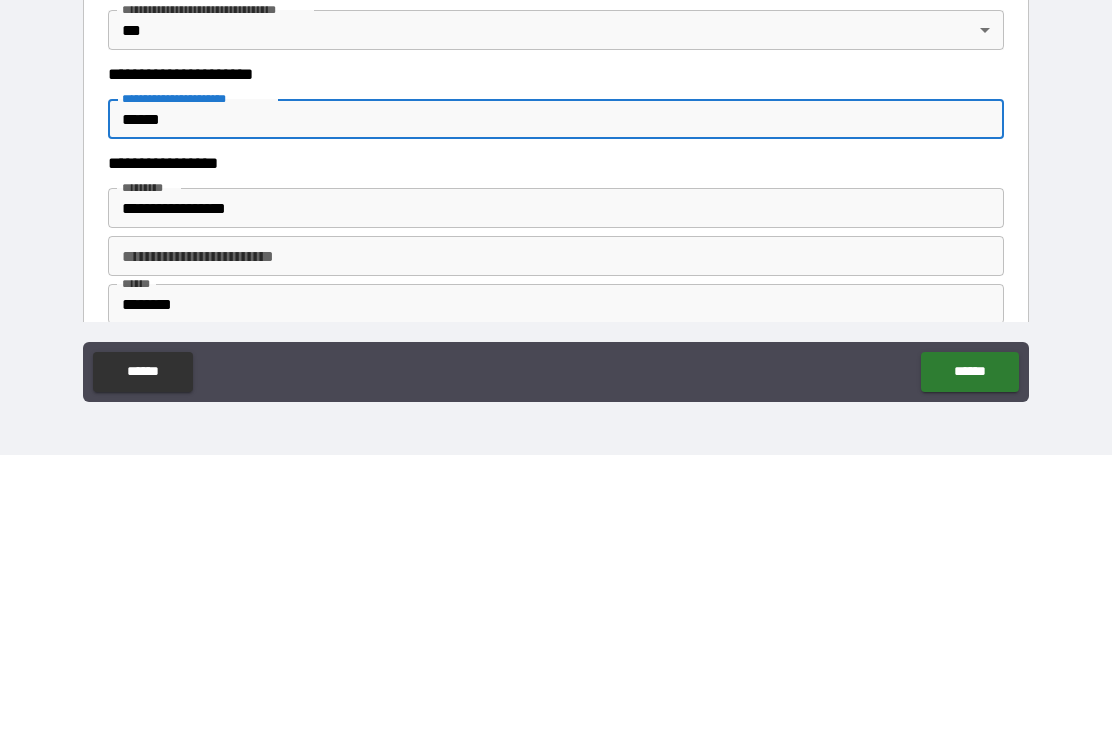 type on "******" 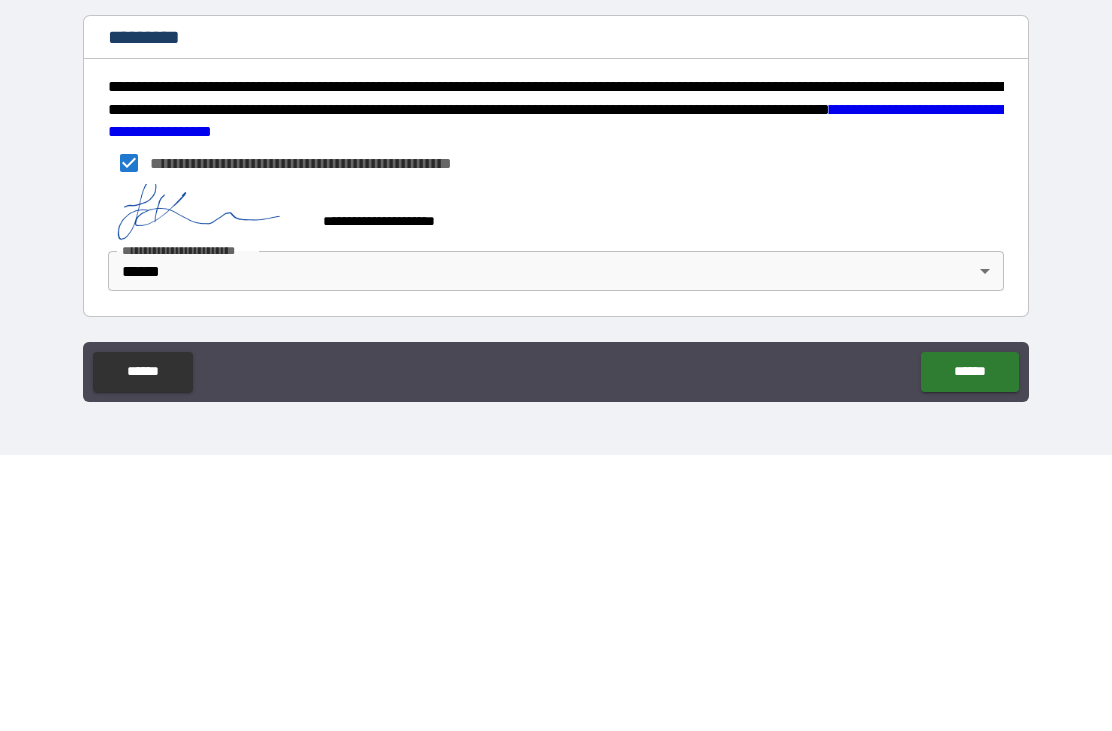 scroll, scrollTop: 2068, scrollLeft: 0, axis: vertical 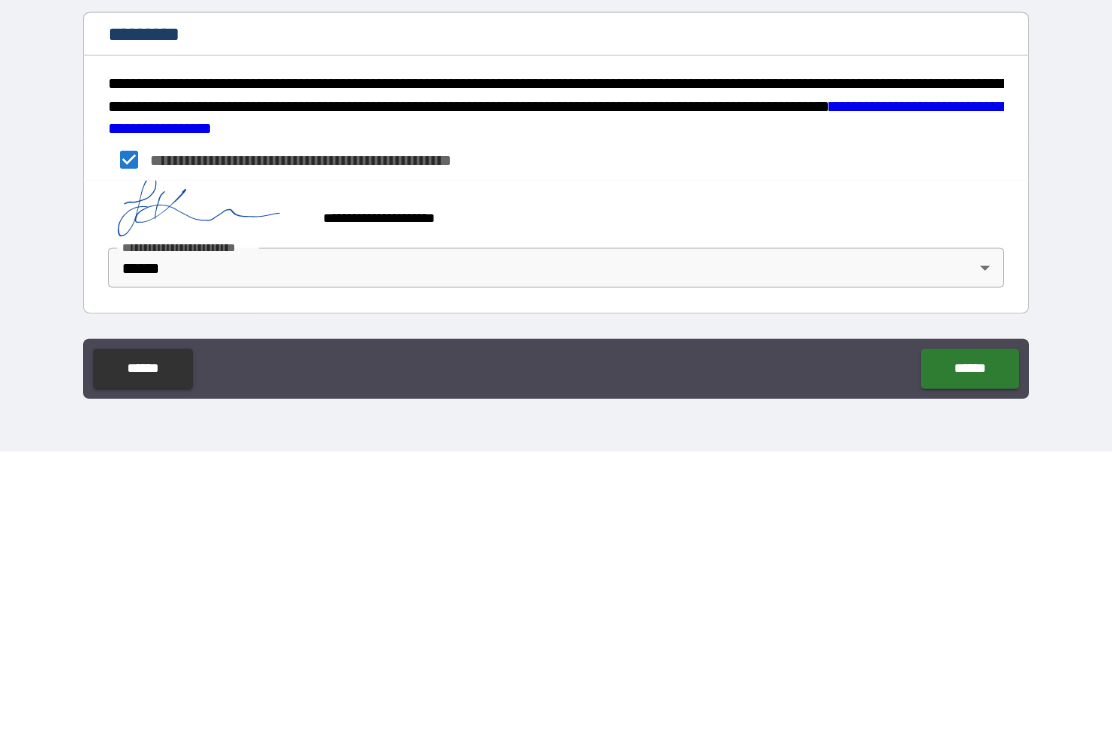 click on "******" at bounding box center (969, 648) 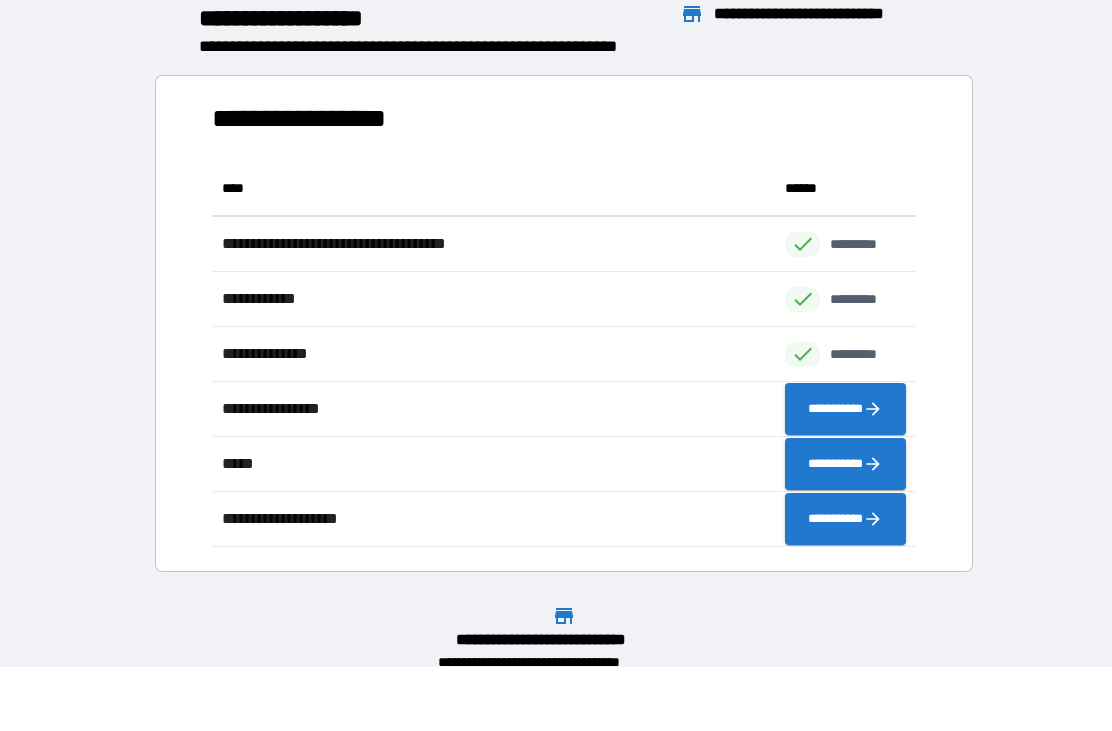 scroll, scrollTop: 1, scrollLeft: 1, axis: both 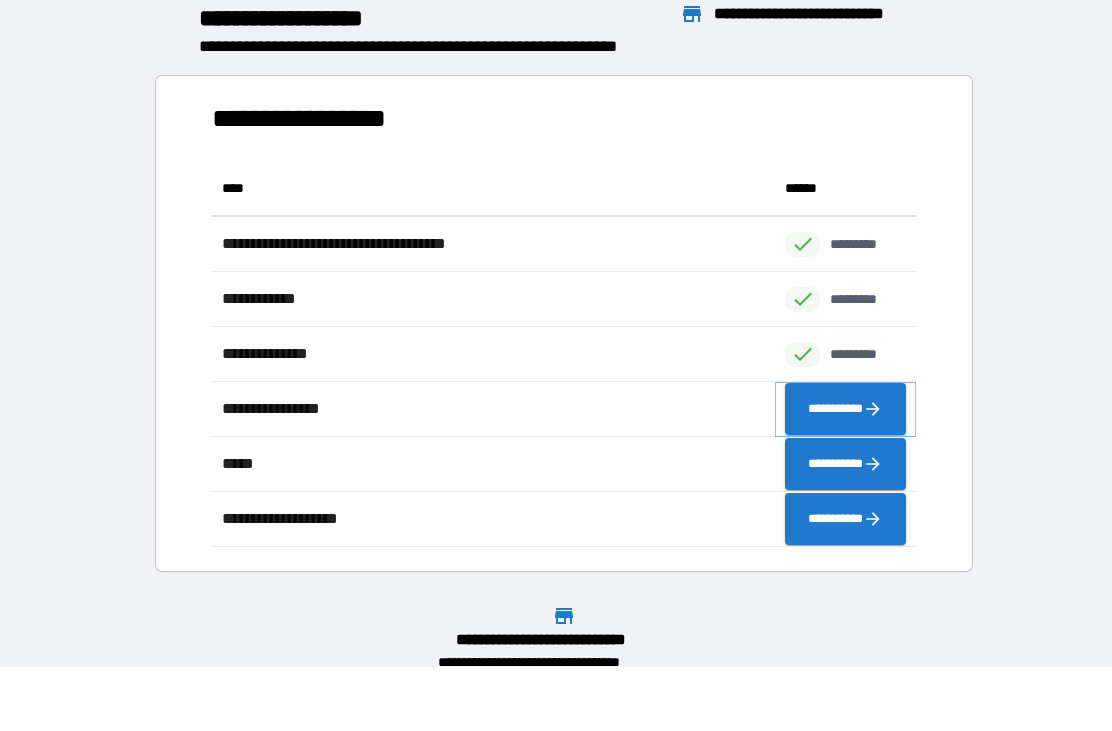 click on "**********" at bounding box center [845, 409] 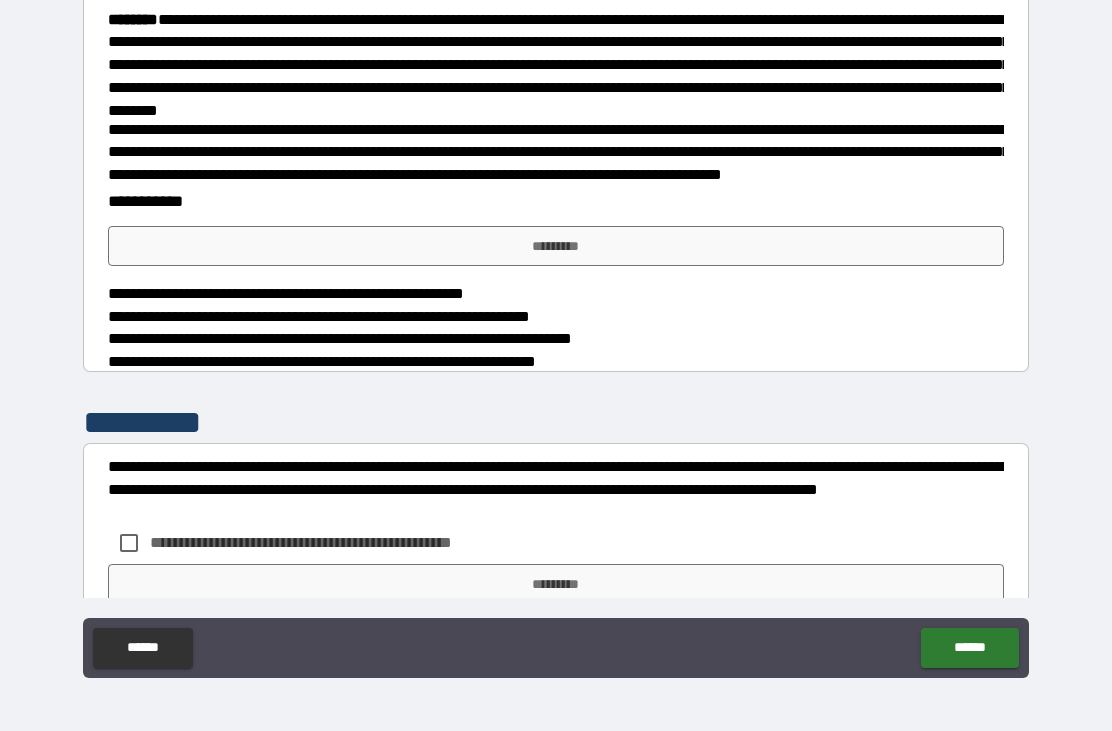 scroll, scrollTop: 1412, scrollLeft: 0, axis: vertical 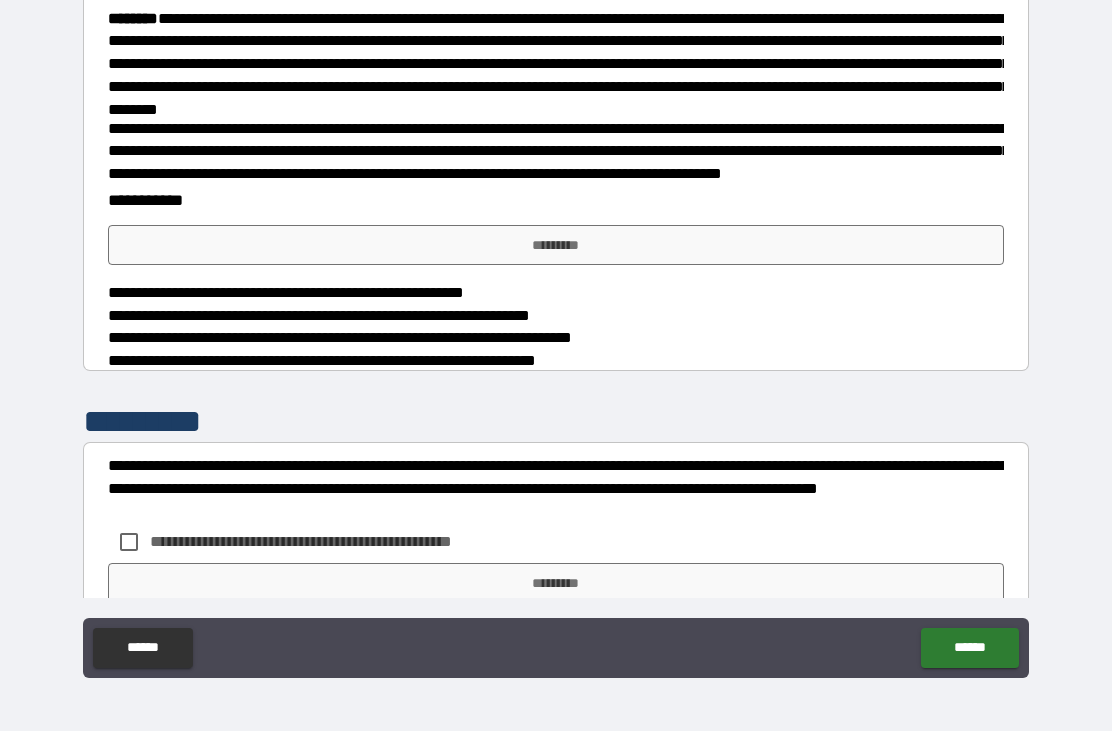 click on "*********" at bounding box center [556, 245] 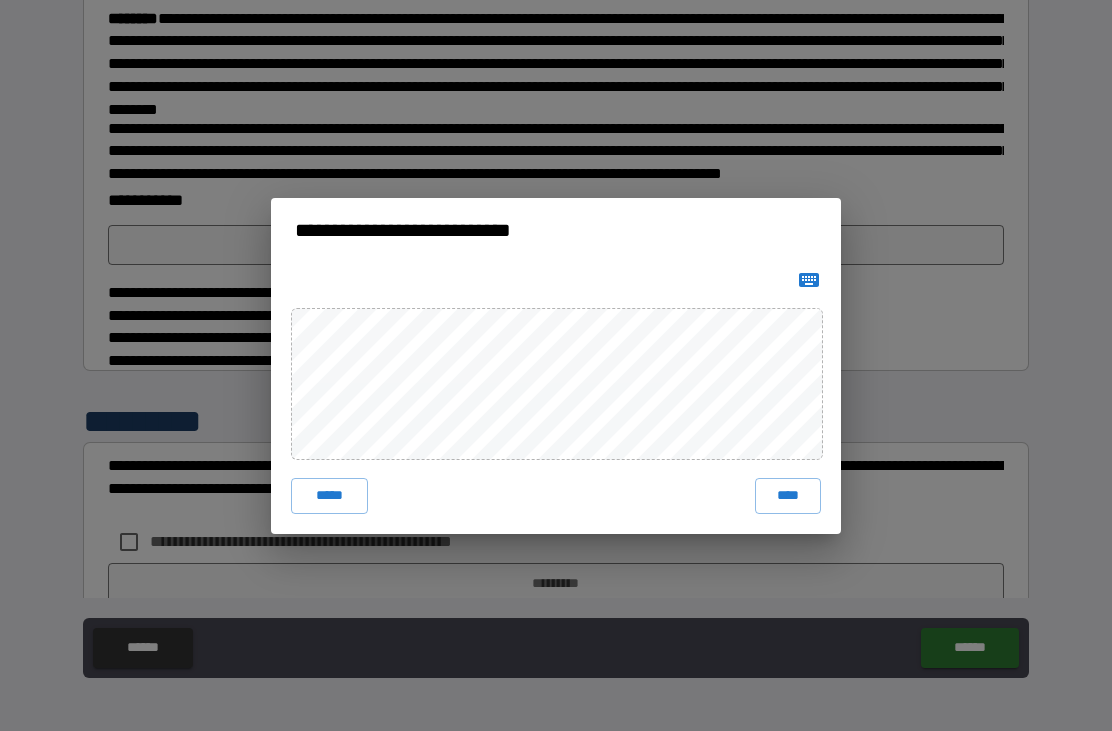 click on "****" at bounding box center [788, 496] 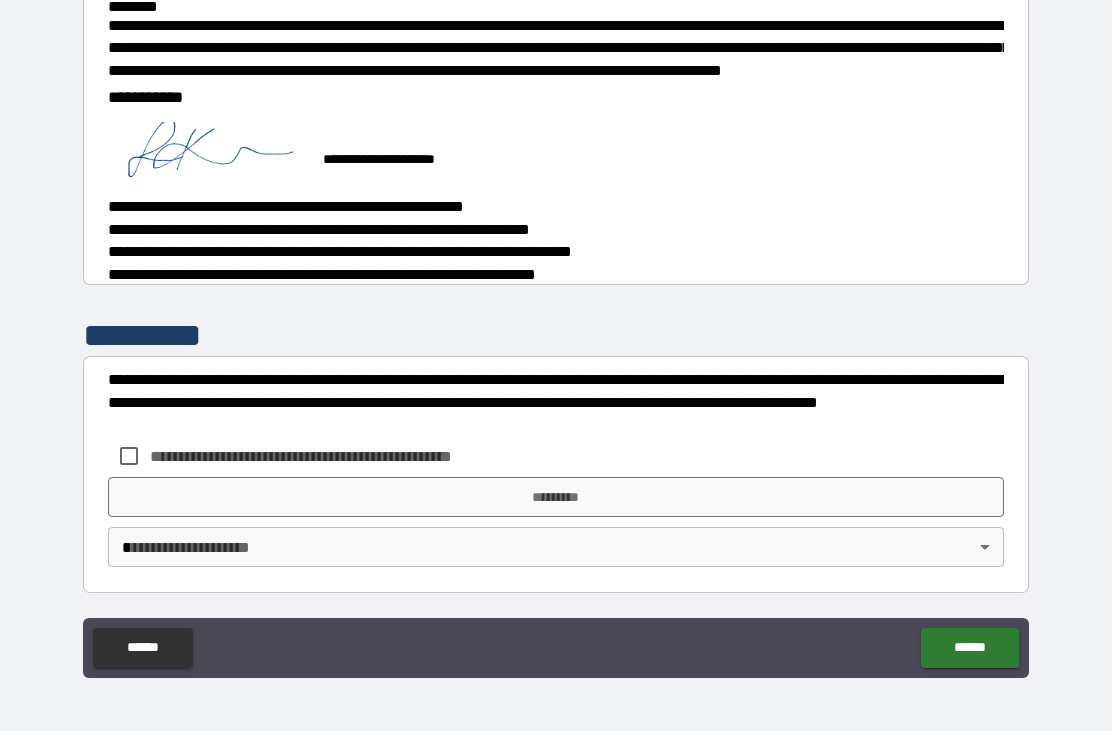 scroll, scrollTop: 1573, scrollLeft: 0, axis: vertical 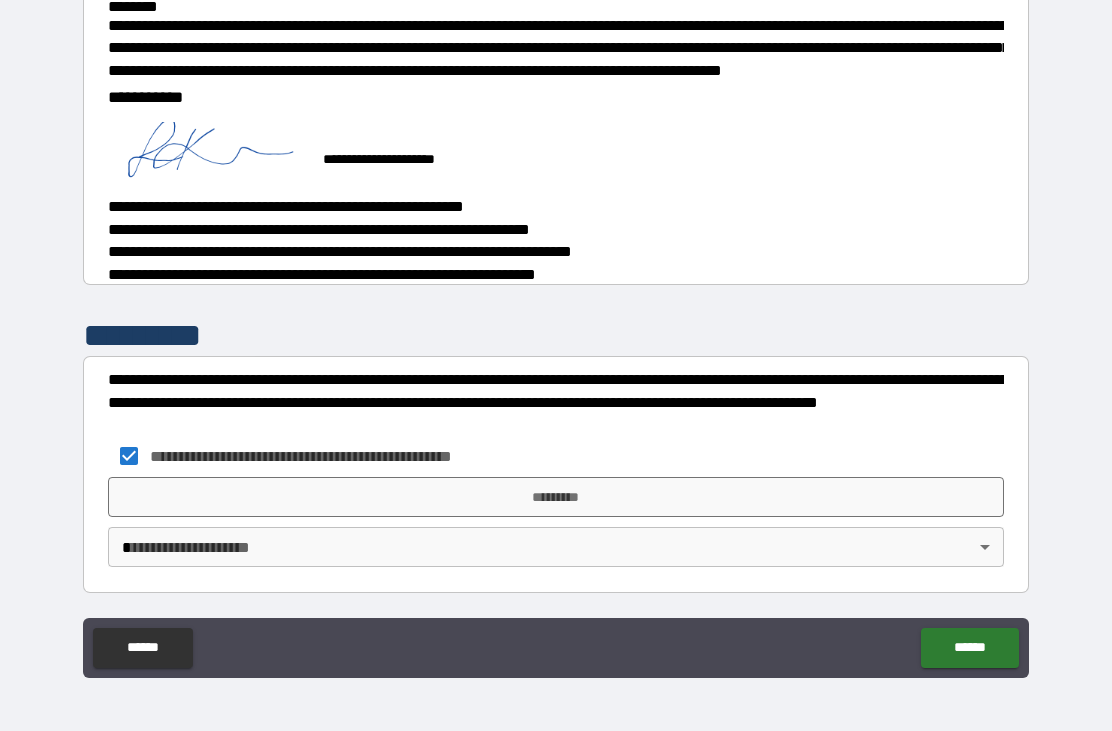 click on "*********" at bounding box center [556, 497] 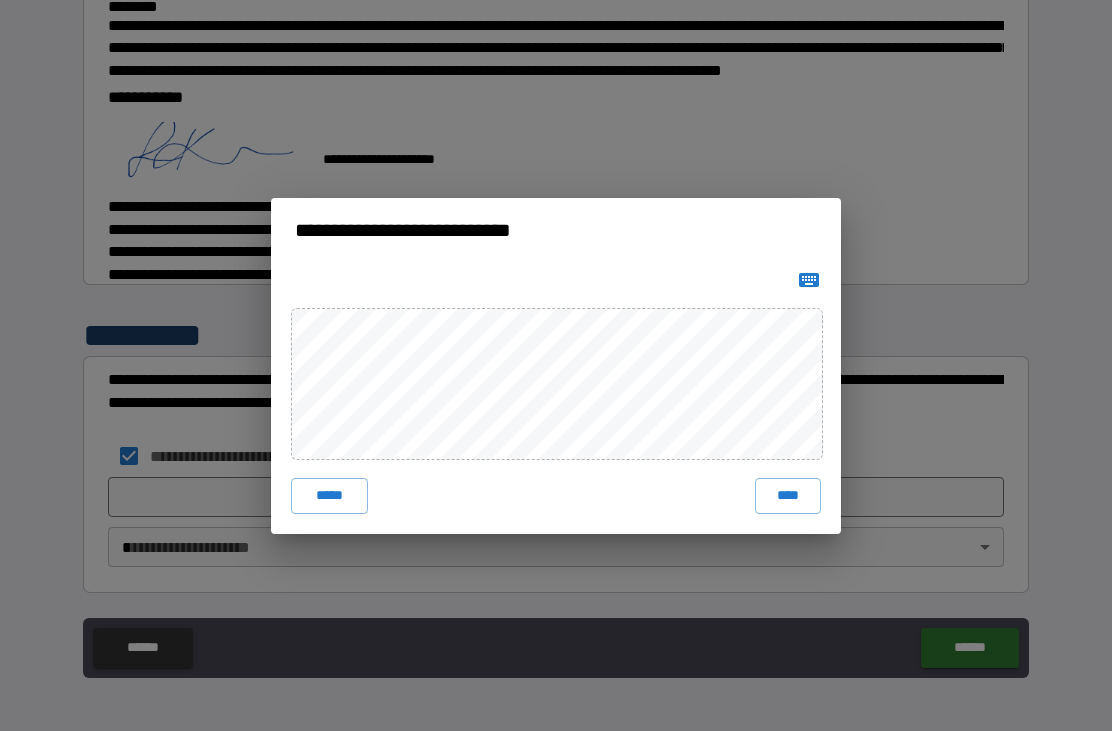 click on "****" at bounding box center (788, 496) 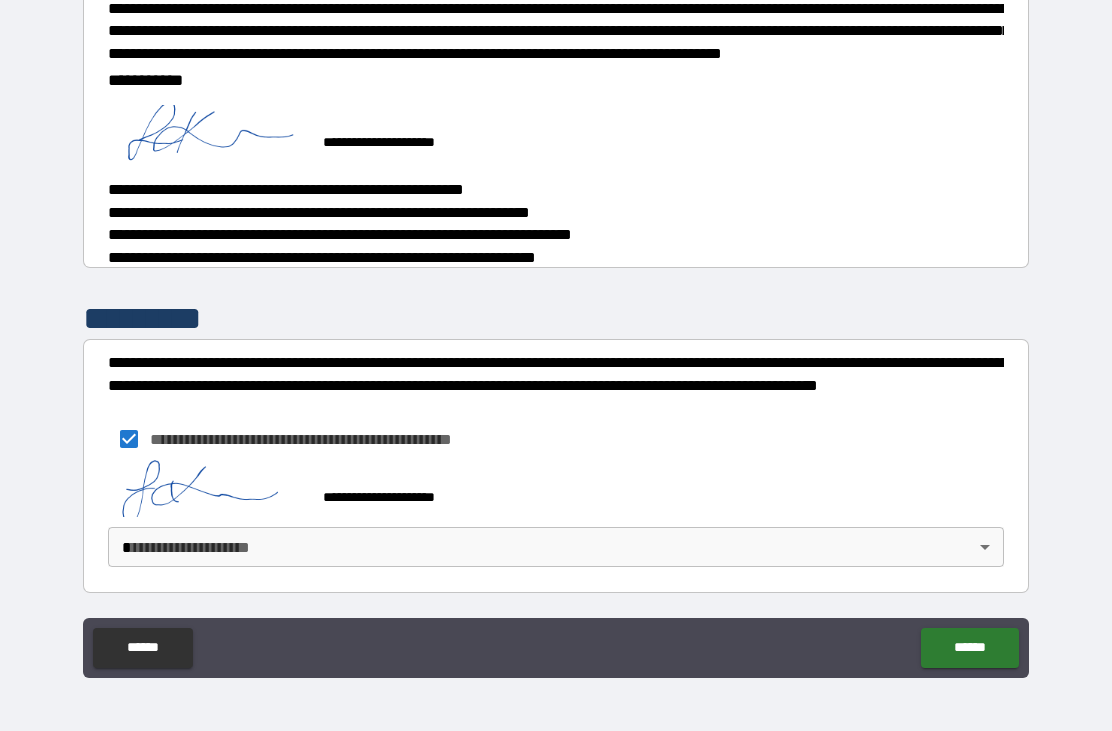 click on "**********" at bounding box center [556, 333] 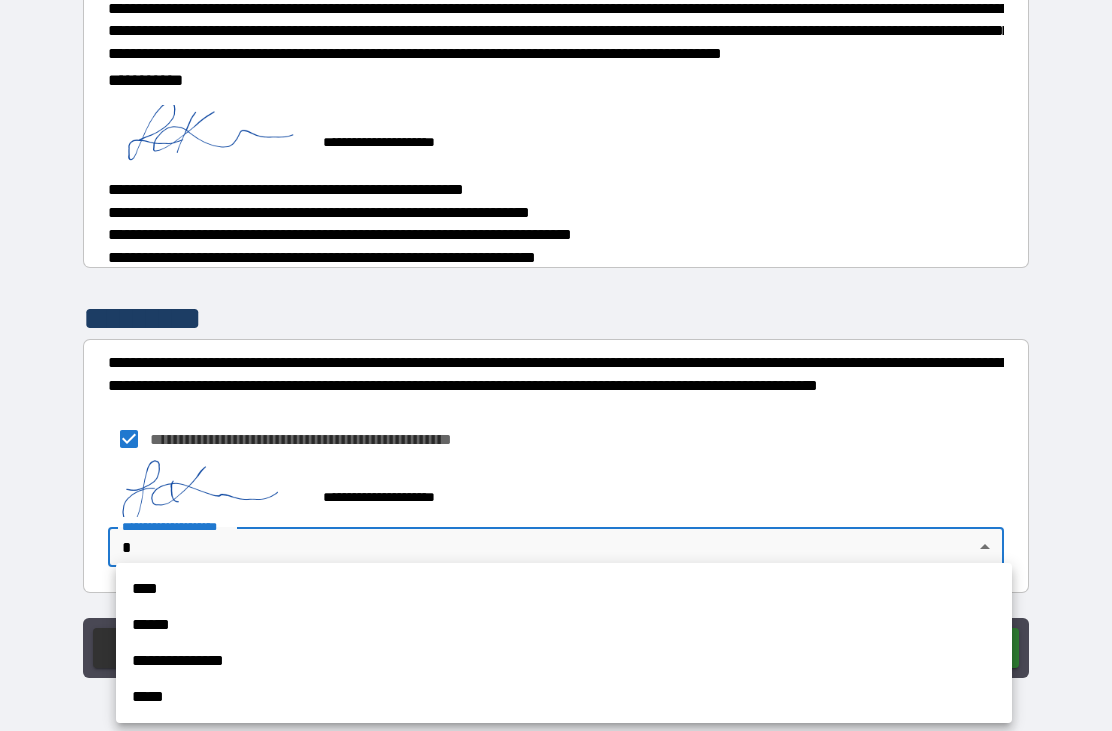 click on "**********" at bounding box center [564, 661] 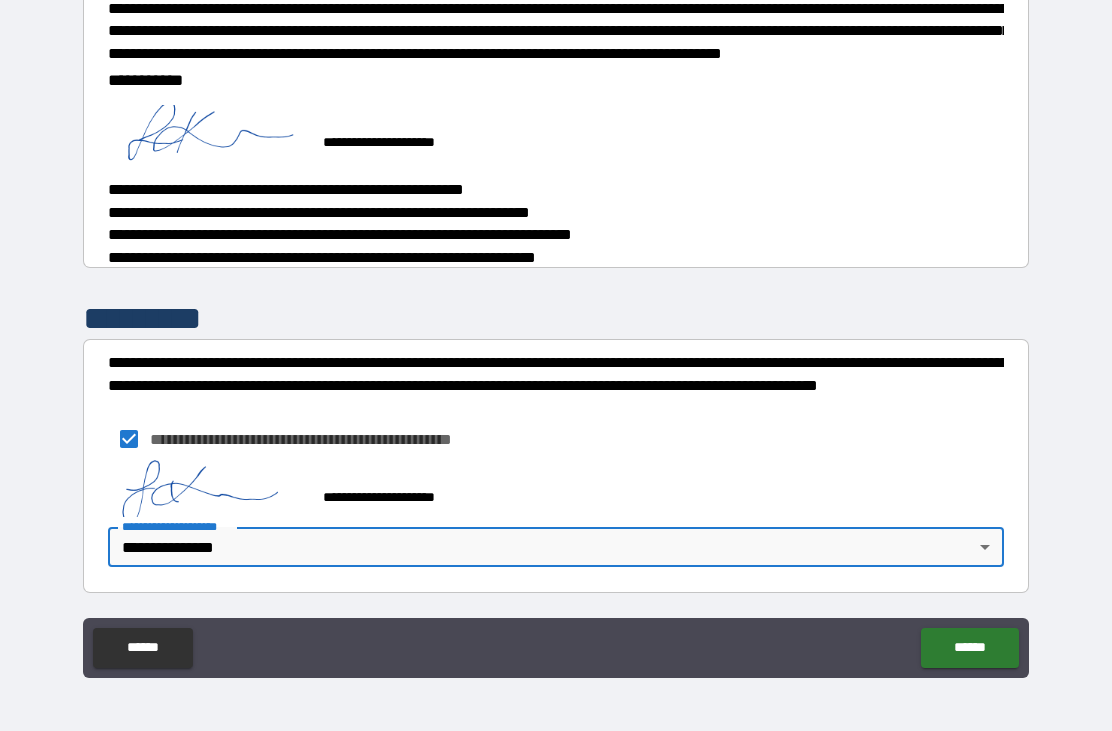 scroll, scrollTop: 0, scrollLeft: 0, axis: both 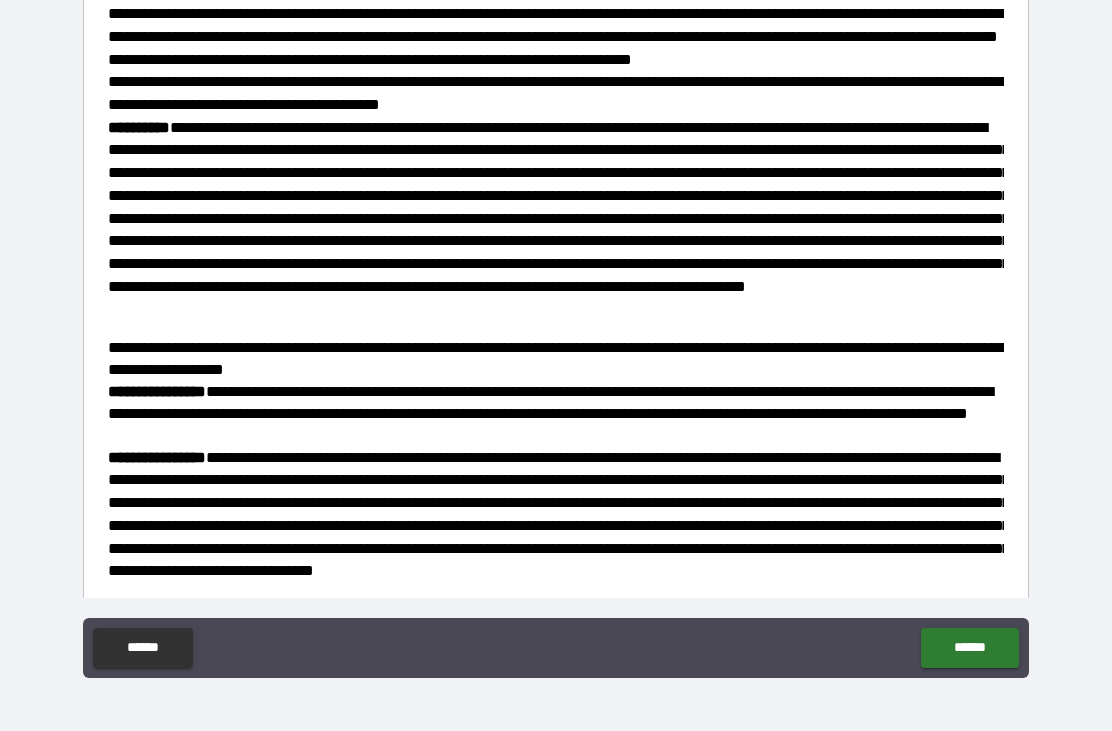 click on "******" at bounding box center (969, 648) 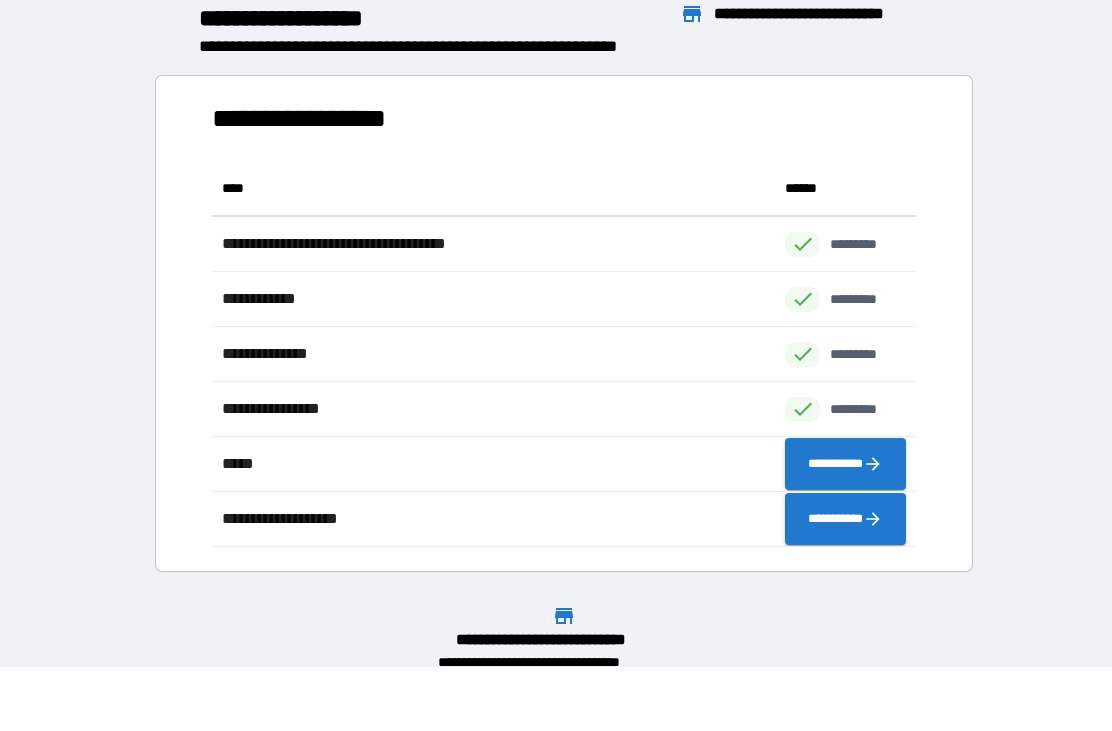 scroll, scrollTop: 1, scrollLeft: 1, axis: both 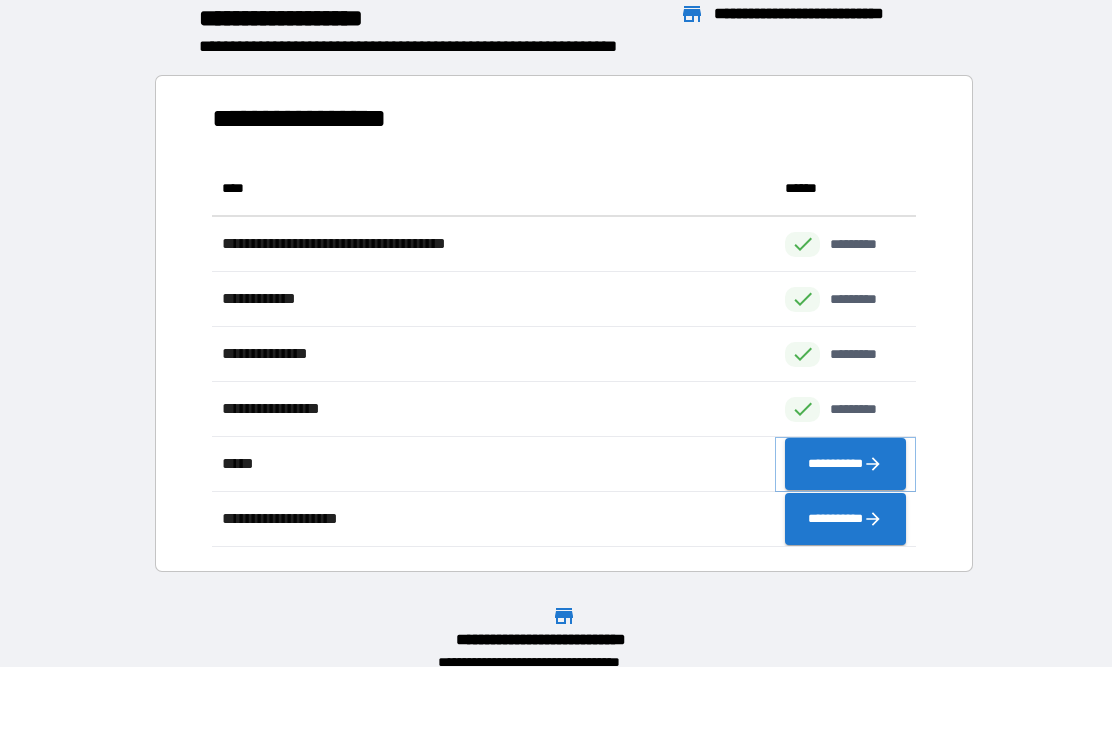 click 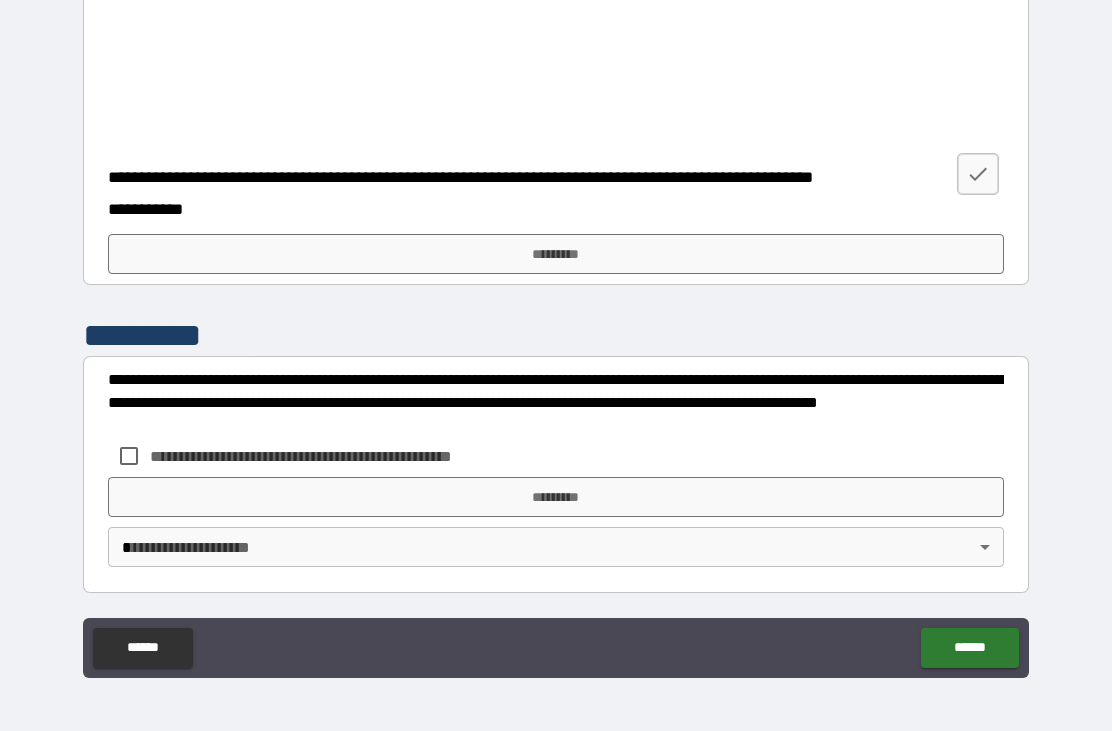 scroll, scrollTop: 3967, scrollLeft: 0, axis: vertical 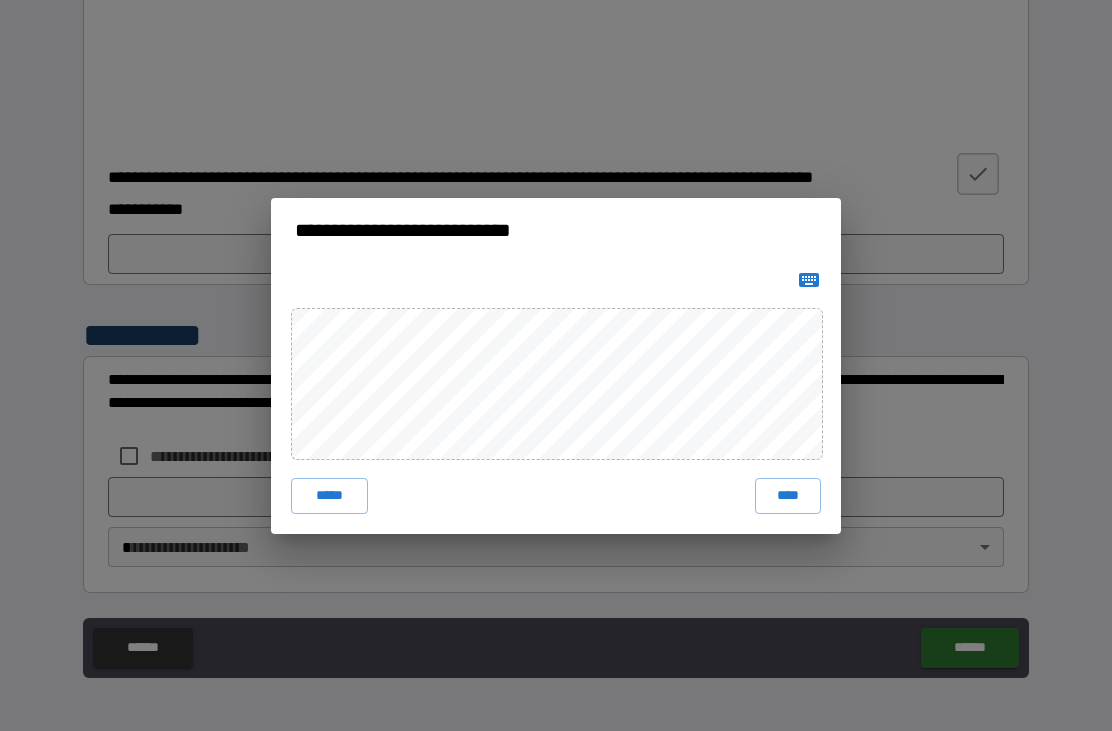 click on "****" at bounding box center (788, 496) 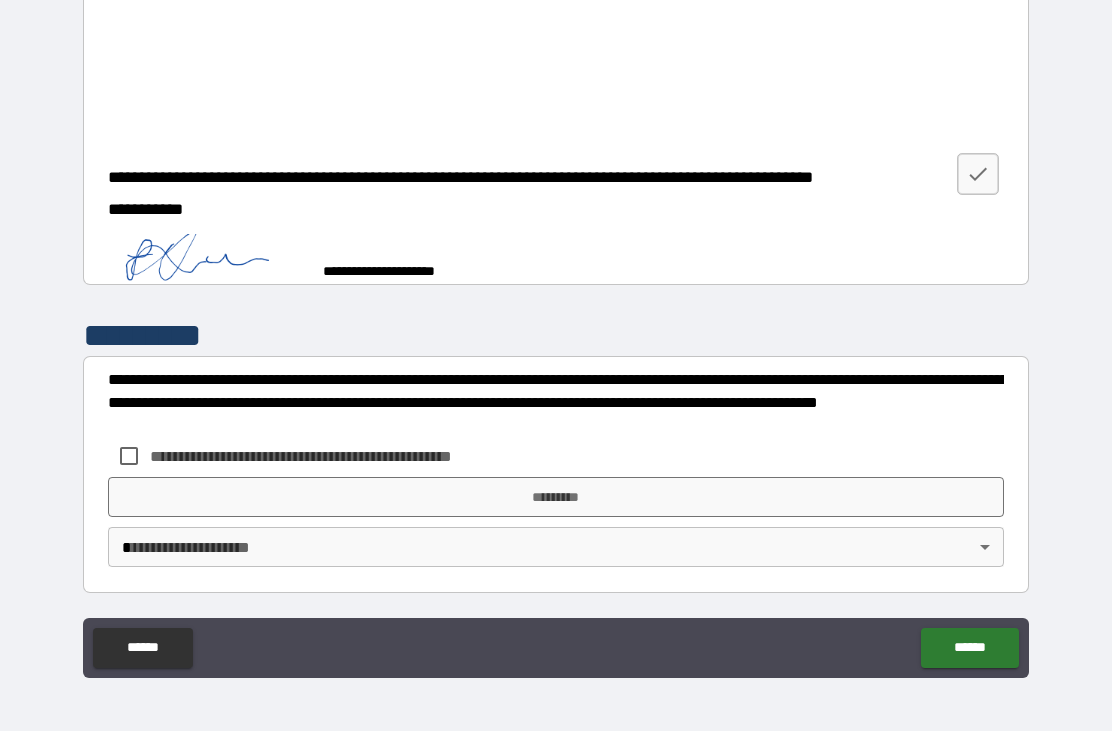 scroll, scrollTop: 3957, scrollLeft: 0, axis: vertical 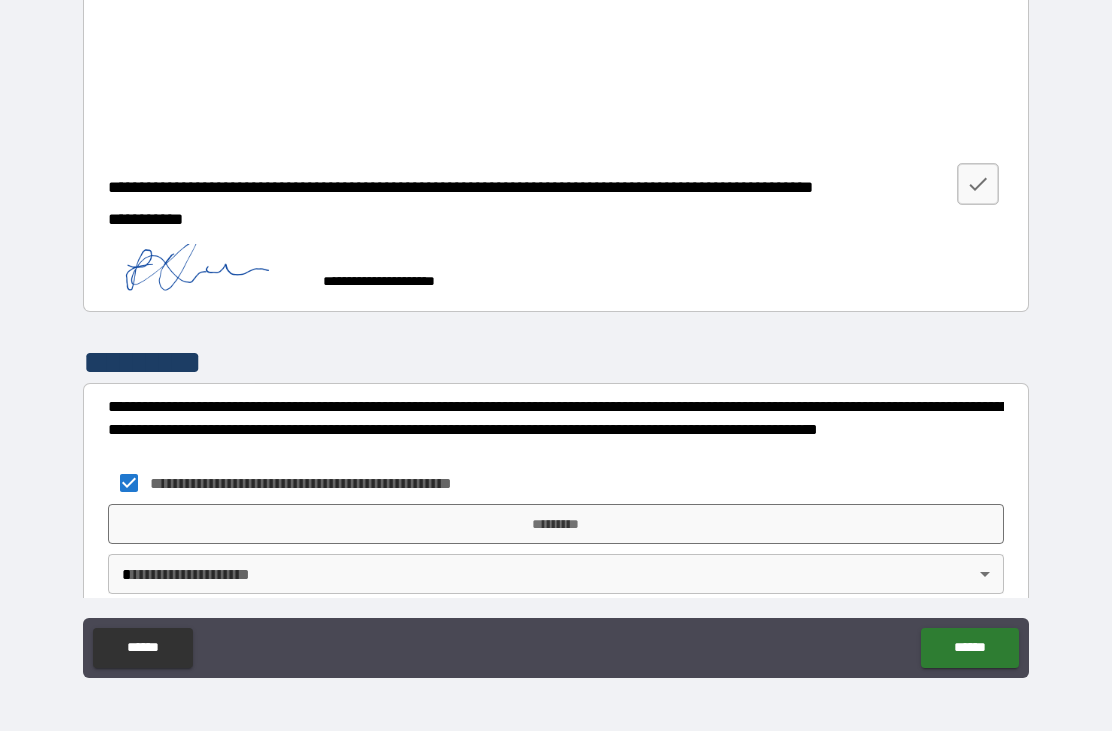 click on "*********" at bounding box center [556, 524] 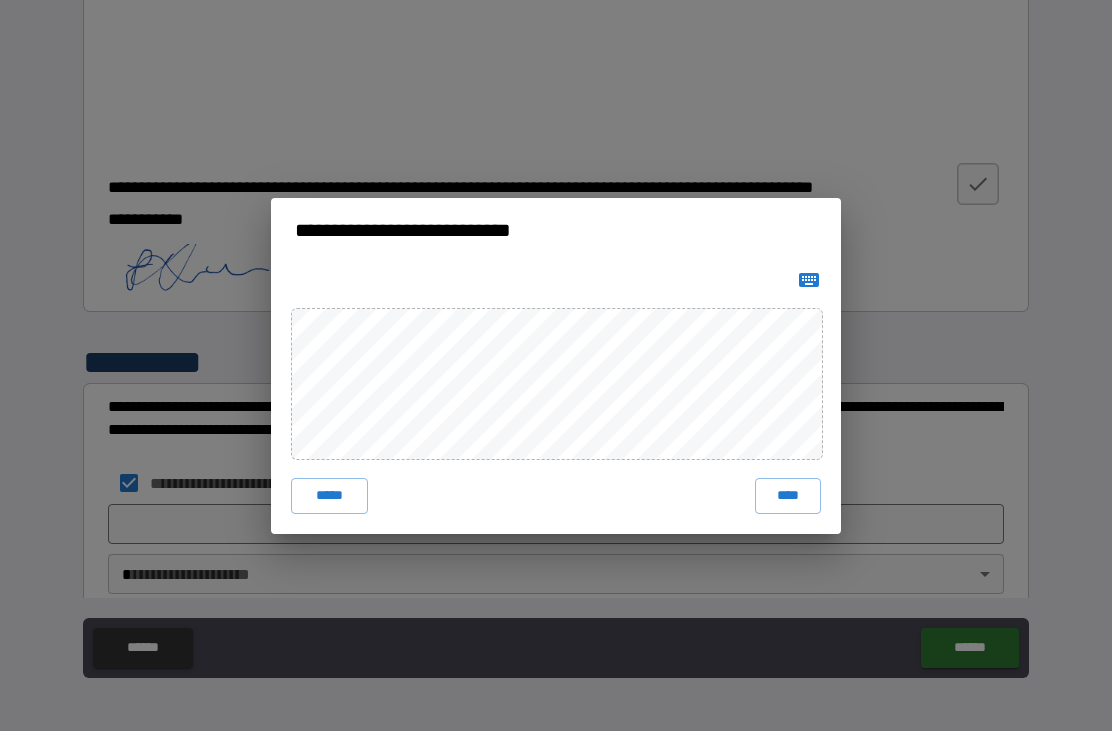 click on "****" at bounding box center (788, 496) 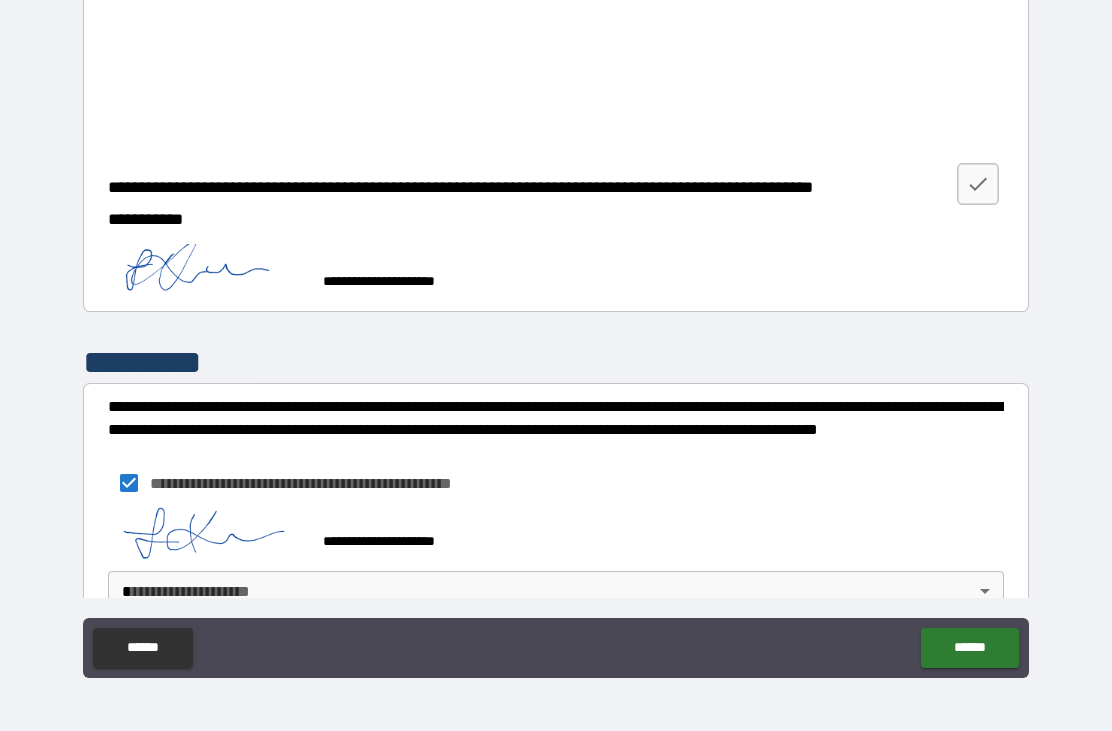 click on "**********" at bounding box center [556, 333] 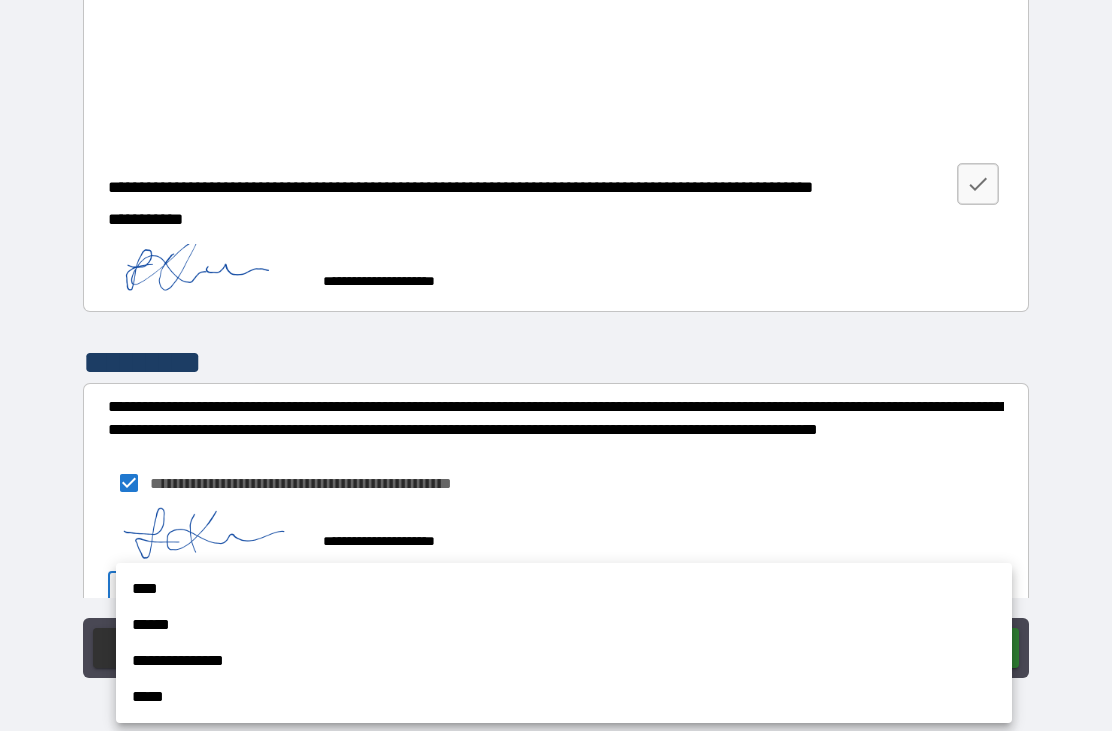 click on "**********" at bounding box center (564, 661) 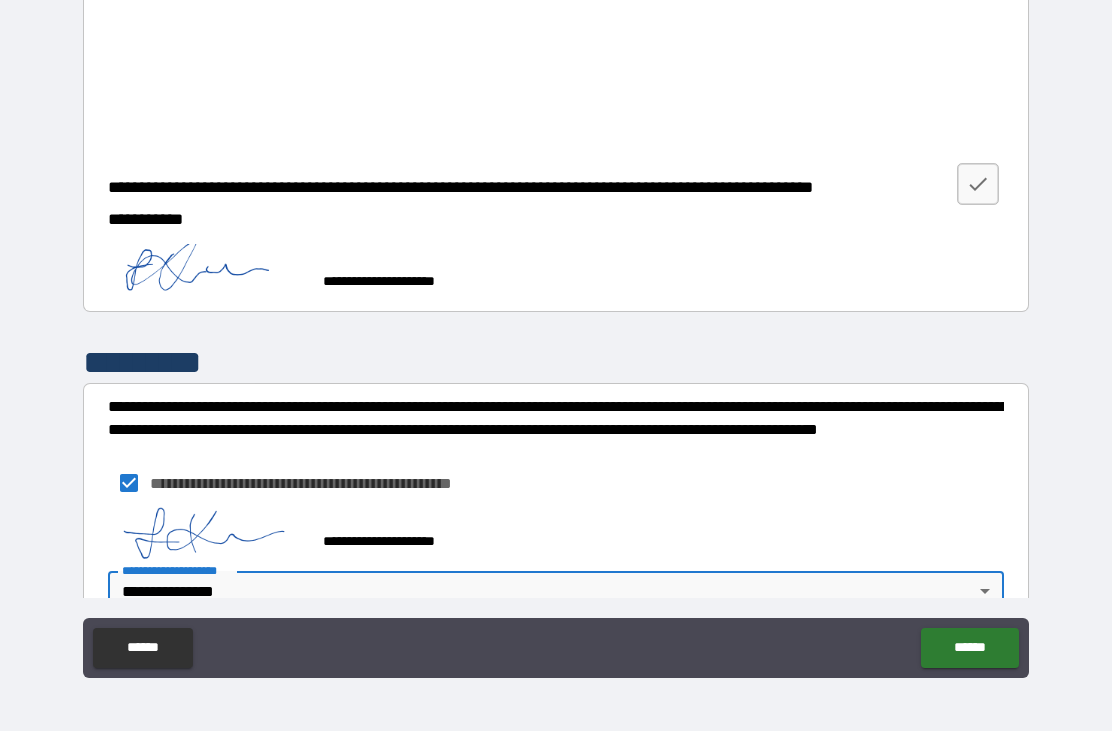 scroll, scrollTop: 3971, scrollLeft: 0, axis: vertical 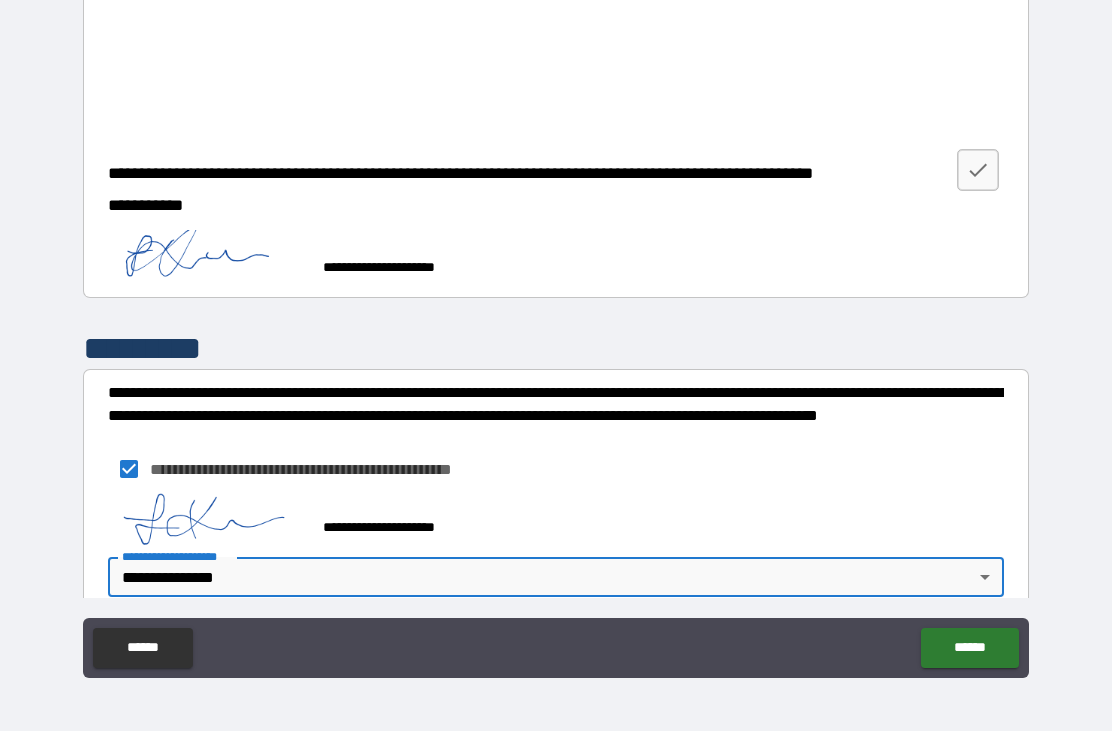click on "******" at bounding box center (969, 648) 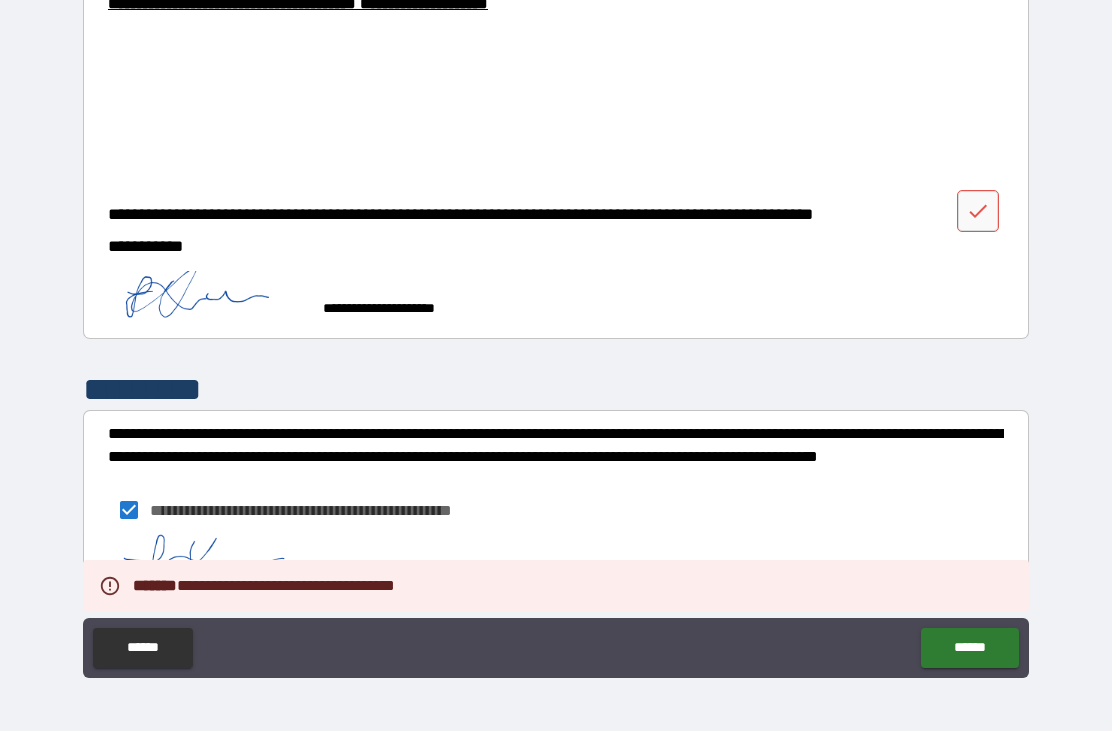 scroll, scrollTop: 3939, scrollLeft: 0, axis: vertical 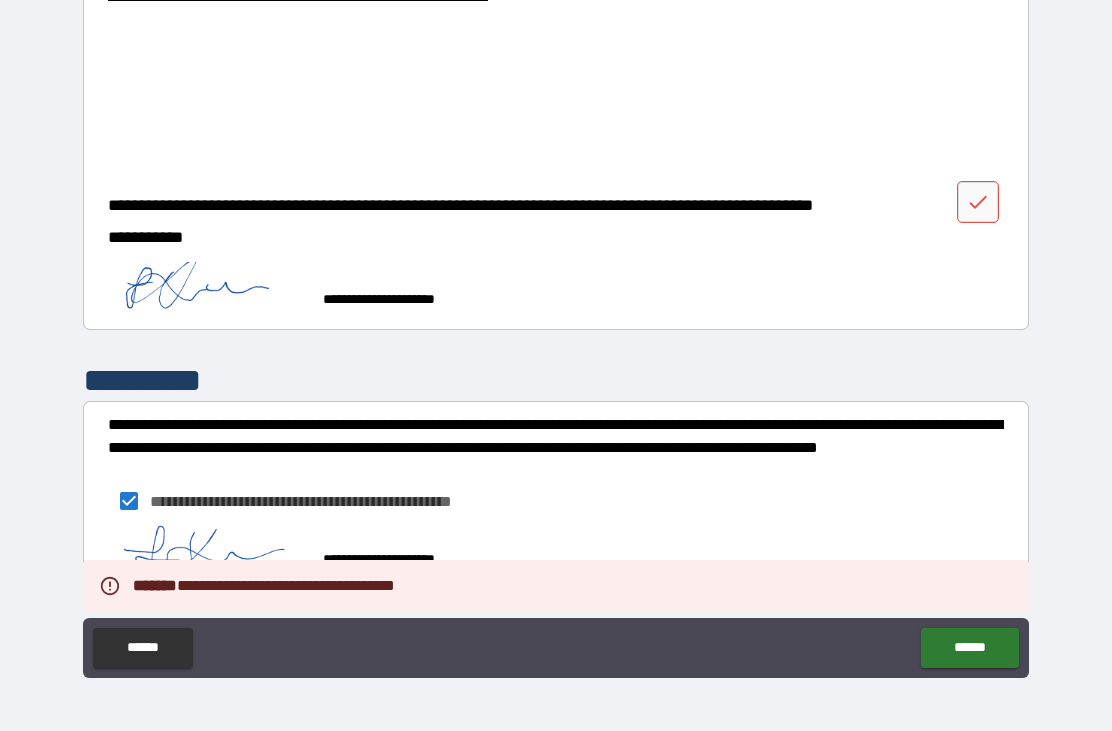 click 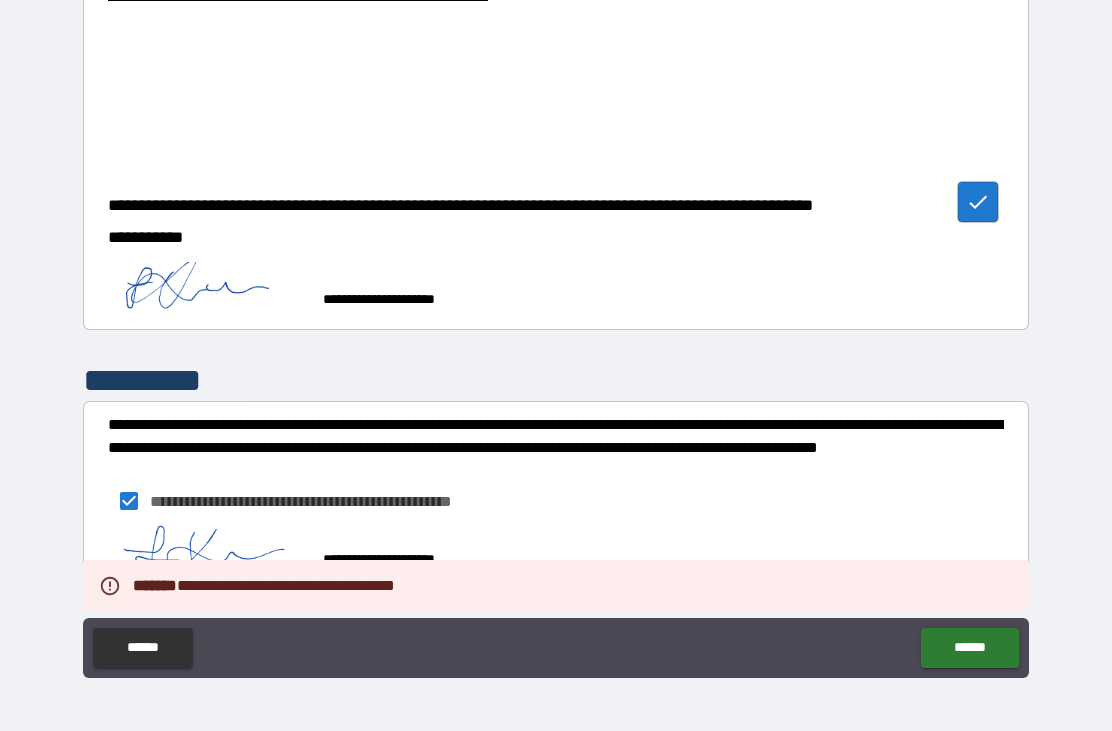 click on "******" at bounding box center [969, 648] 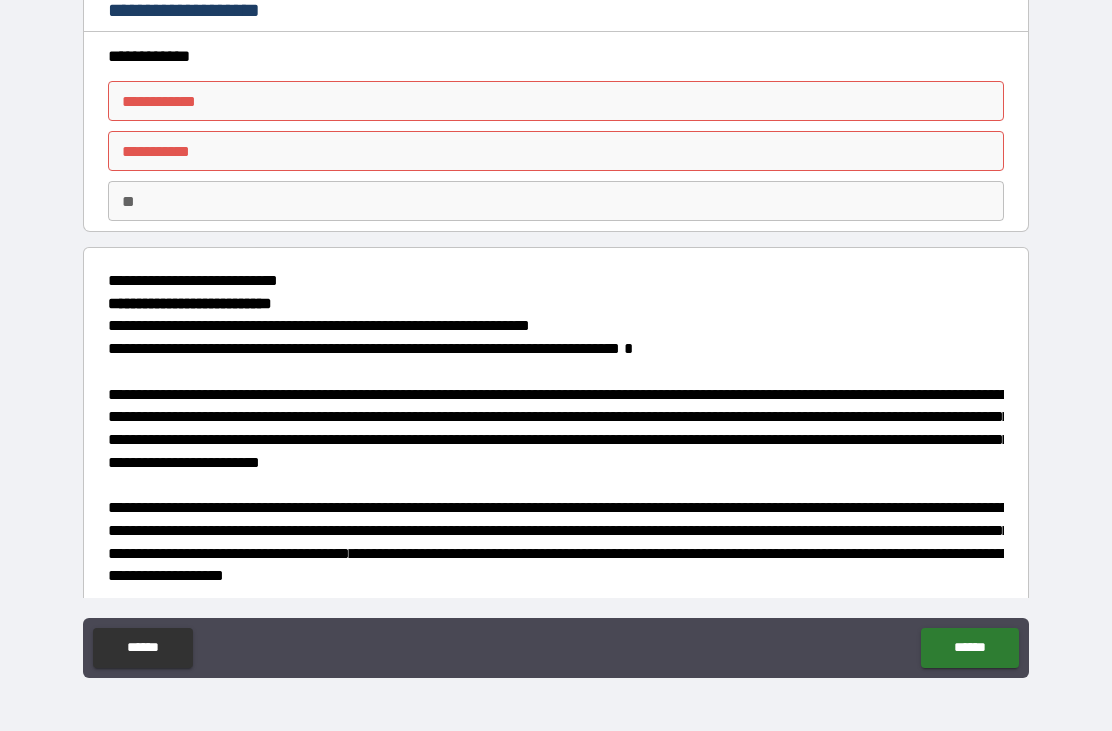 scroll, scrollTop: 0, scrollLeft: 0, axis: both 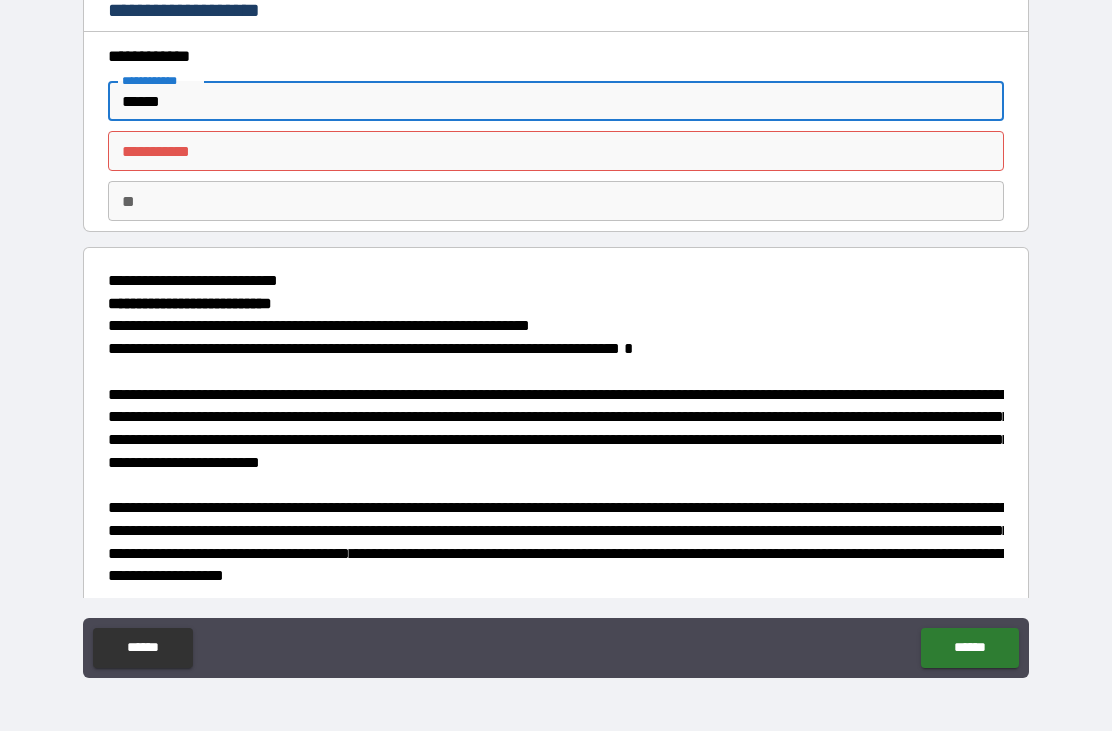 type on "******" 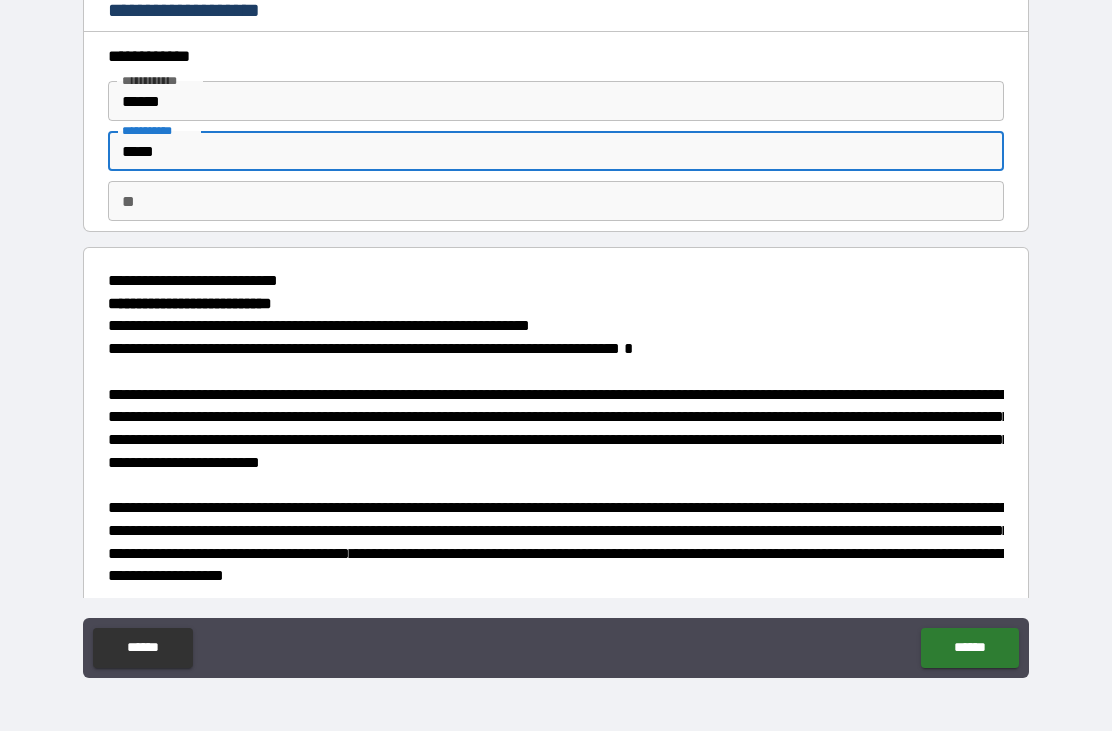 type on "*****" 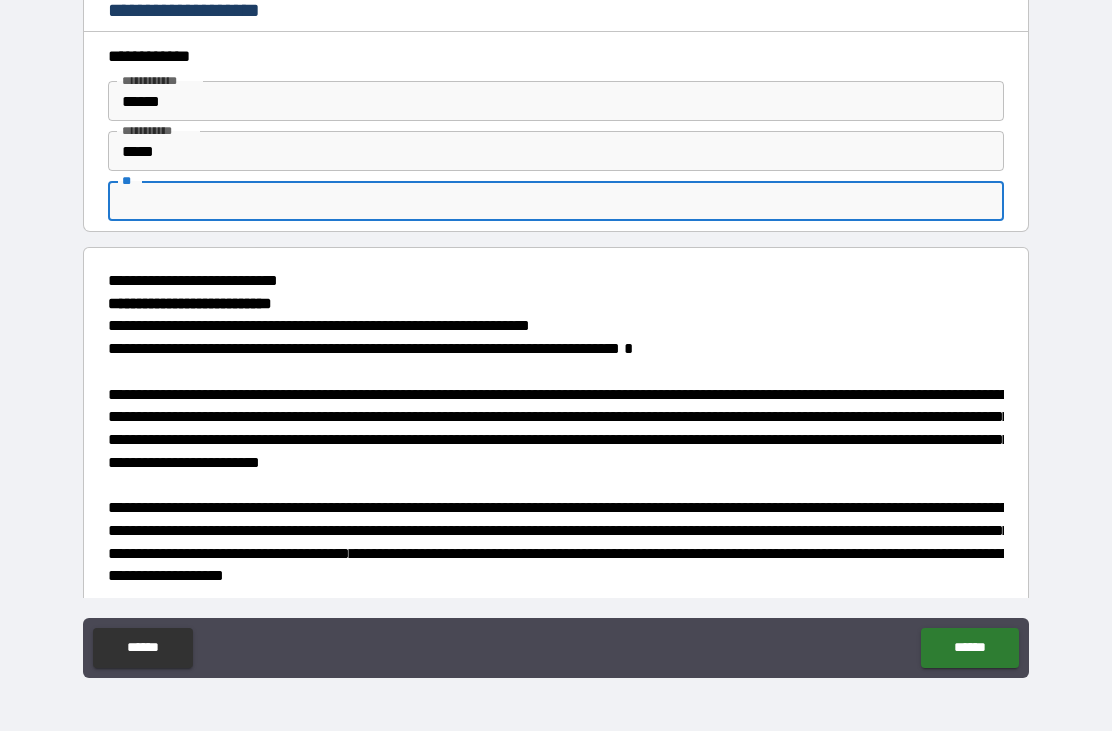 type on "*" 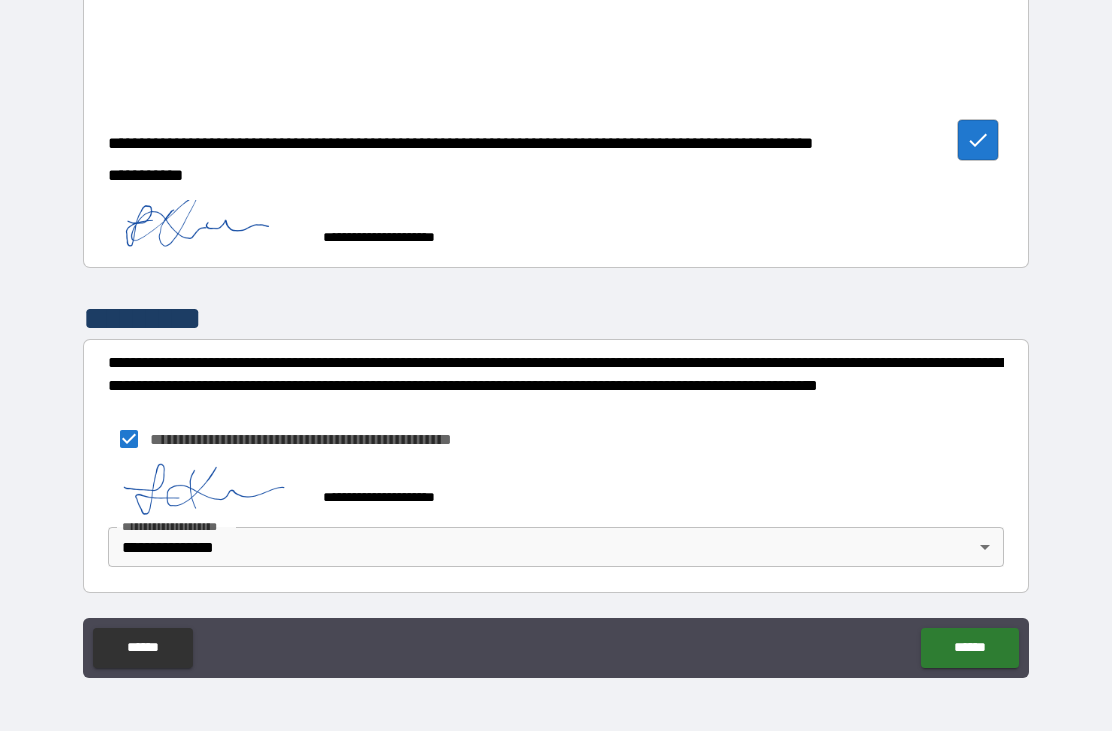 scroll, scrollTop: 4001, scrollLeft: 0, axis: vertical 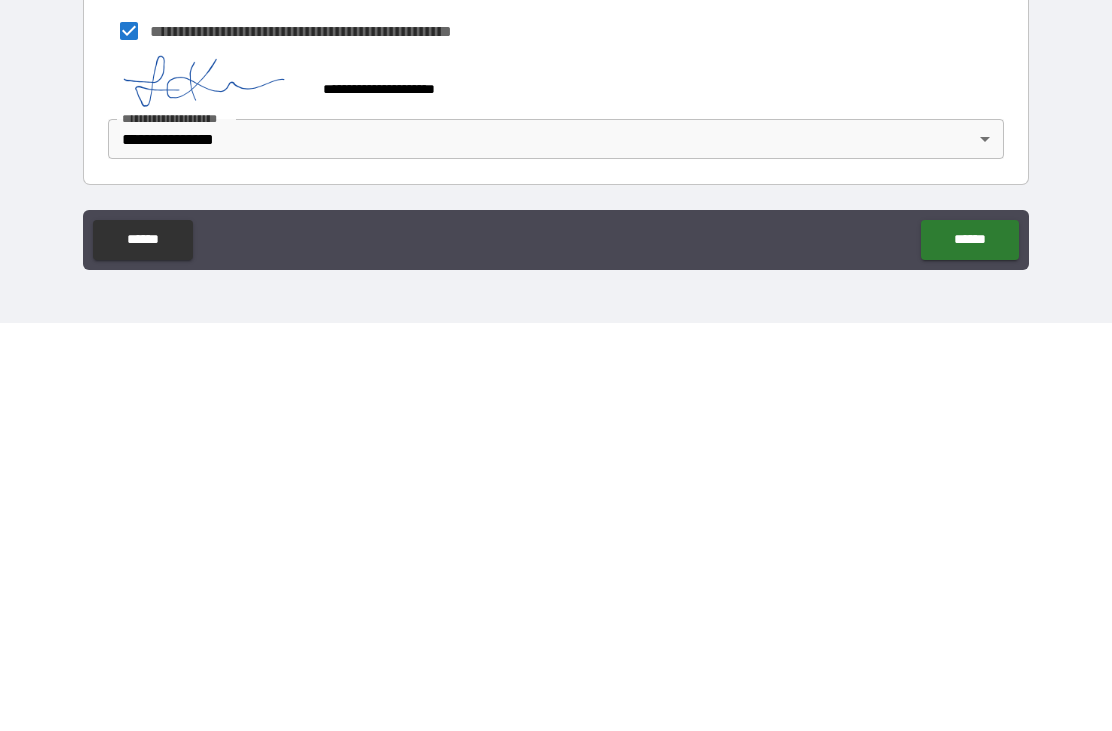 click on "******" at bounding box center (969, 648) 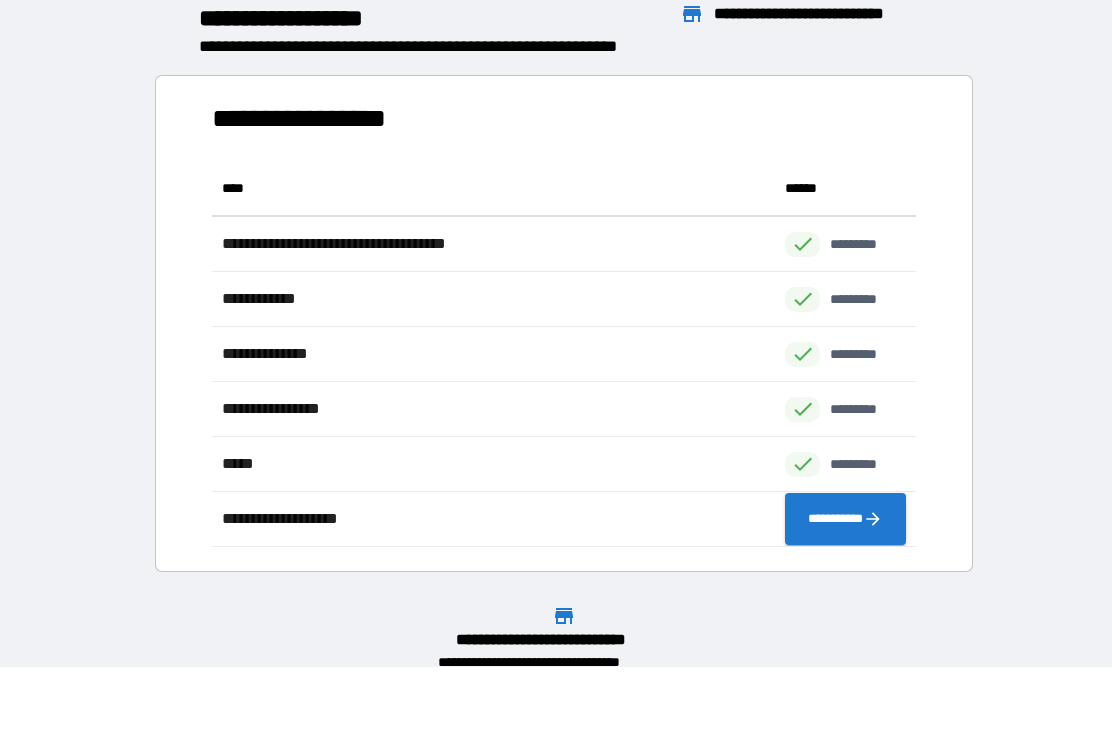 scroll, scrollTop: 1, scrollLeft: 1, axis: both 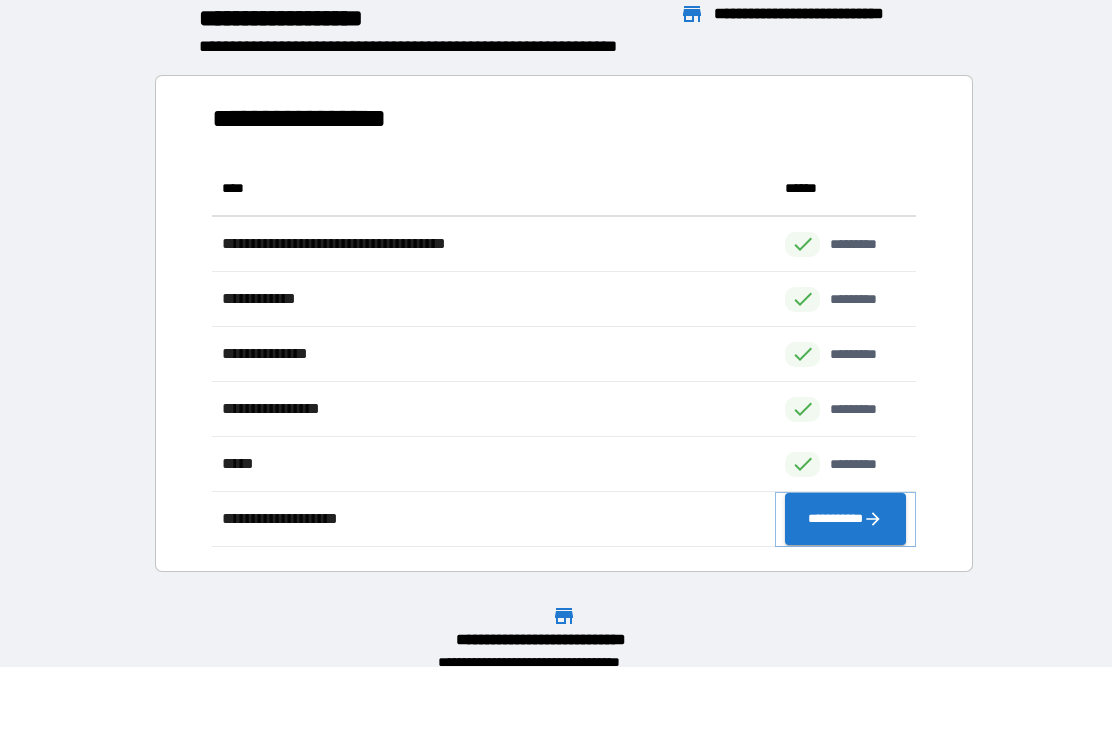 click on "**********" at bounding box center [845, 519] 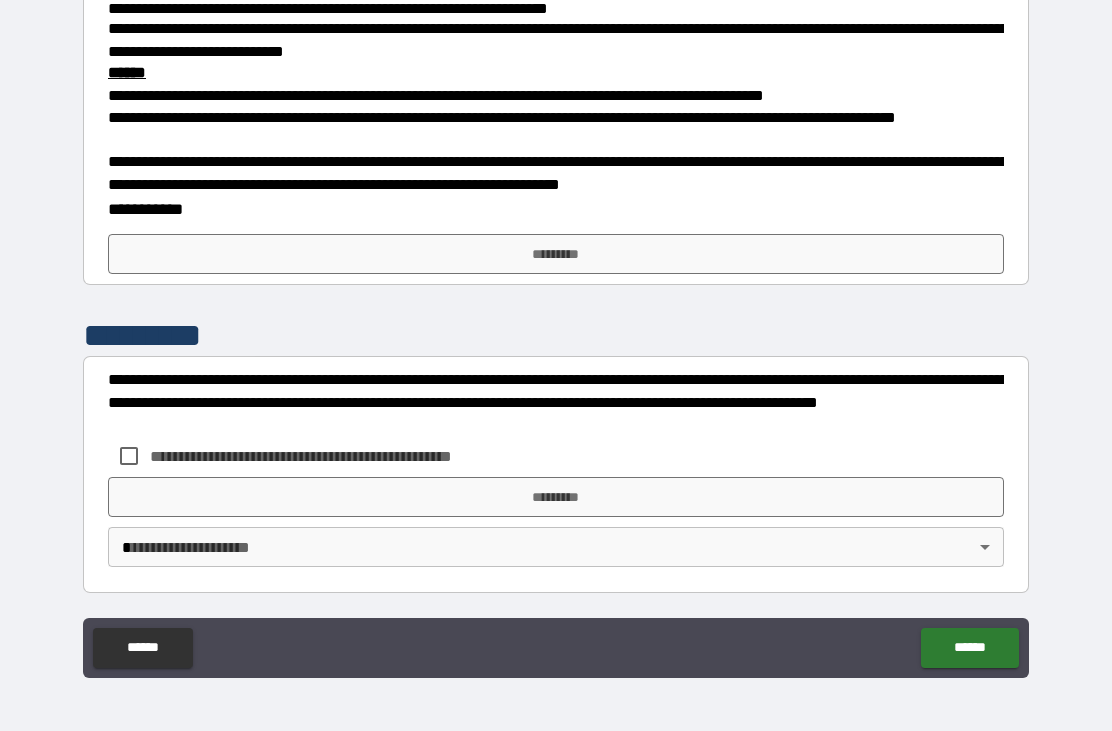 scroll, scrollTop: 581, scrollLeft: 0, axis: vertical 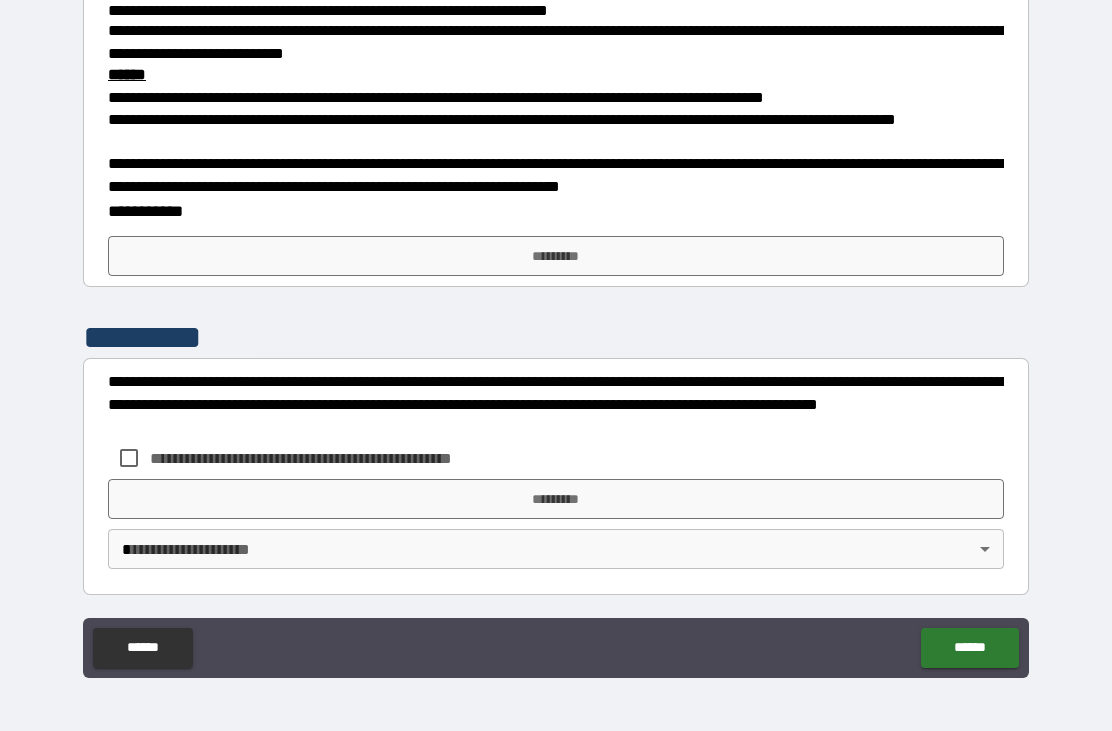 click on "*********" at bounding box center [556, 256] 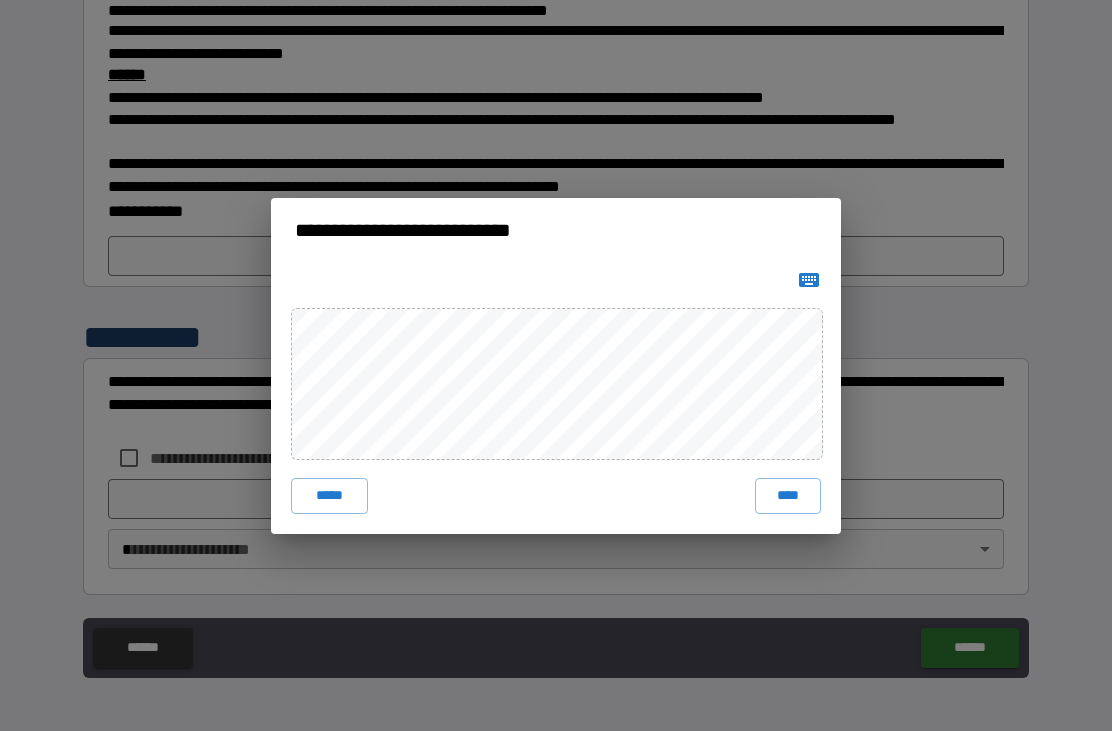 click on "****" at bounding box center [788, 496] 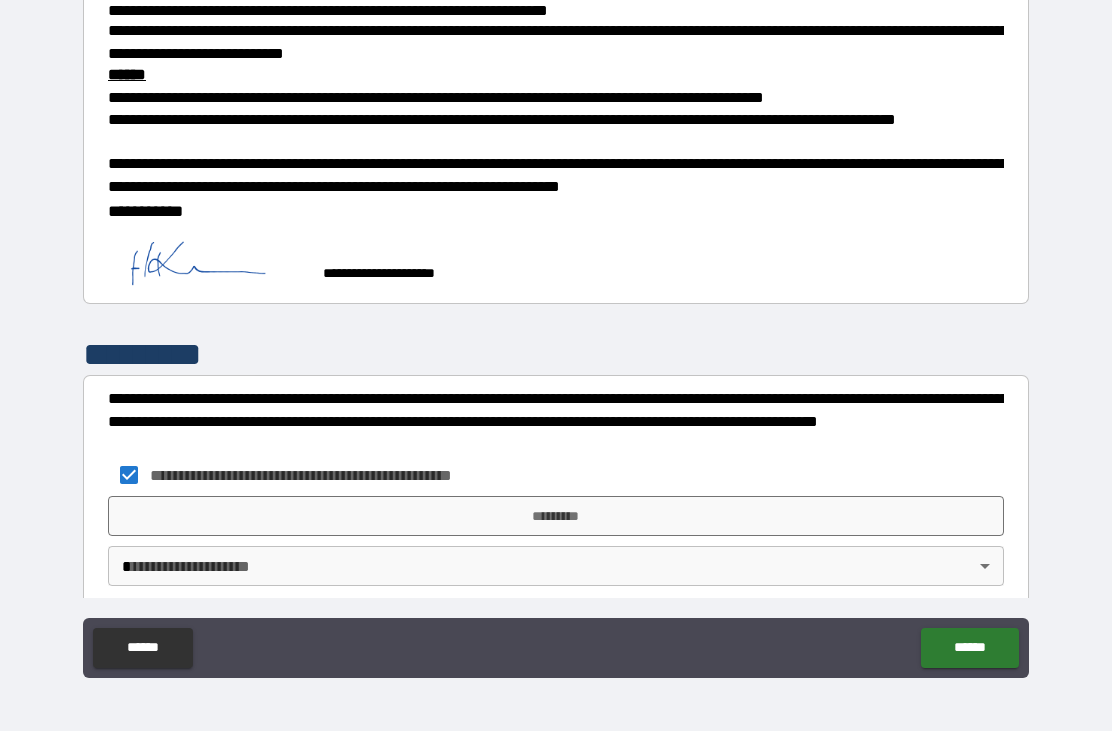 click on "*********" at bounding box center (556, 516) 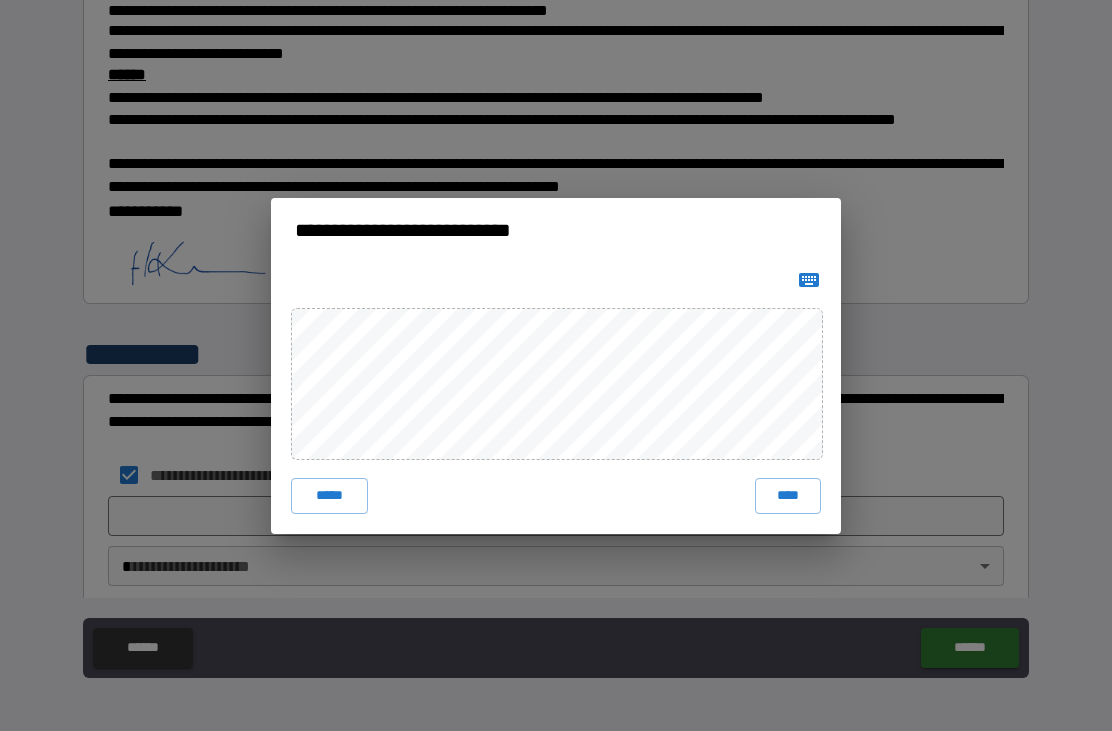 click on "****" at bounding box center [788, 496] 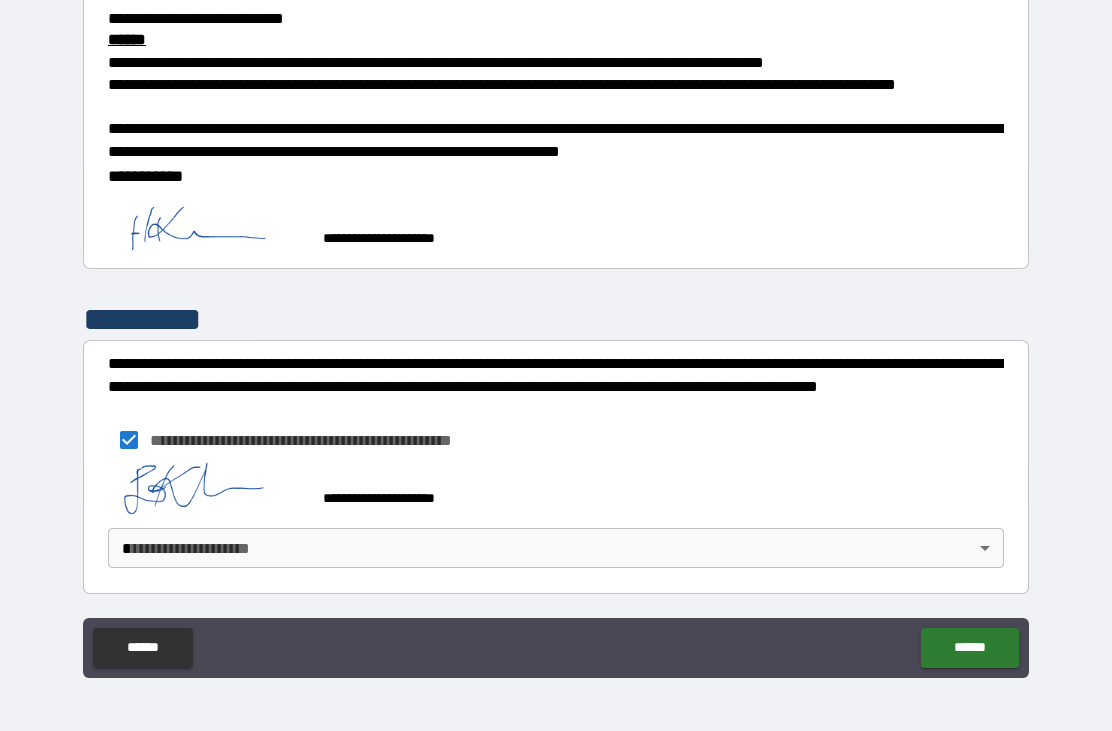 scroll, scrollTop: 615, scrollLeft: 0, axis: vertical 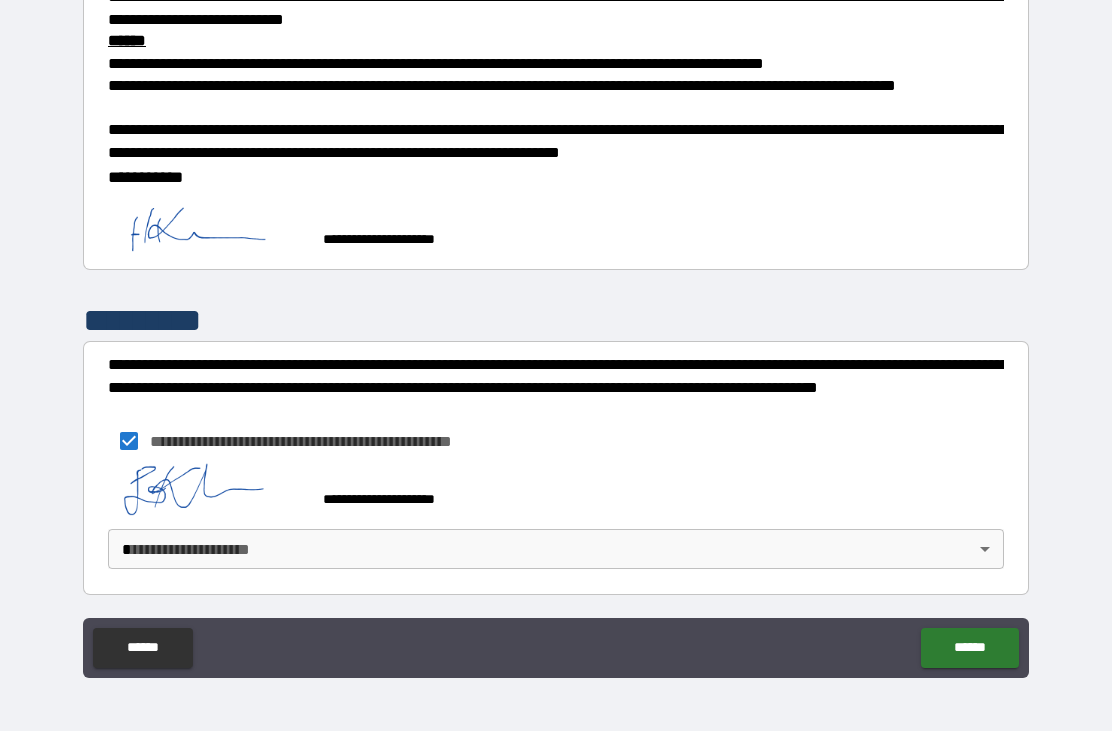 click on "**********" at bounding box center (556, 333) 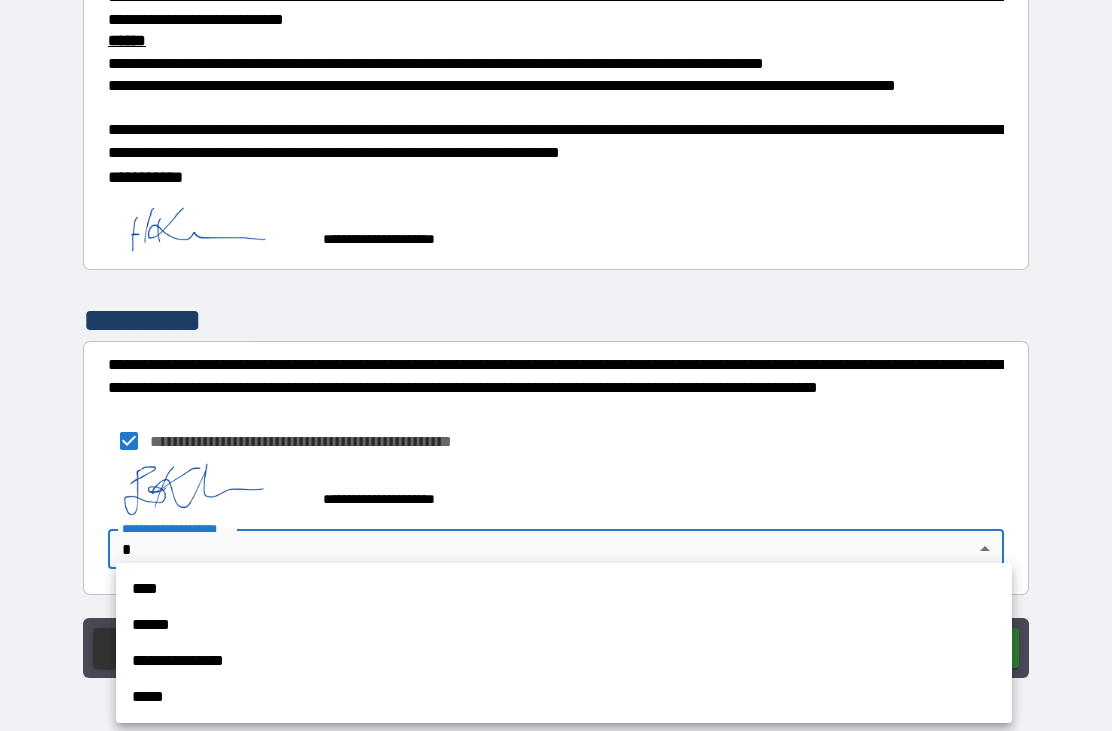 click on "**********" at bounding box center [564, 661] 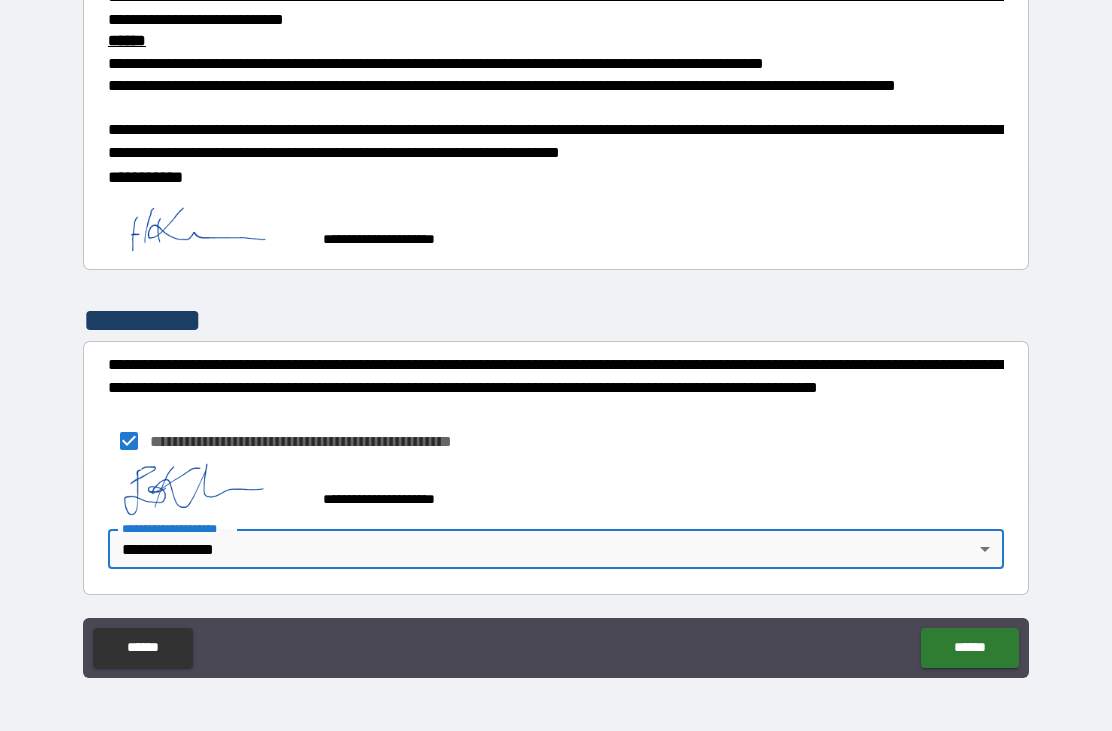click on "******" at bounding box center [969, 648] 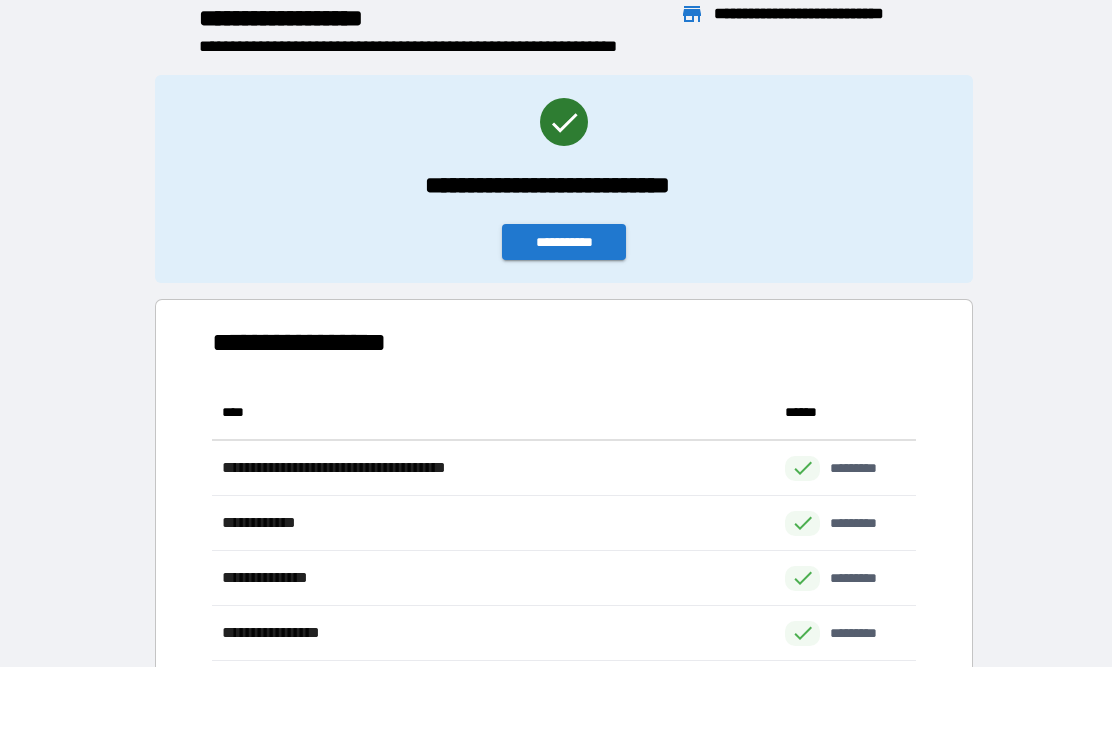 scroll, scrollTop: 1, scrollLeft: 1, axis: both 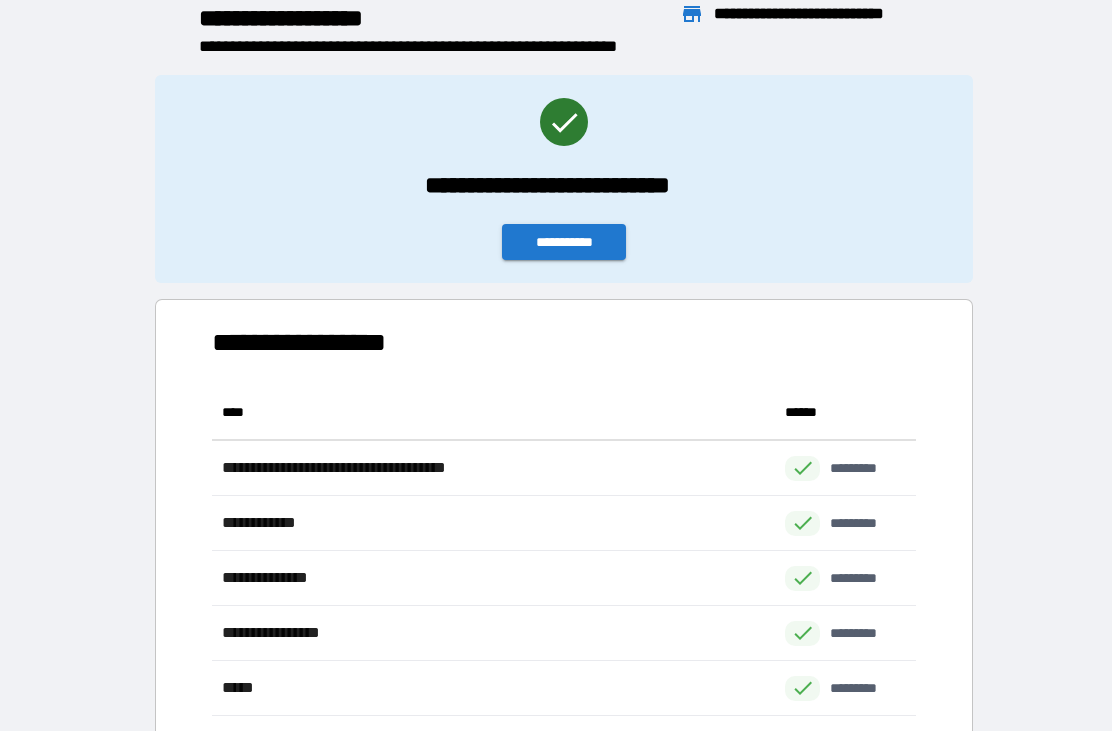 click on "**********" at bounding box center (564, 242) 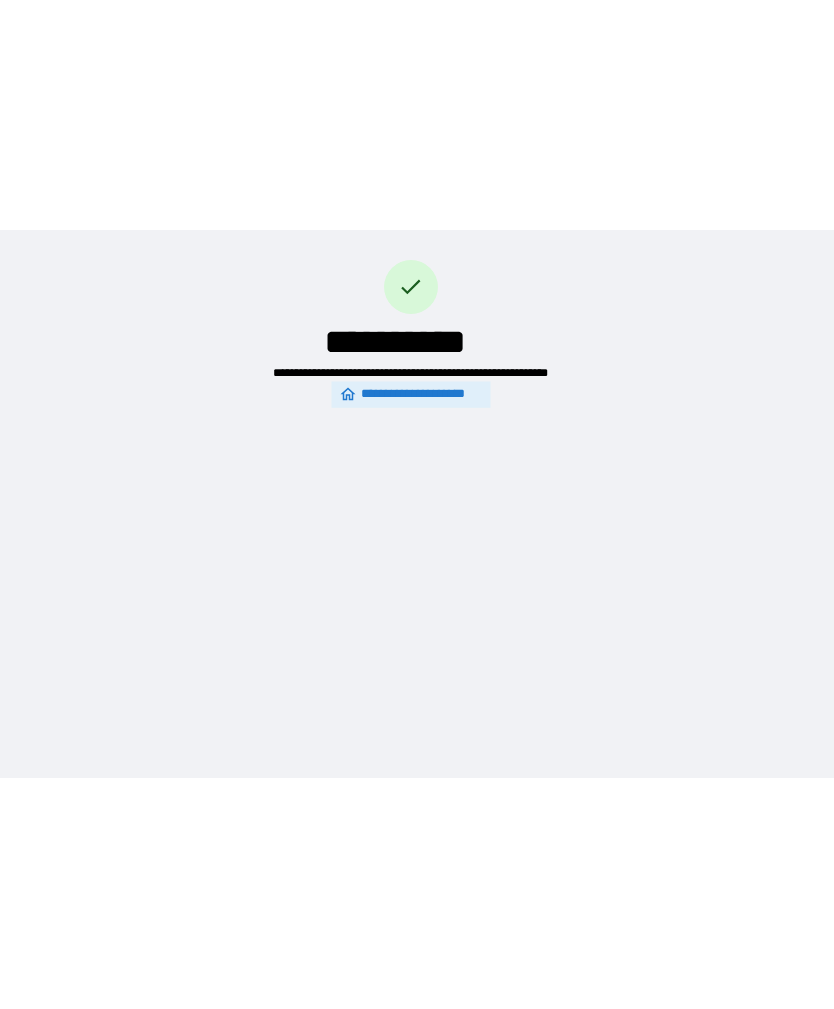 scroll, scrollTop: 0, scrollLeft: 0, axis: both 